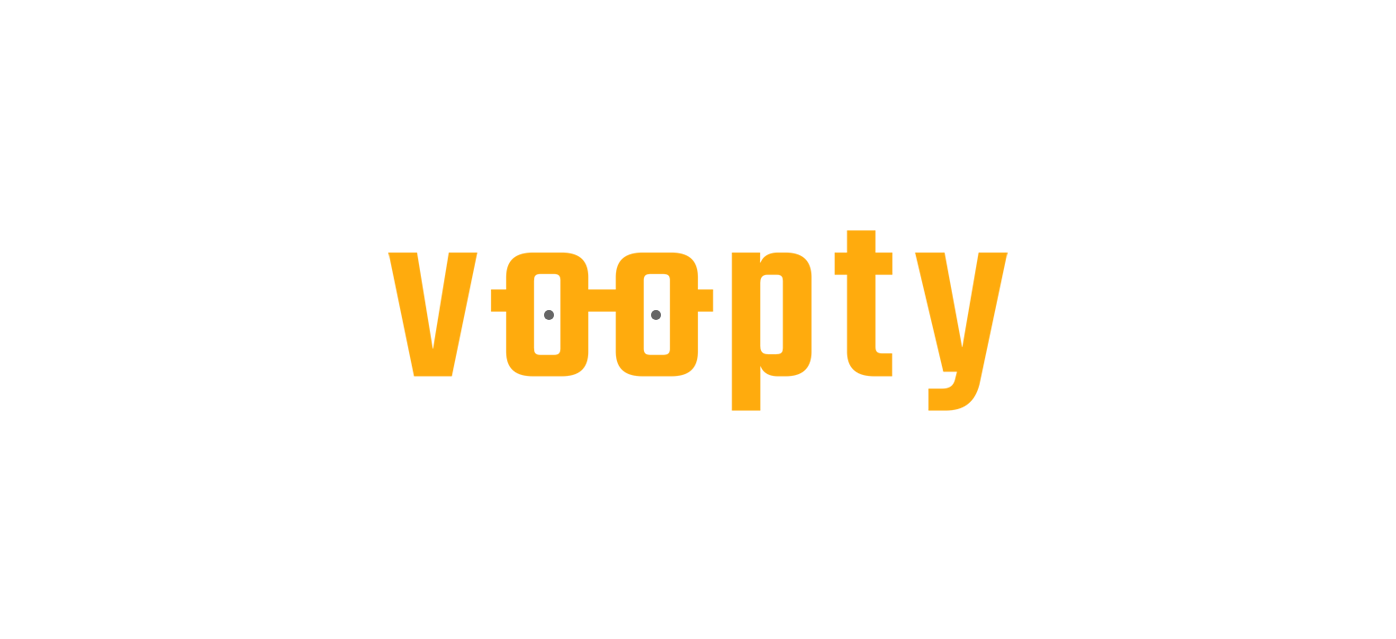 scroll, scrollTop: 0, scrollLeft: 0, axis: both 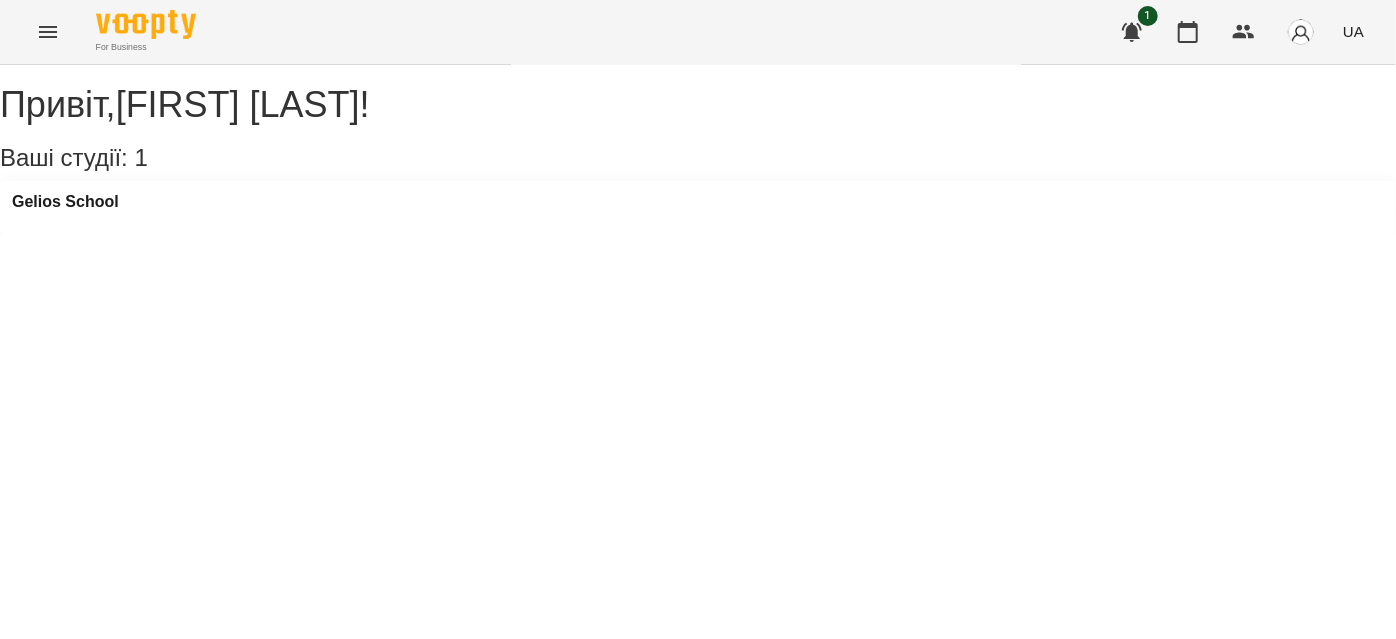 click at bounding box center (48, 32) 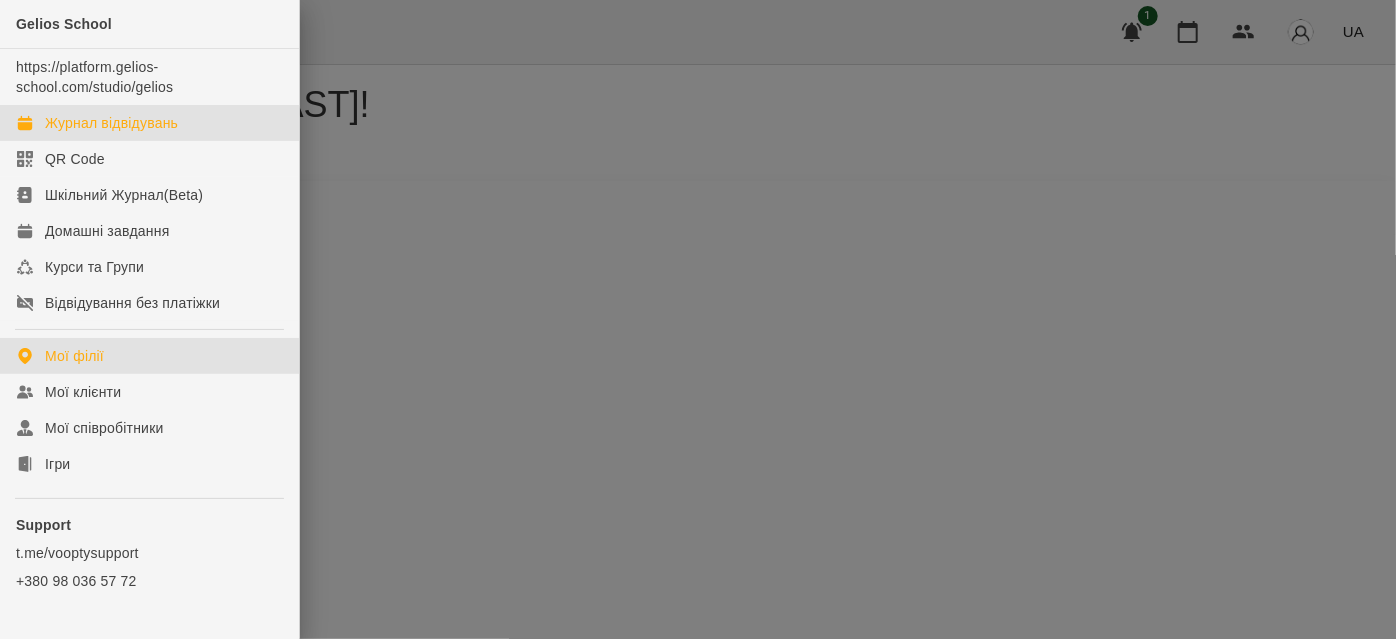 click on "Журнал відвідувань" at bounding box center (111, 123) 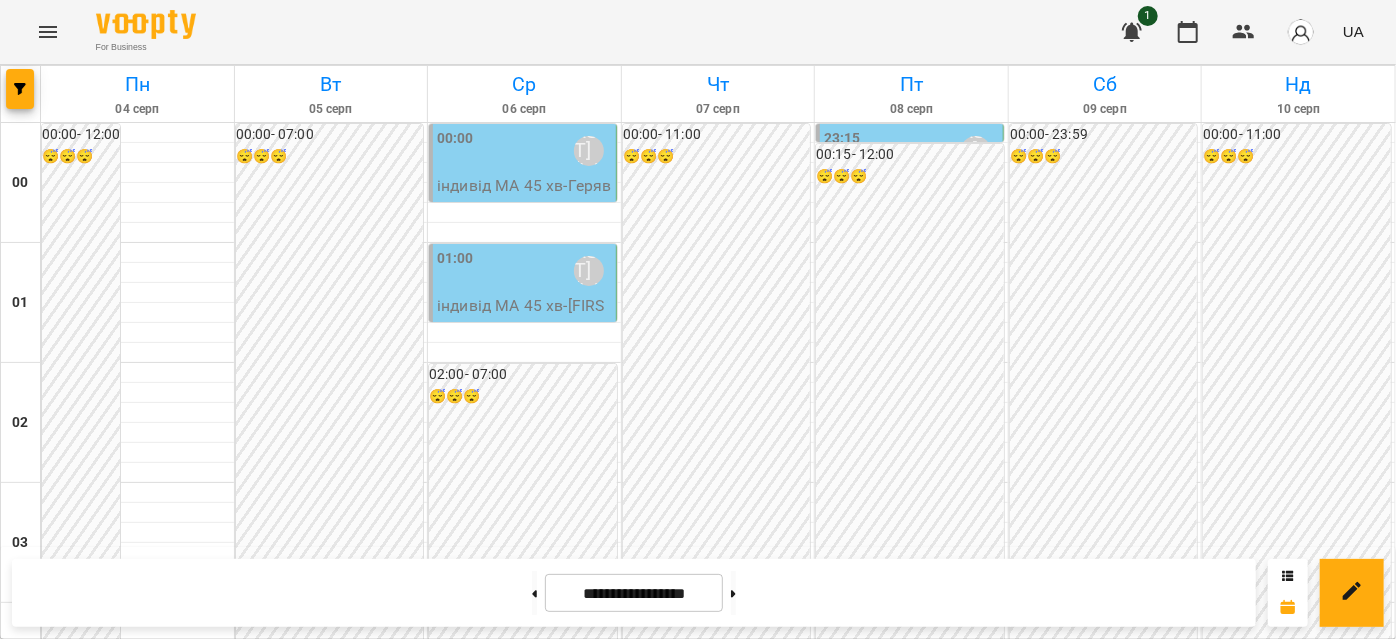 scroll, scrollTop: 2000, scrollLeft: 0, axis: vertical 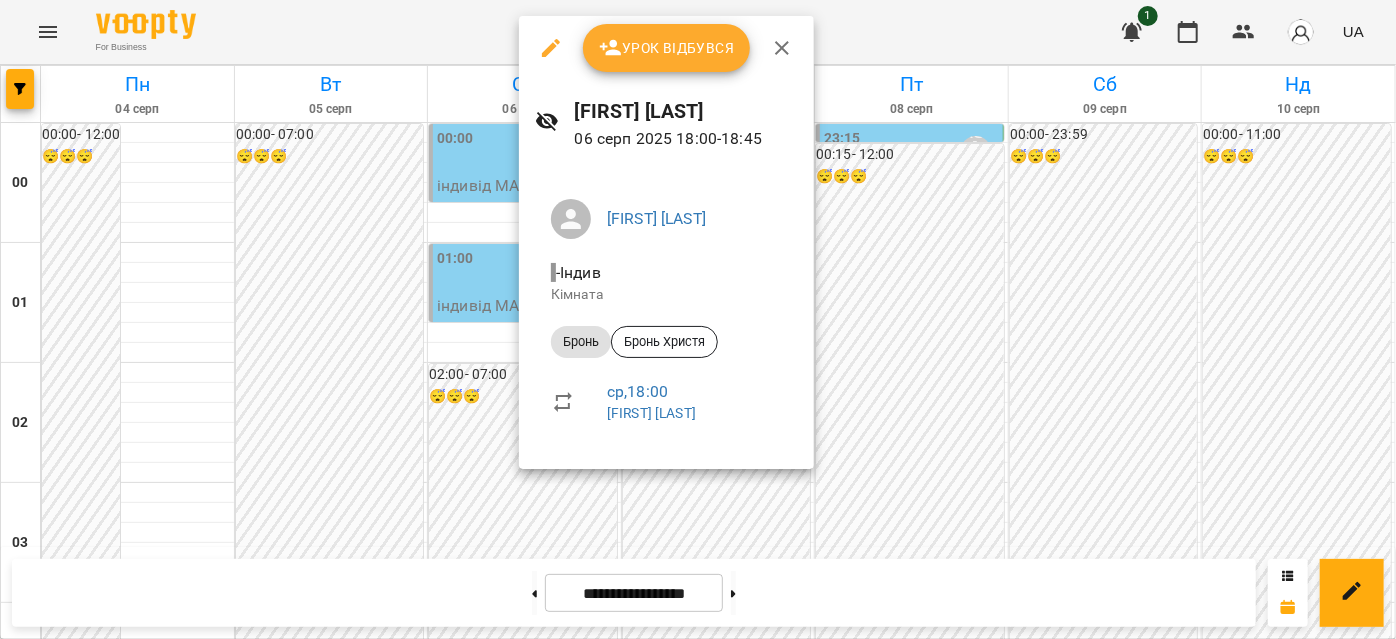 click at bounding box center [698, 319] 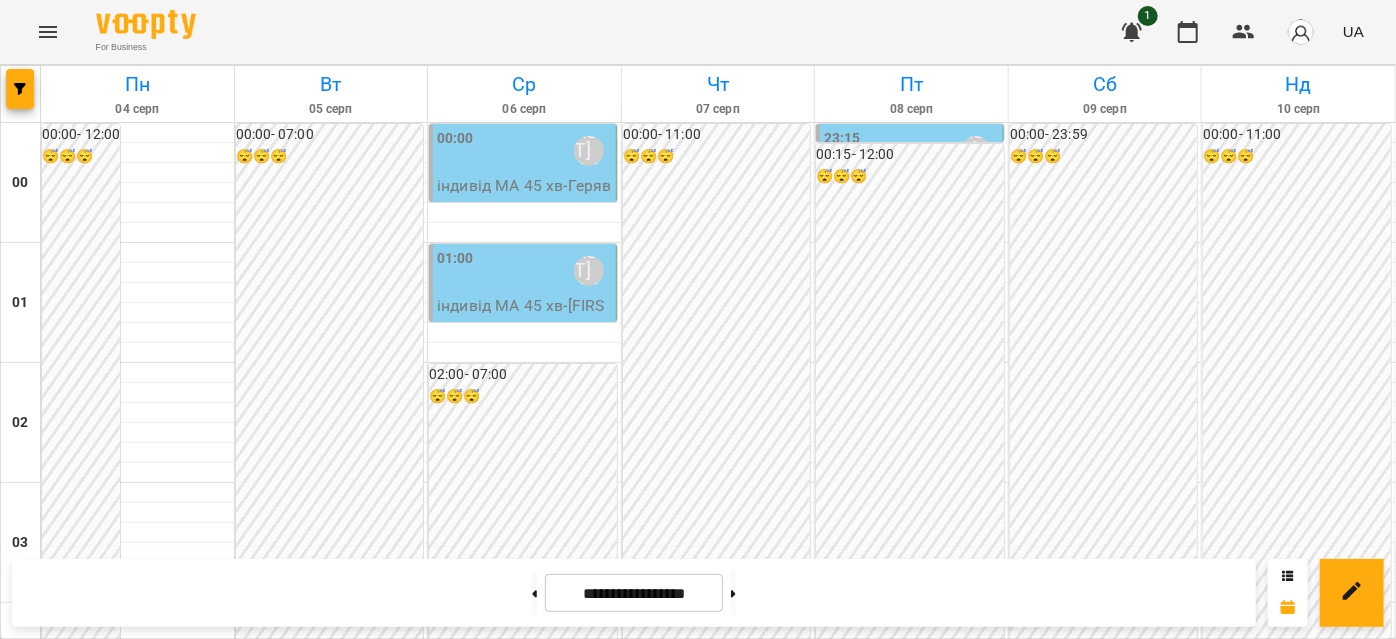 click on "18:00 Венюкова Єлизавета" at bounding box center (477, 2324) 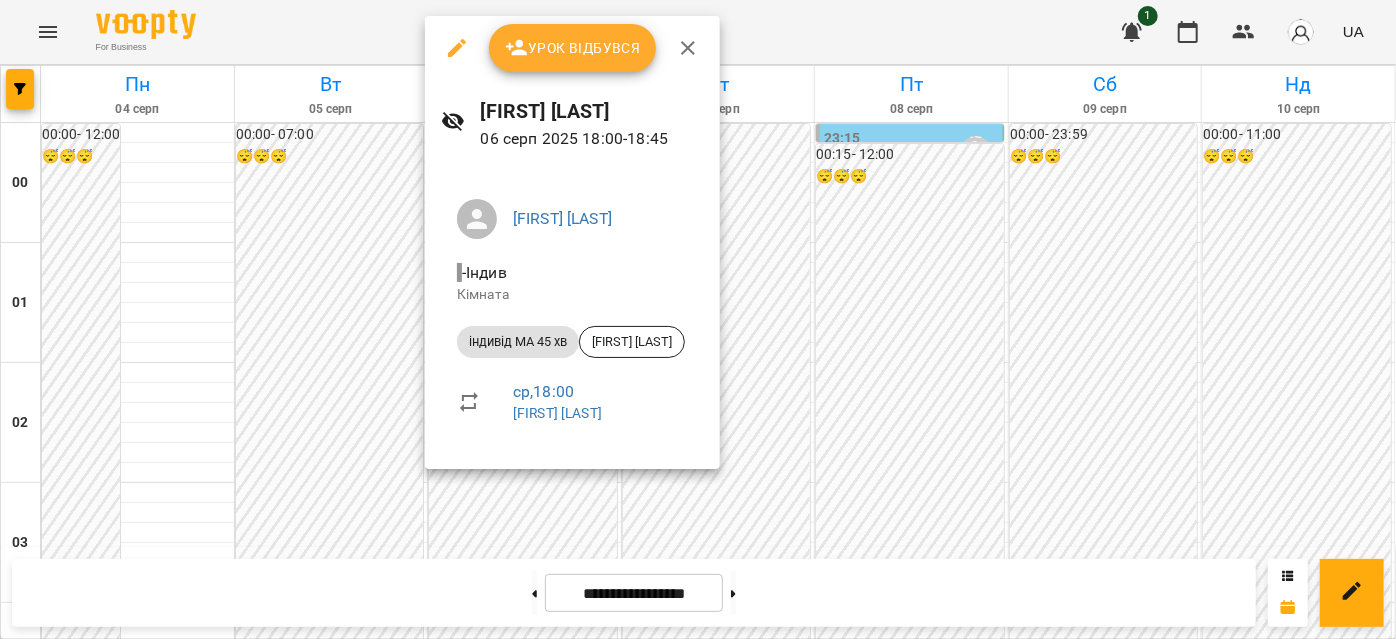 click 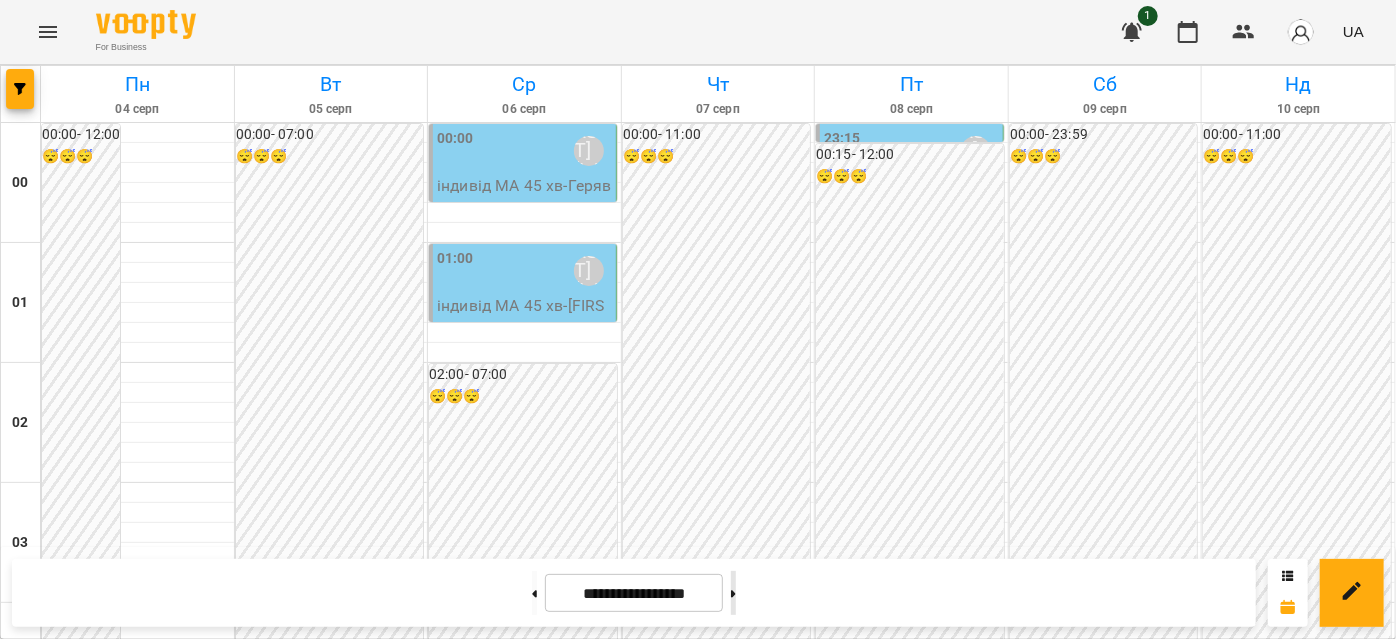 click at bounding box center [733, 593] 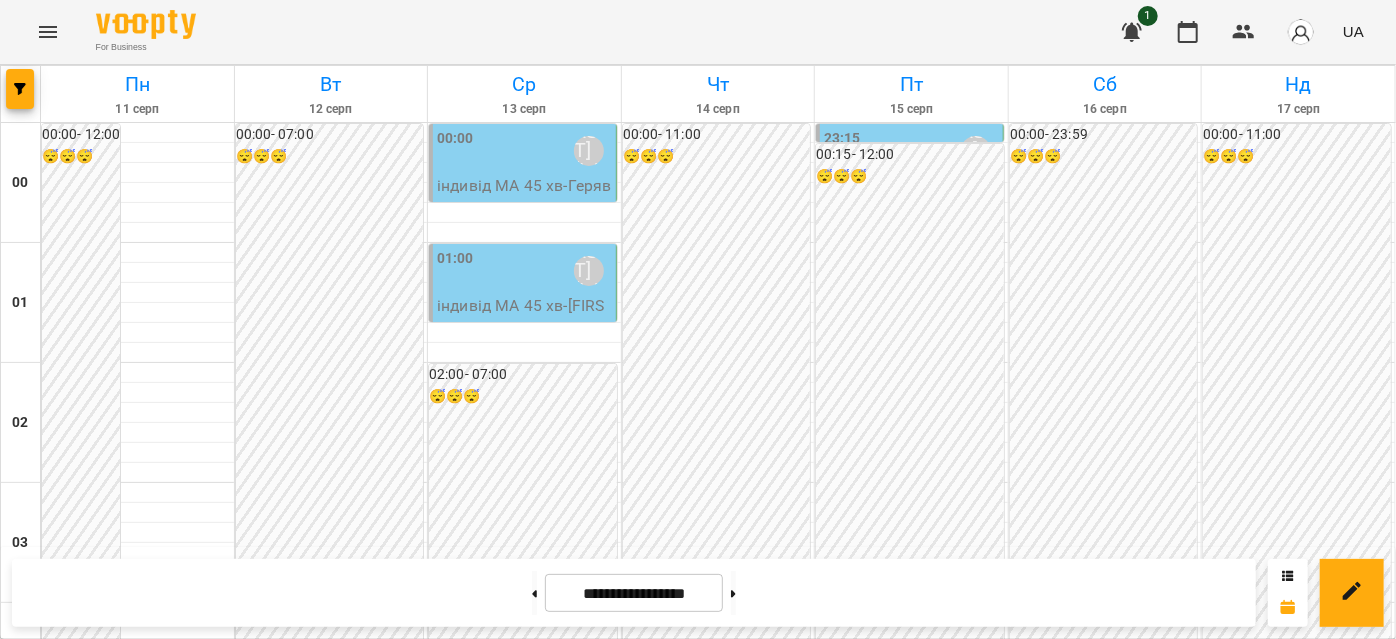 scroll, scrollTop: 2000, scrollLeft: 0, axis: vertical 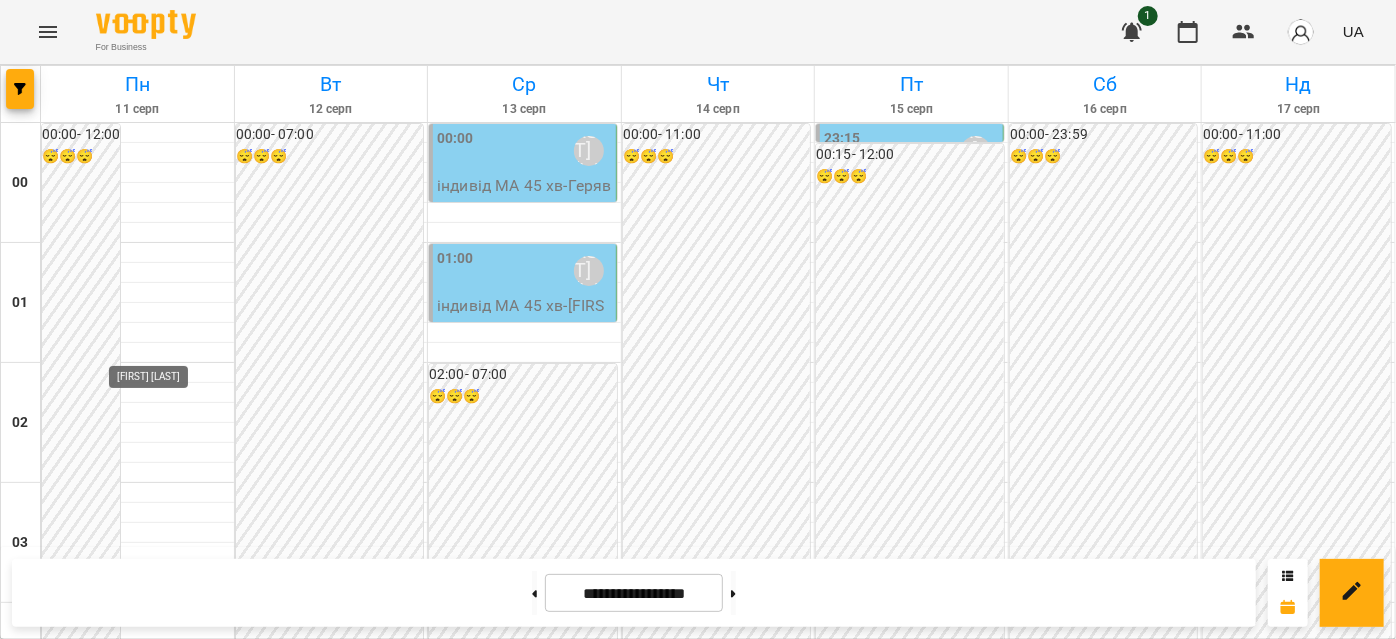 click on "[LAST] [FIRST]" at bounding box center [168, 2338] 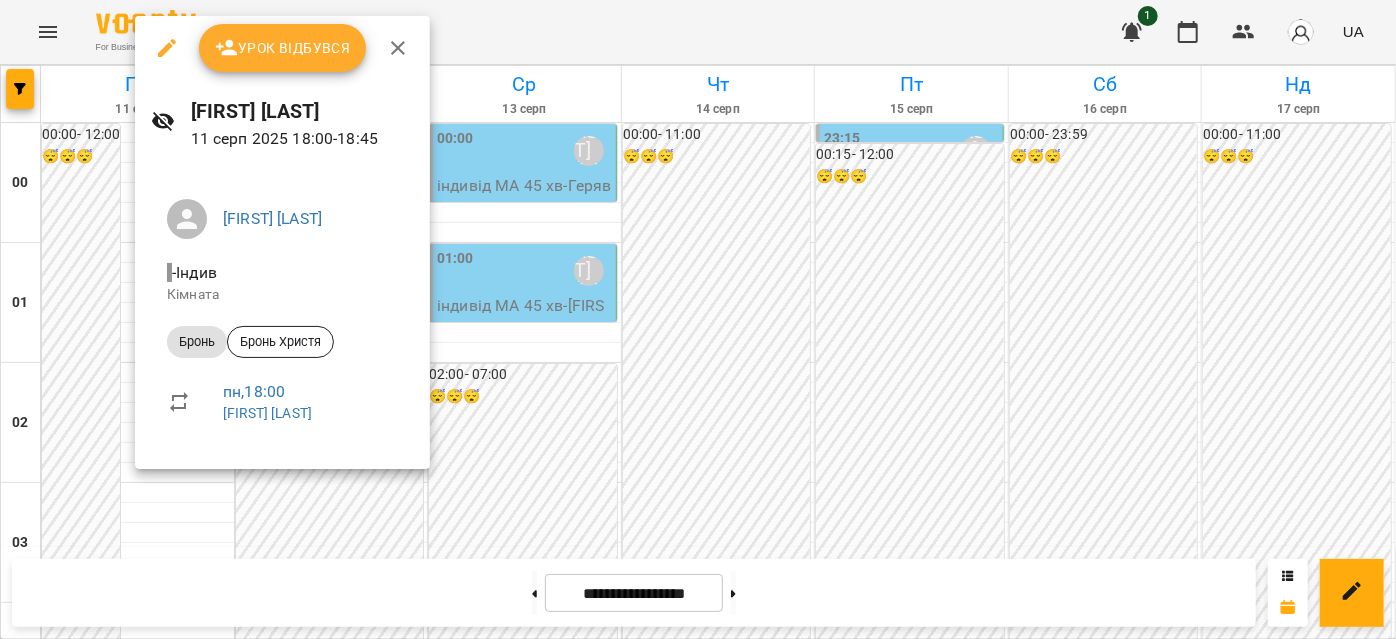 click 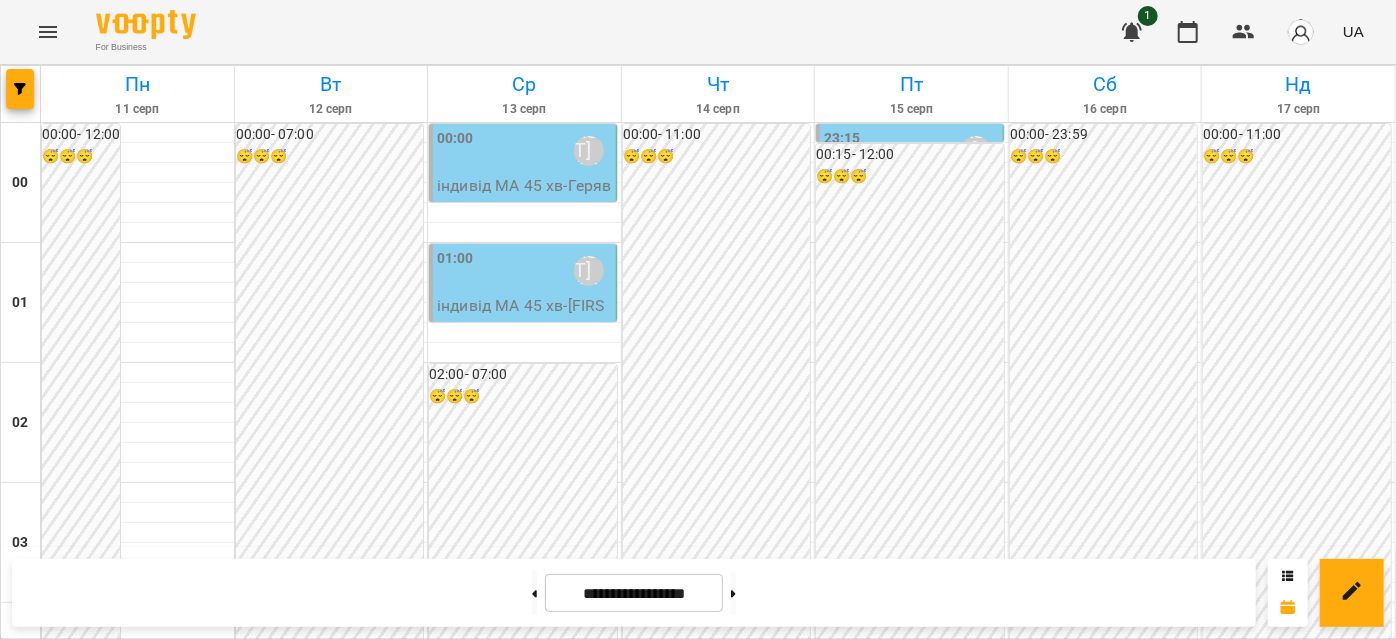 click on "18:00 Венюкова Єлизавета" at bounding box center [572, 2324] 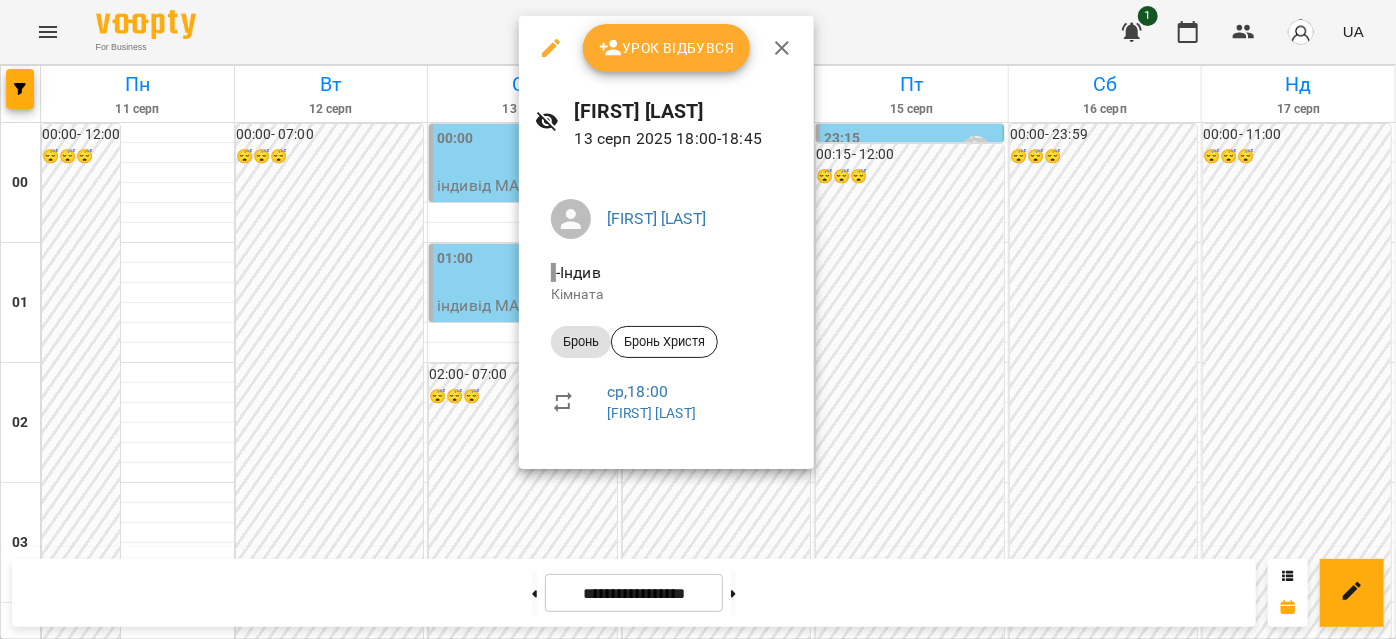 click 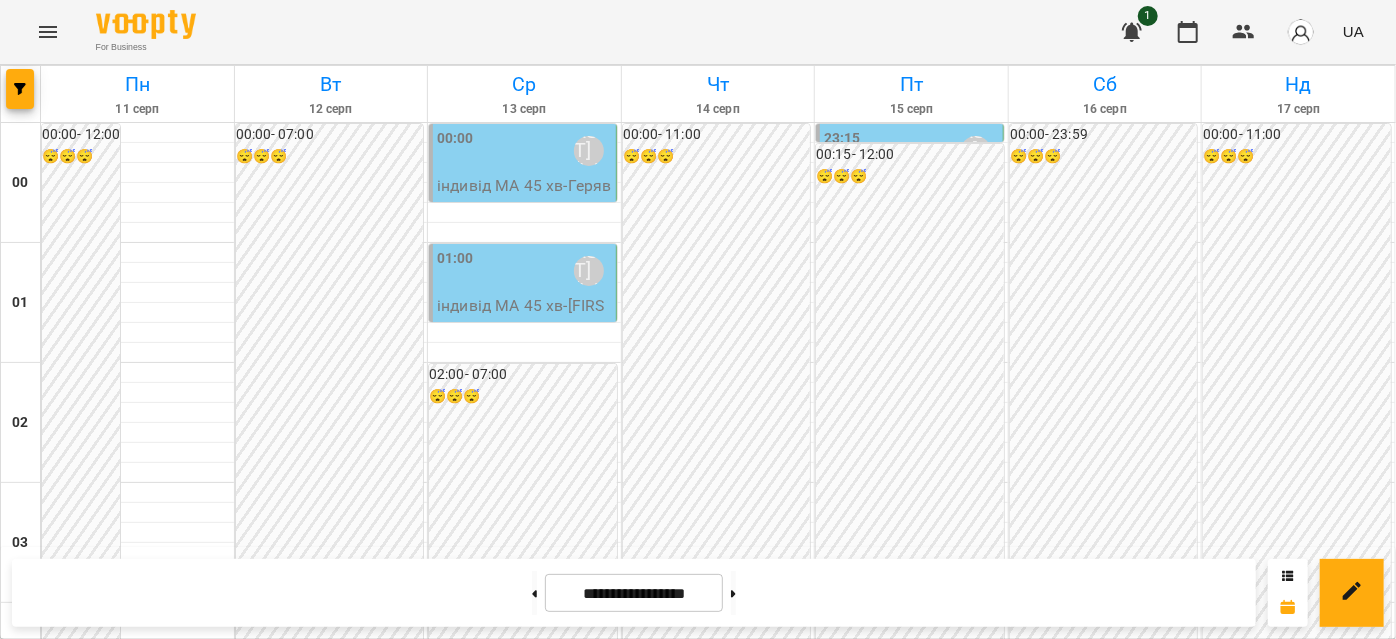 scroll, scrollTop: 1272, scrollLeft: 0, axis: vertical 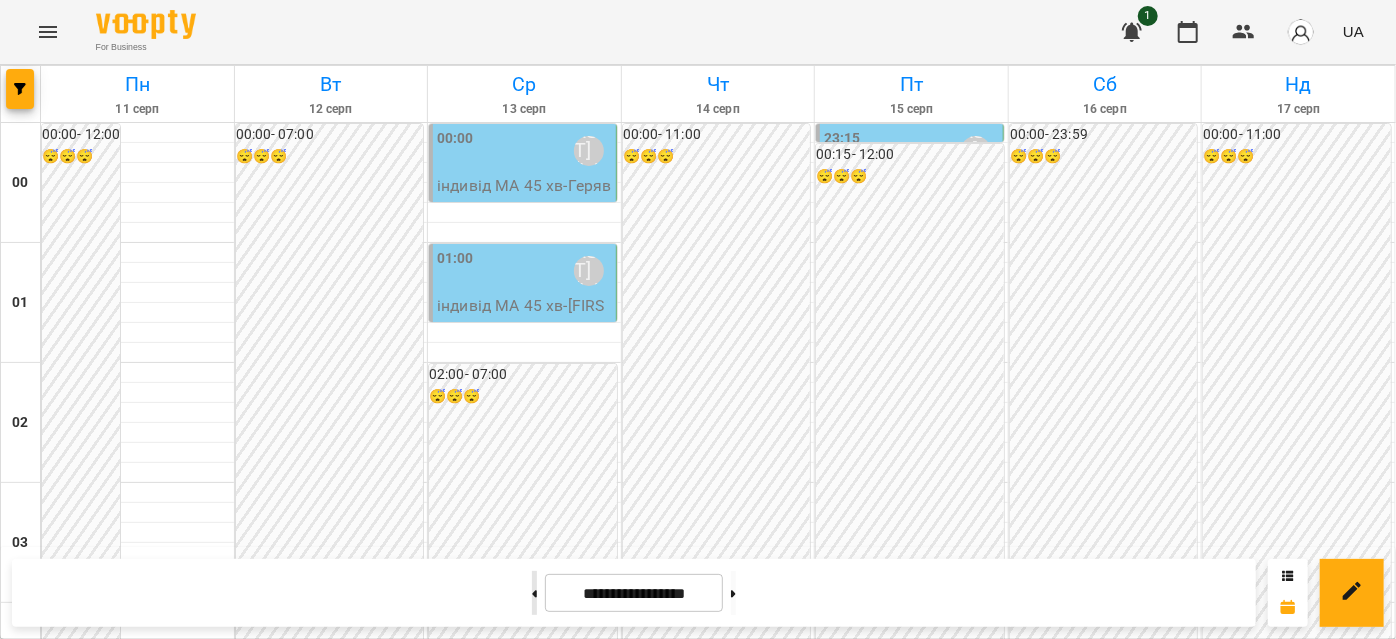 click at bounding box center [534, 593] 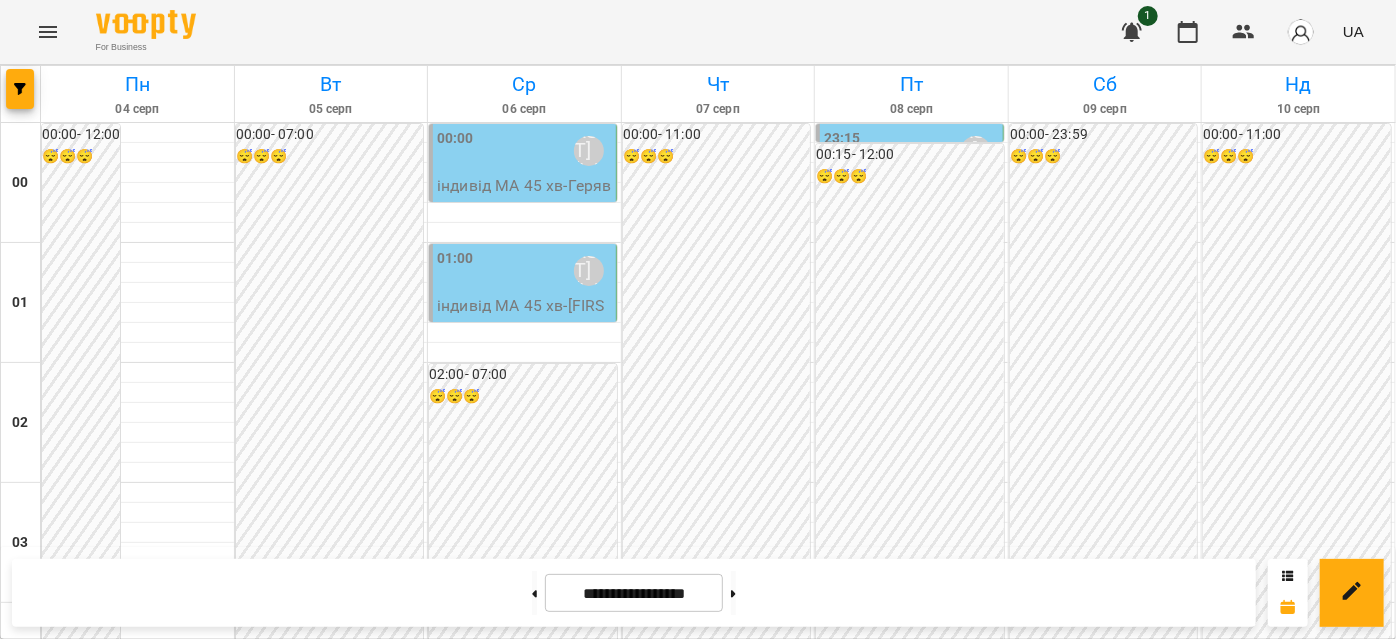 scroll, scrollTop: 2090, scrollLeft: 0, axis: vertical 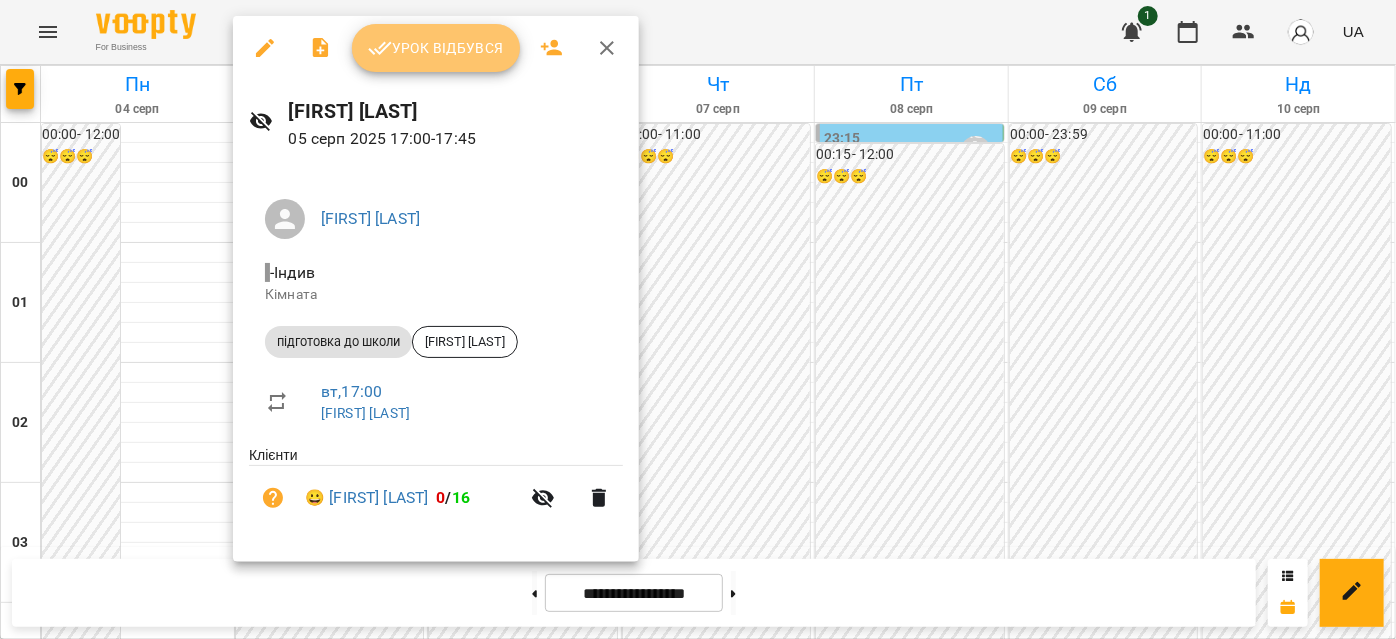 click on "Урок відбувся" at bounding box center (436, 48) 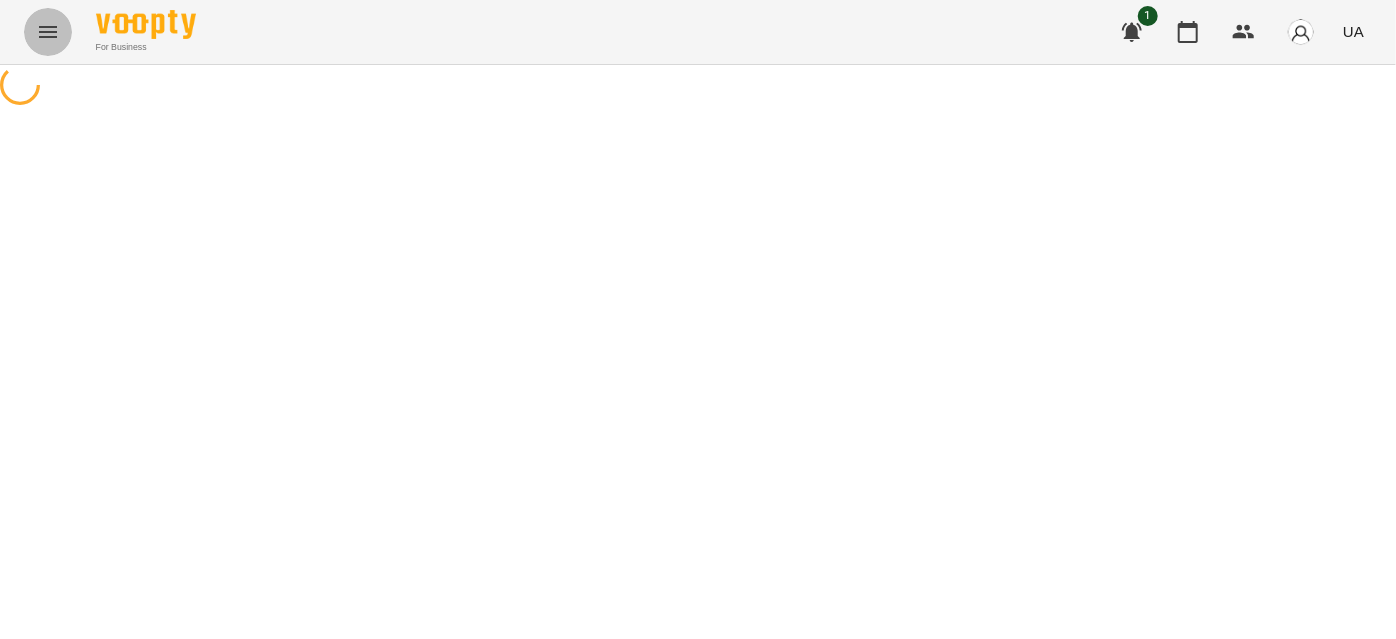 click 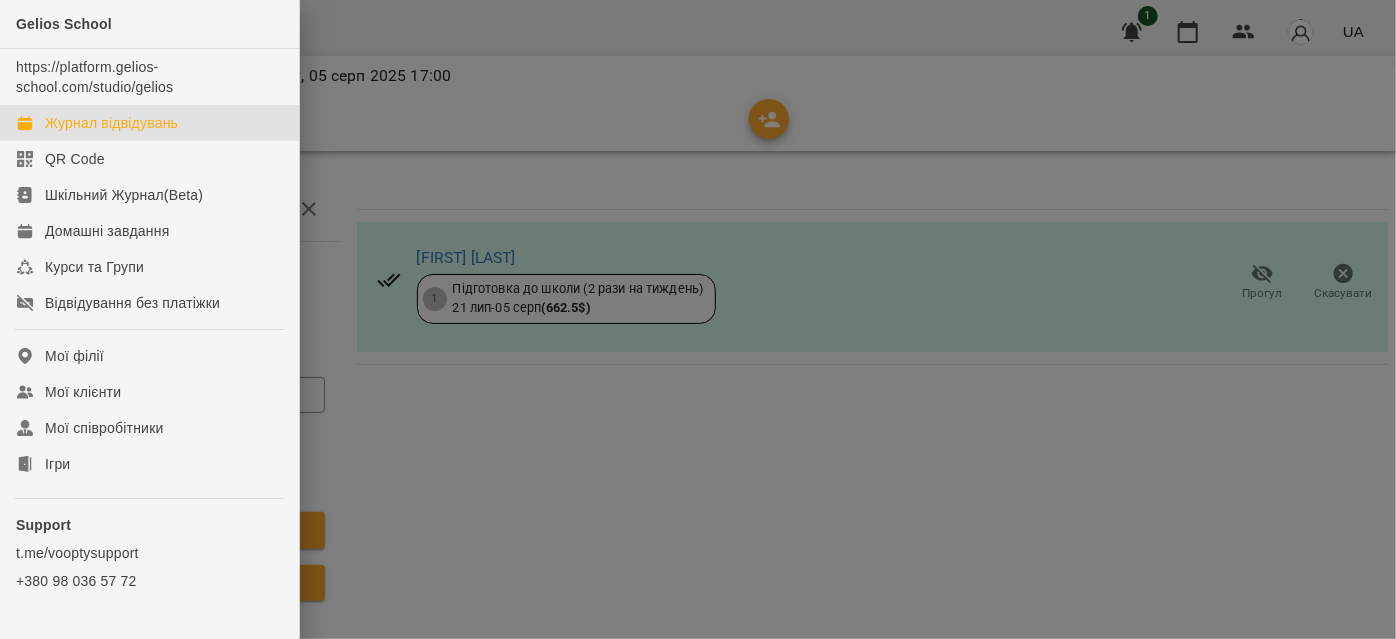 click on "Журнал відвідувань" at bounding box center (111, 123) 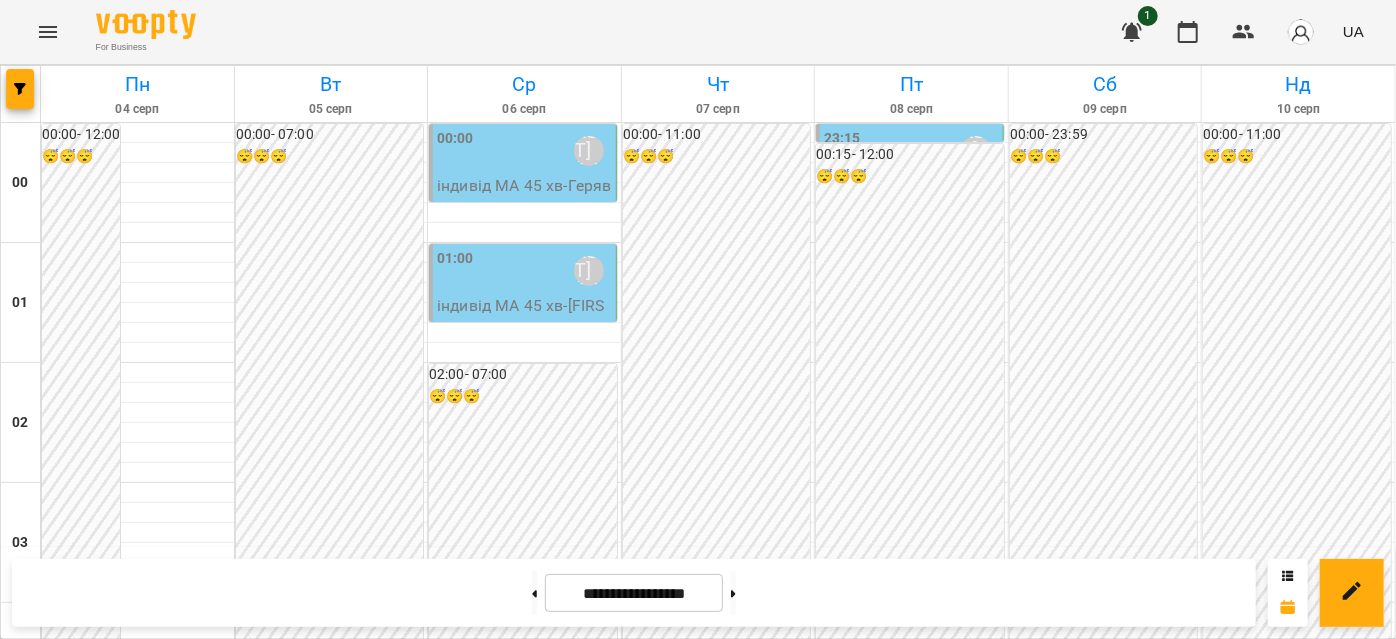 scroll, scrollTop: 2181, scrollLeft: 0, axis: vertical 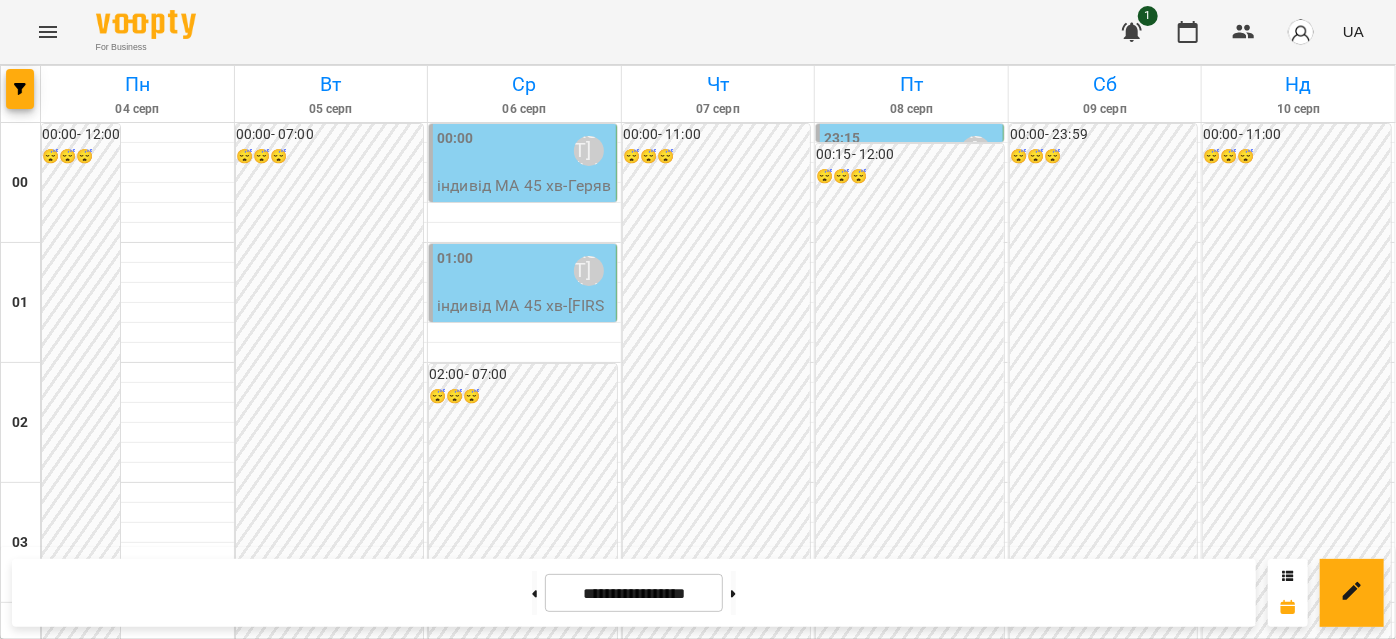 click 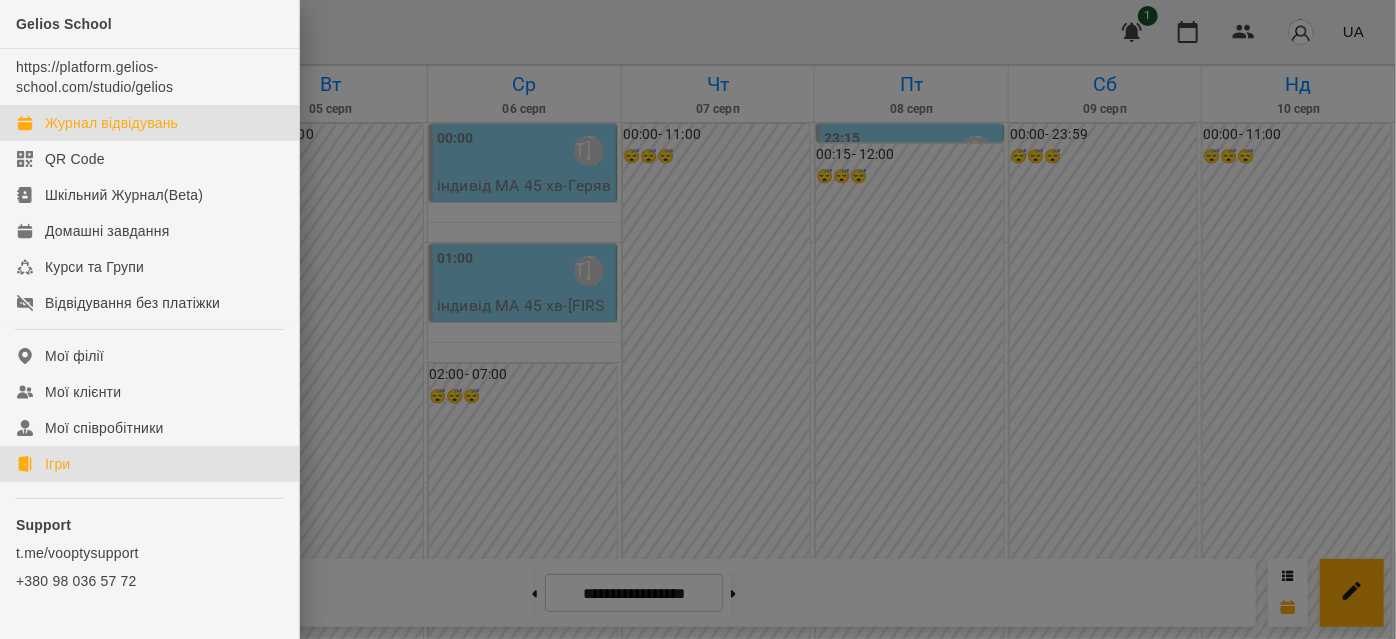 click on "Ігри" 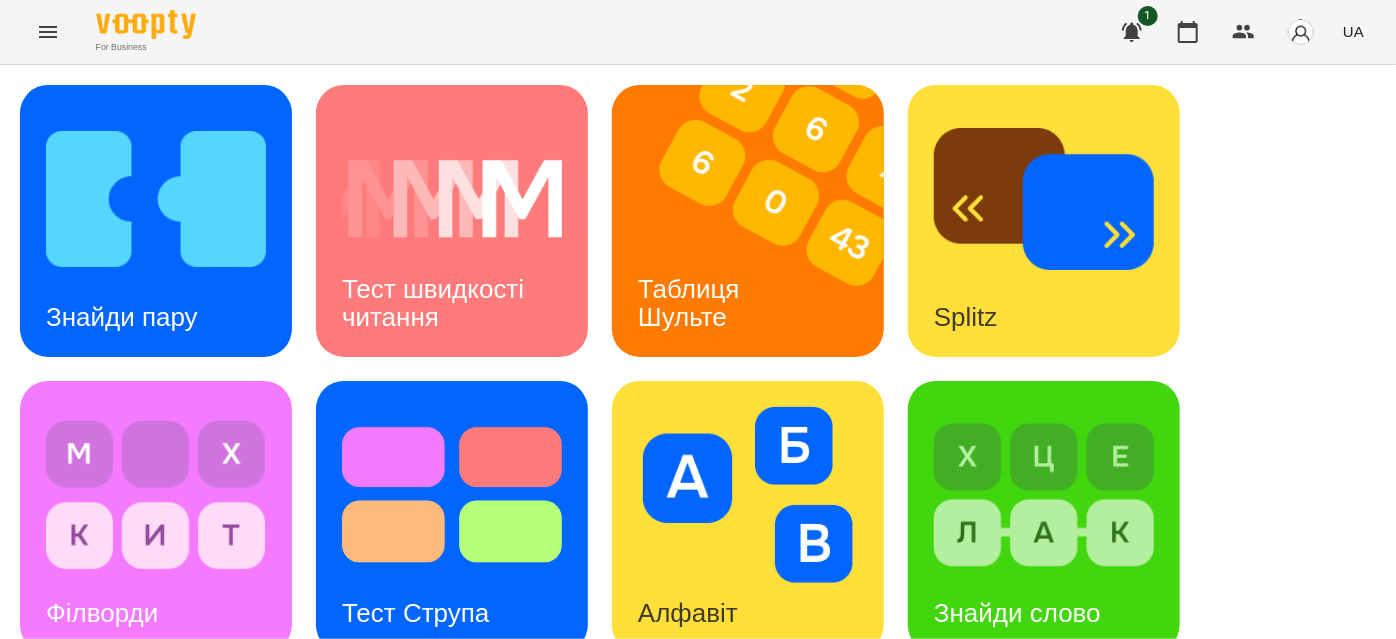 scroll, scrollTop: 0, scrollLeft: 0, axis: both 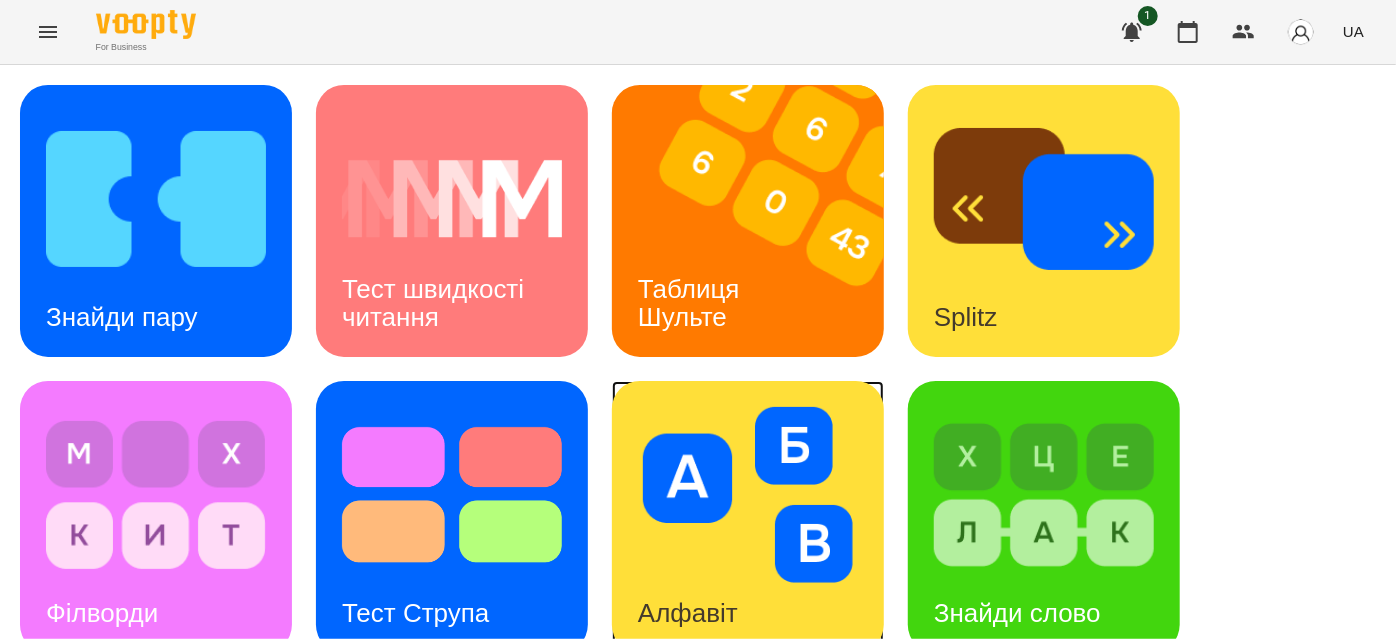 click at bounding box center [748, 495] 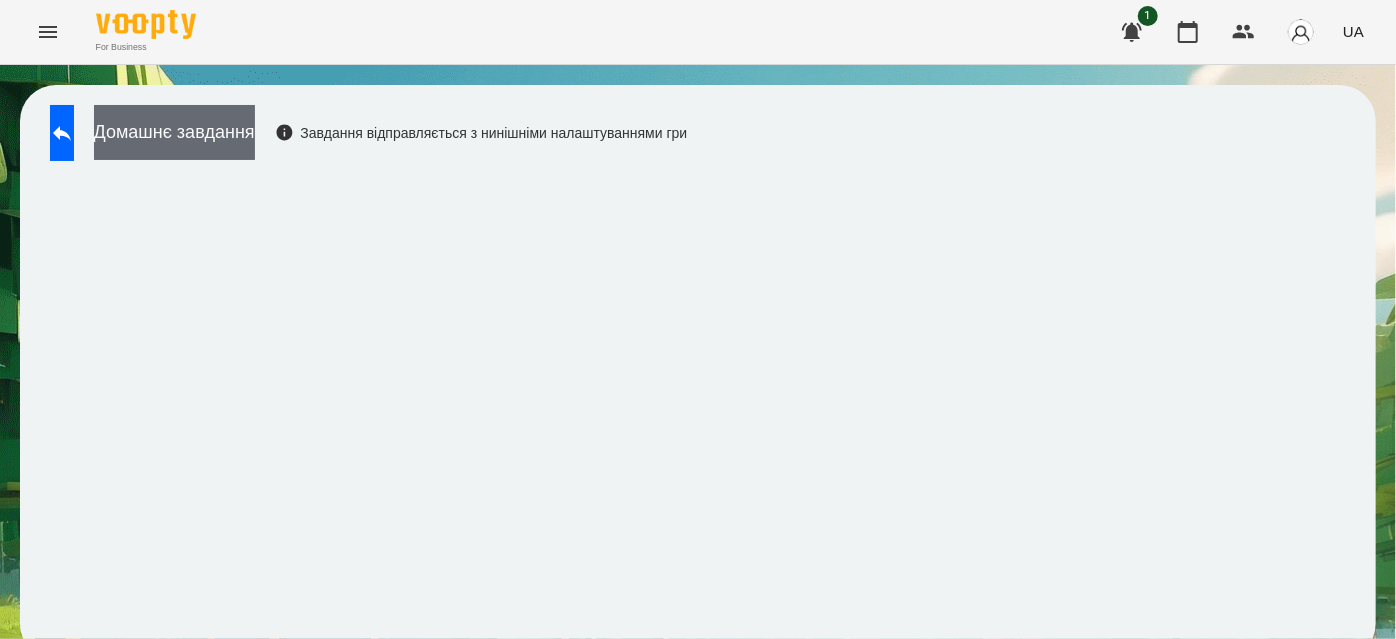 click on "Домашнє завдання" at bounding box center [174, 132] 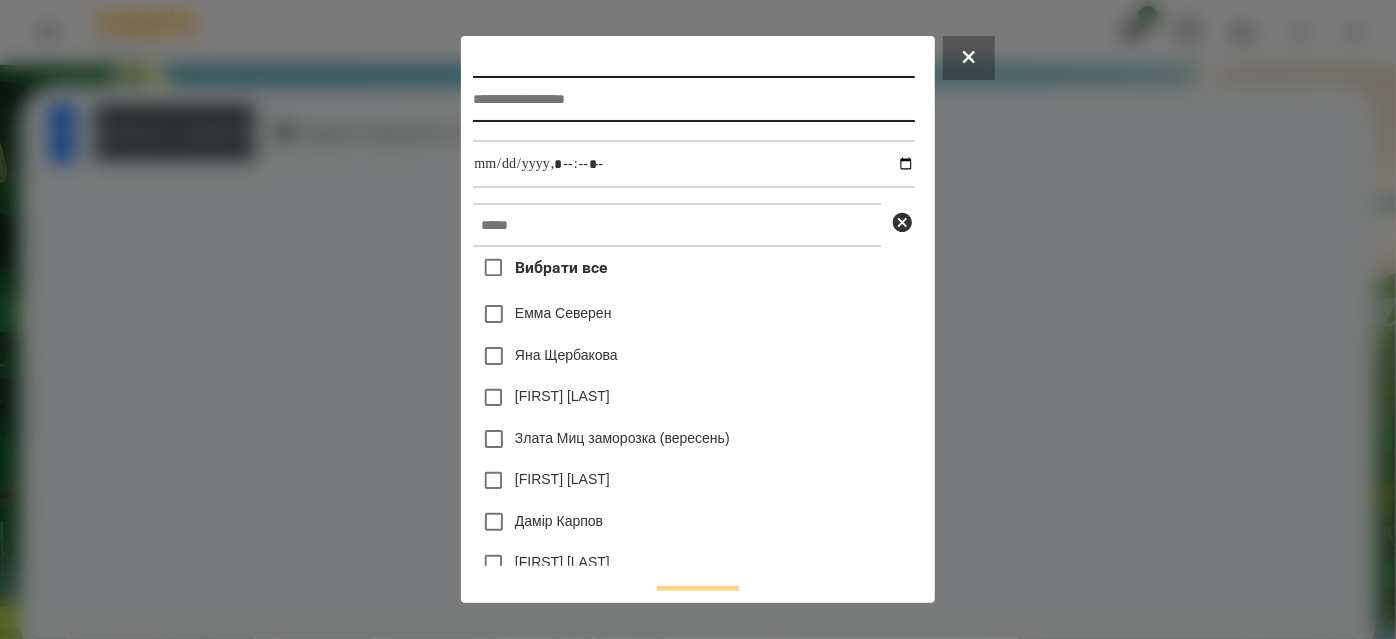 click at bounding box center [693, 99] 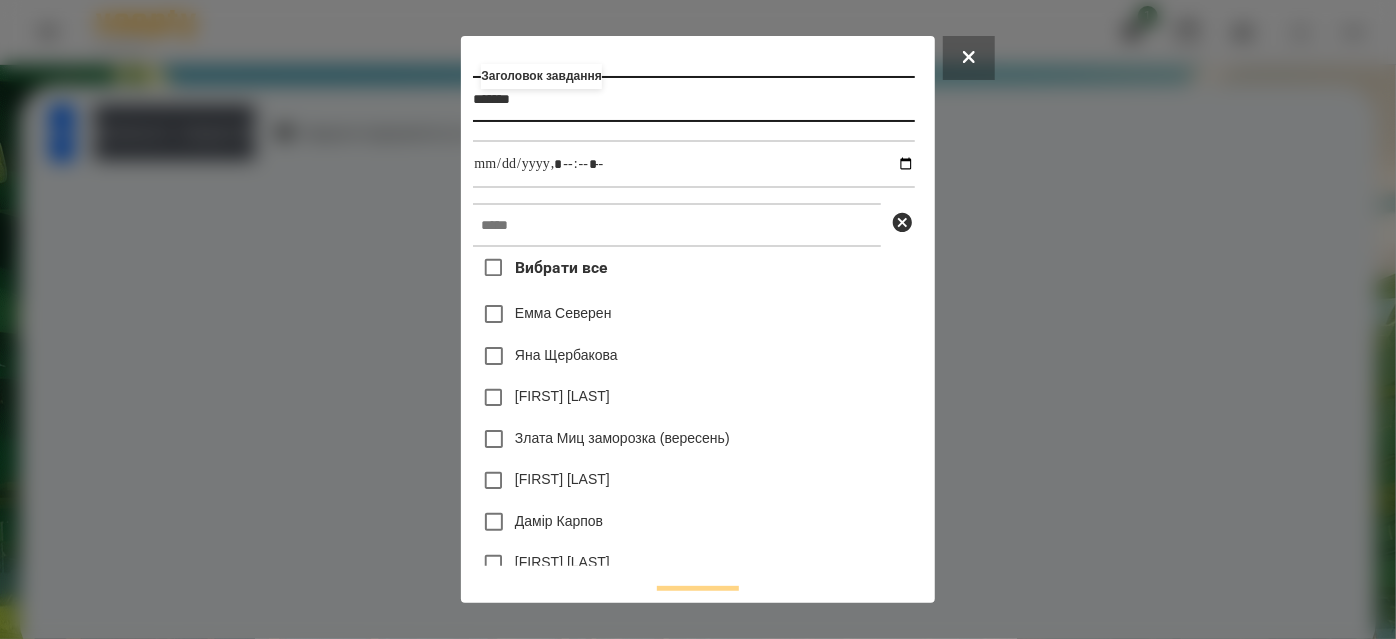 type on "*******" 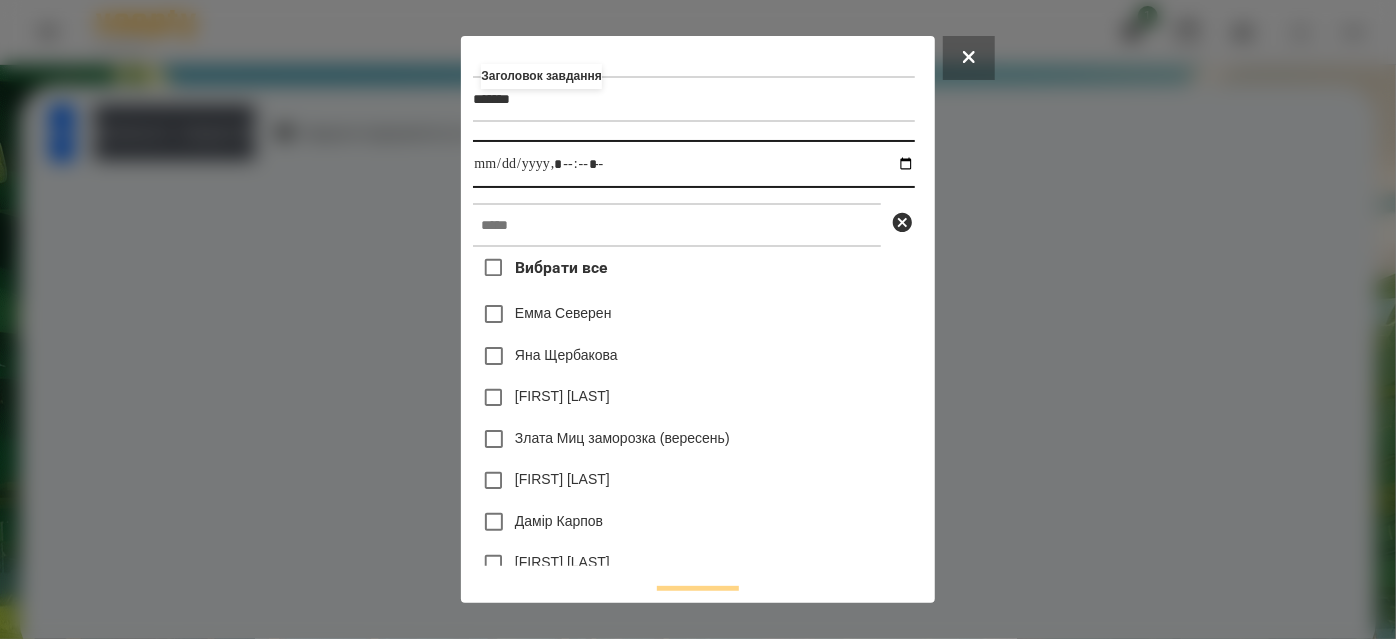 click at bounding box center [693, 164] 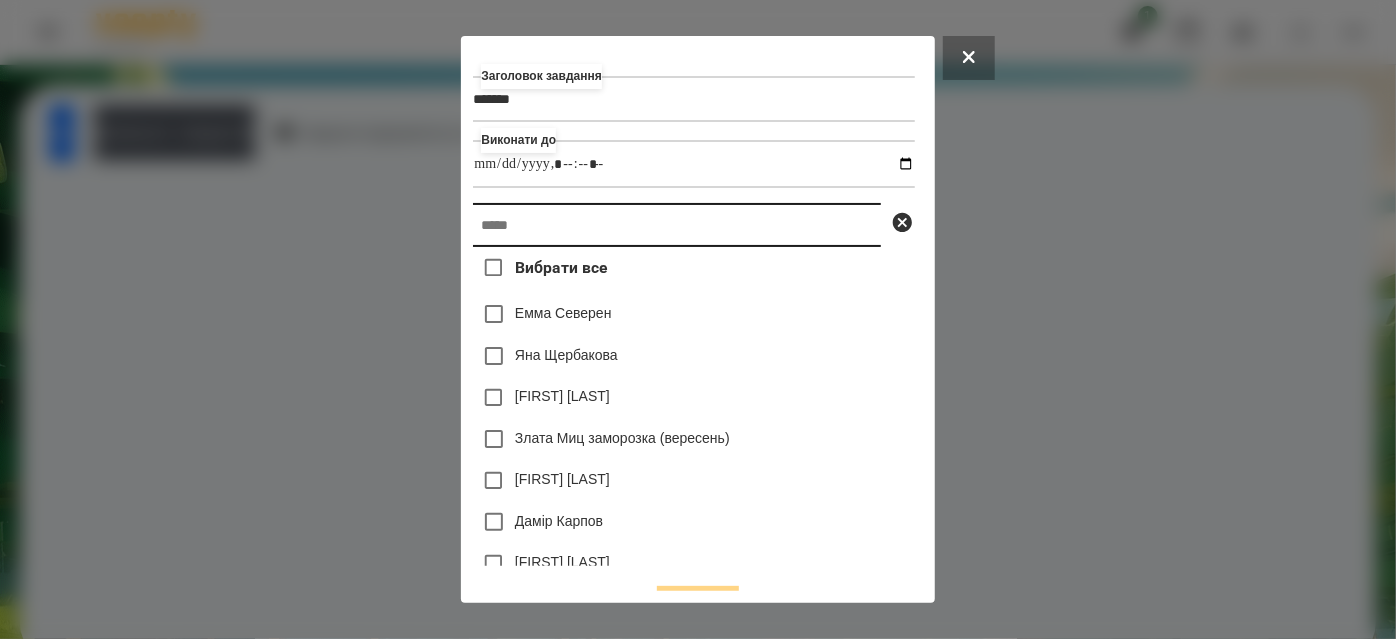 type on "**********" 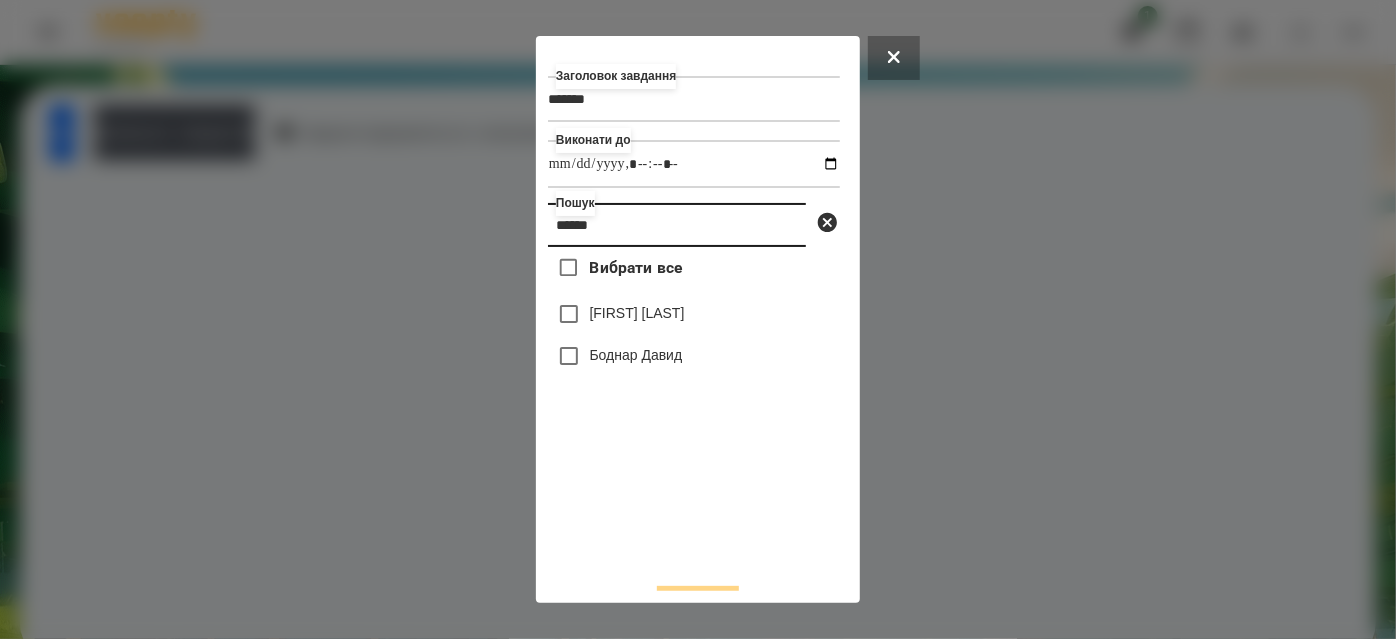 type on "******" 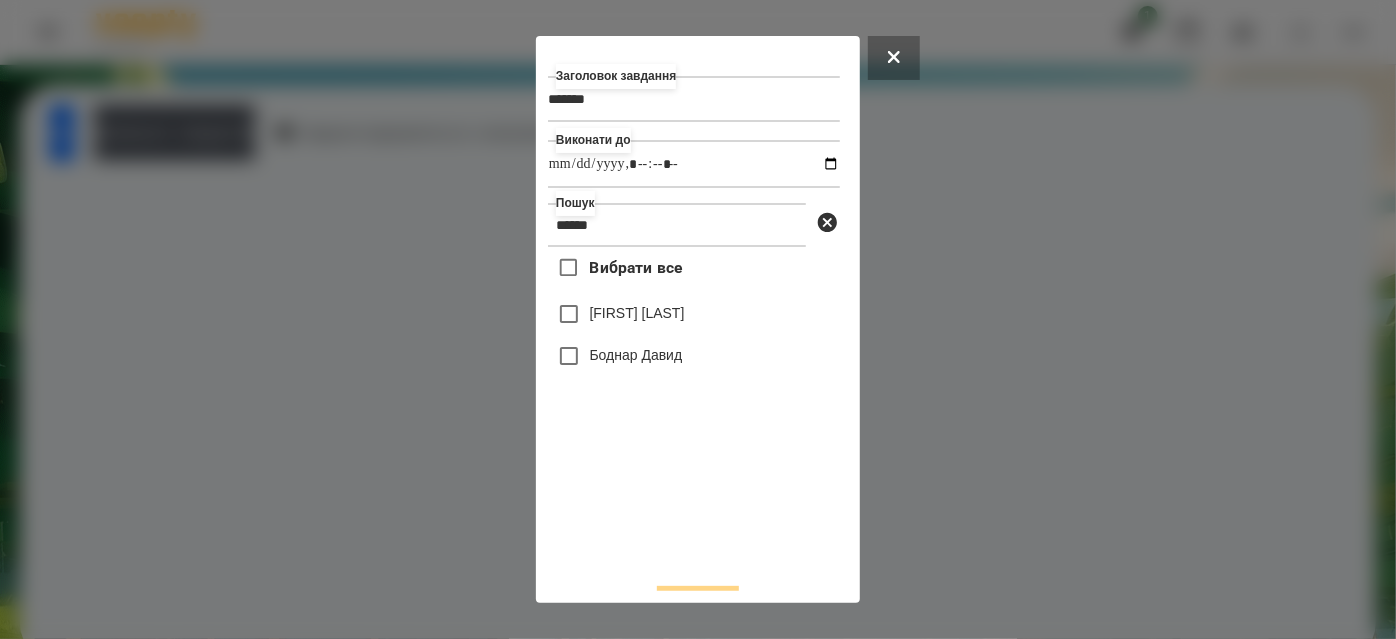 click on "[LAST] [FIRST]" at bounding box center (694, 314) 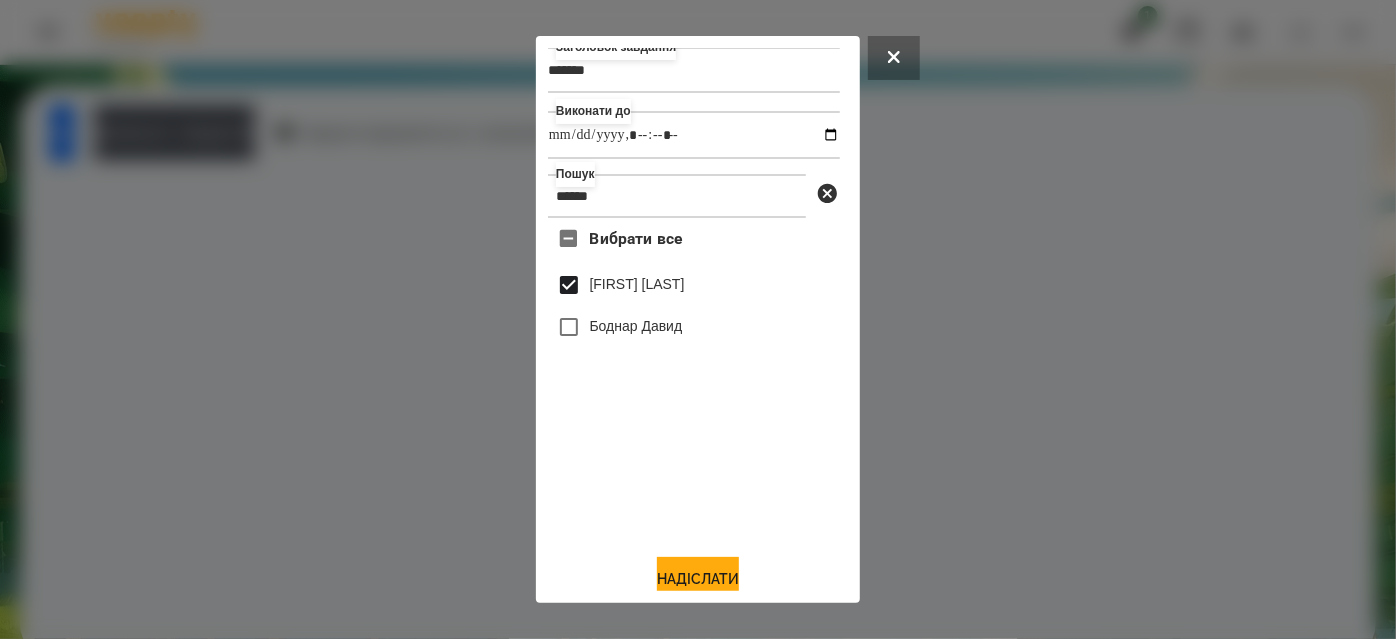 scroll, scrollTop: 44, scrollLeft: 0, axis: vertical 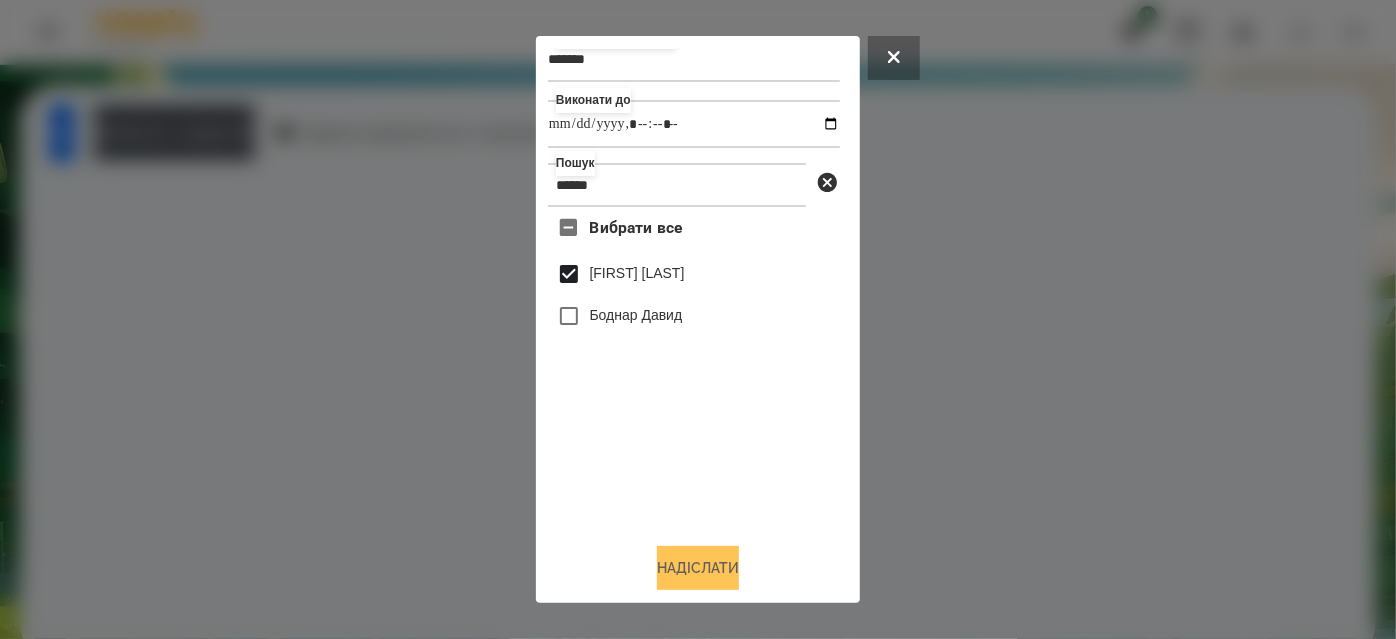 click on "Надіслати" at bounding box center (698, 568) 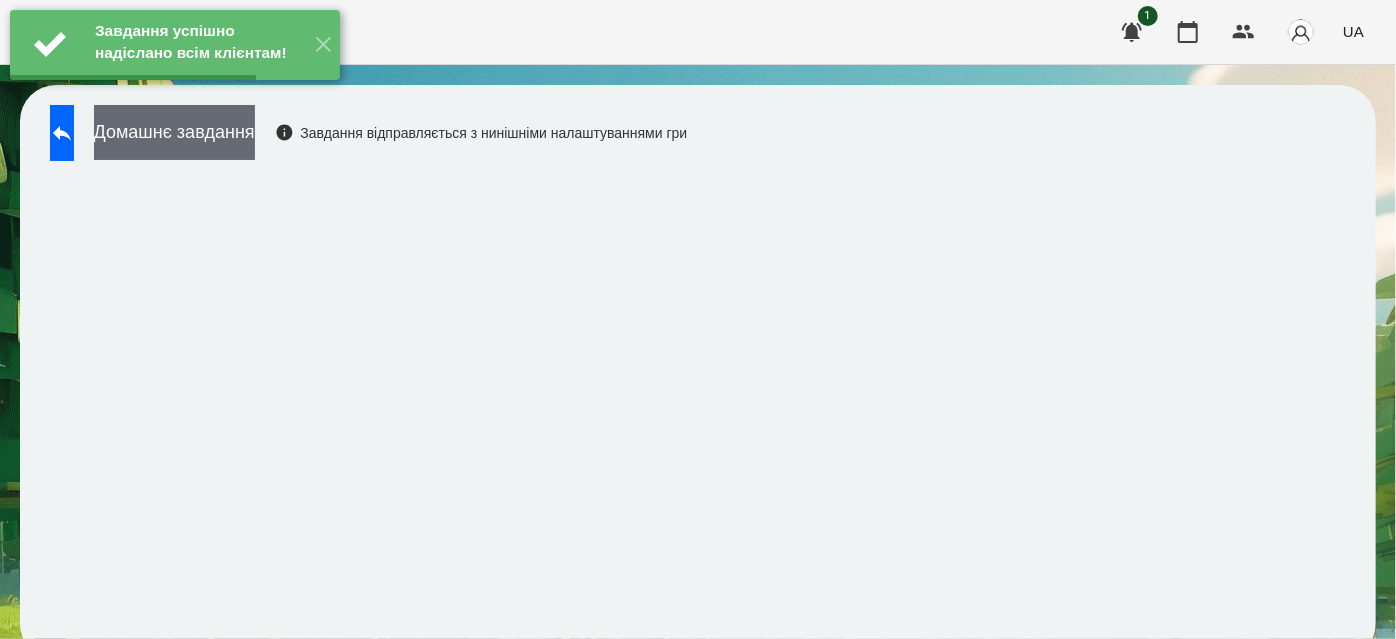 click on "Домашнє завдання" at bounding box center [174, 132] 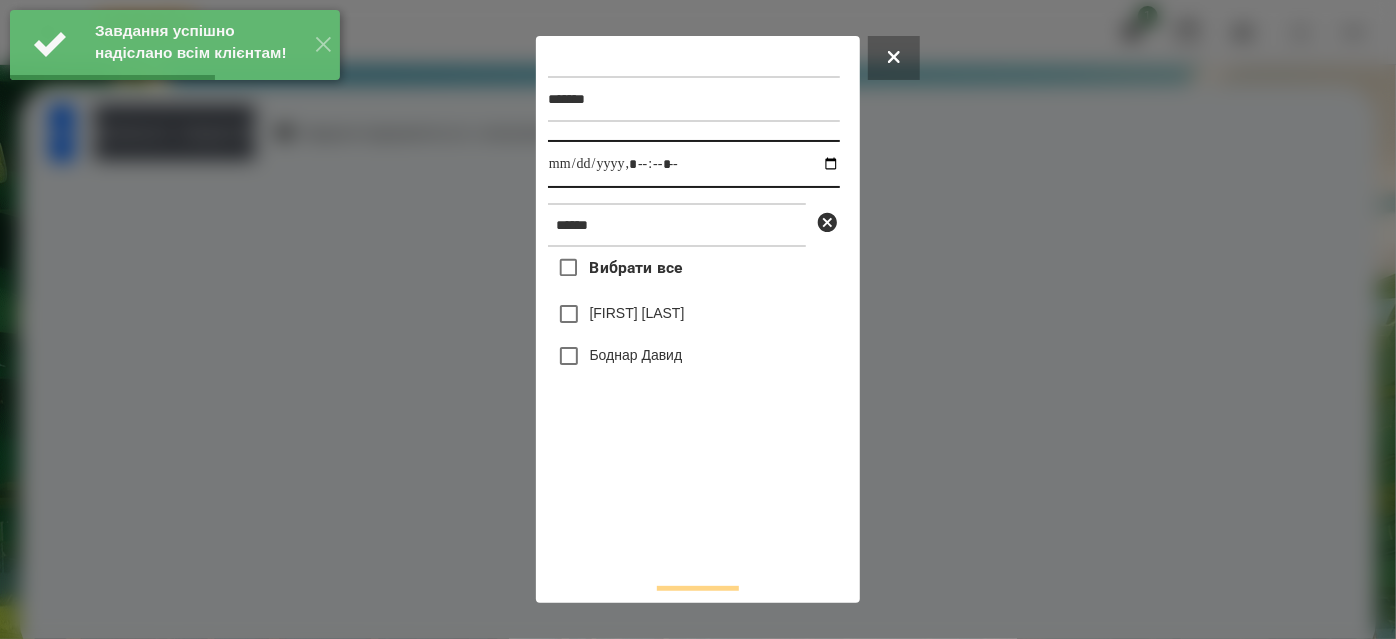 click at bounding box center (694, 164) 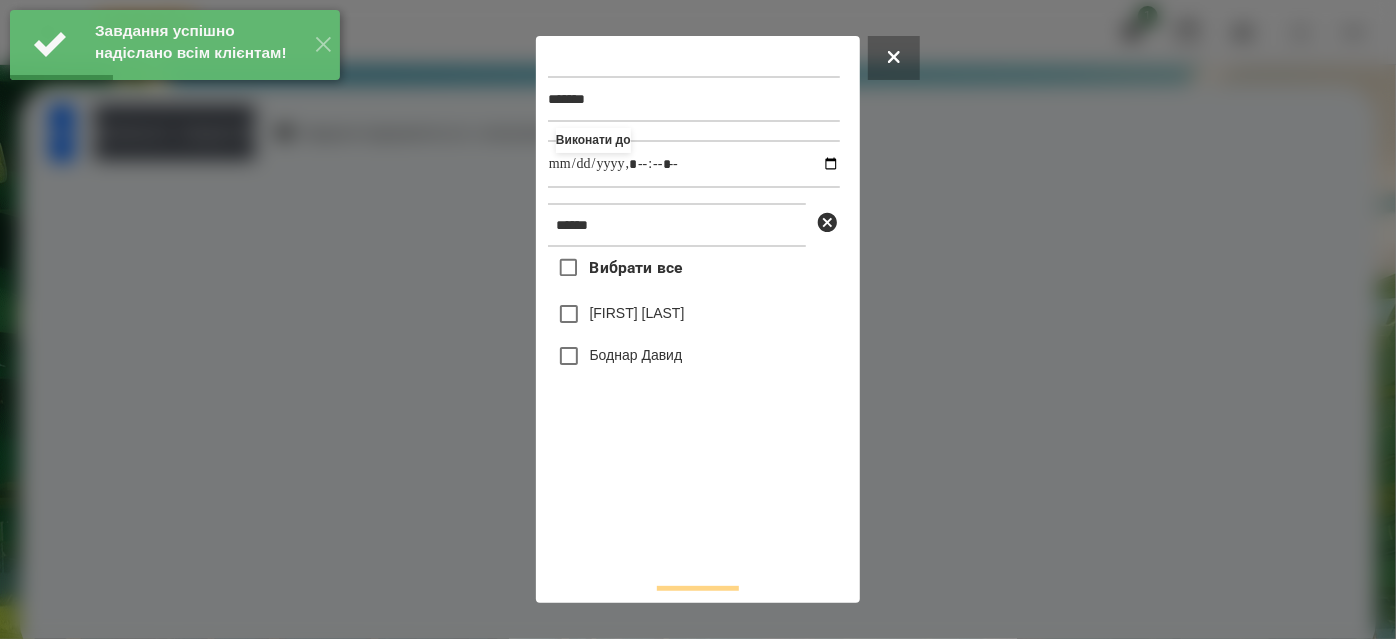 type on "**********" 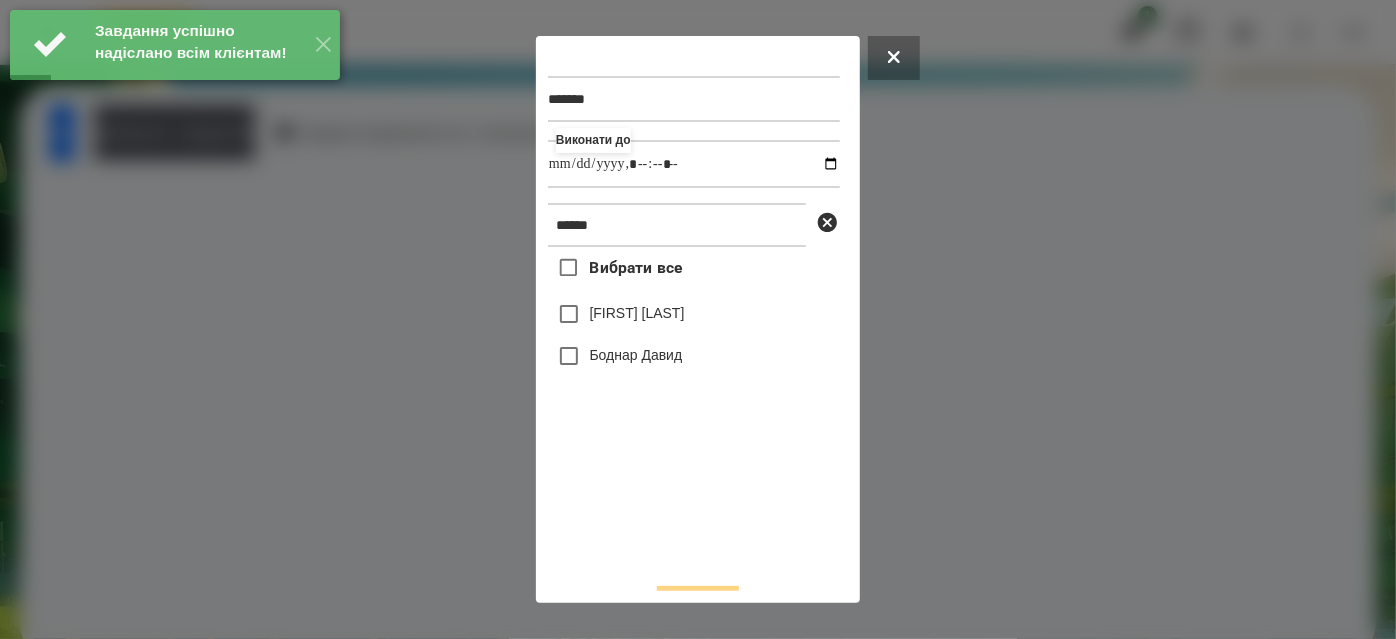 click on "[LAST] [FIRST]" at bounding box center (637, 313) 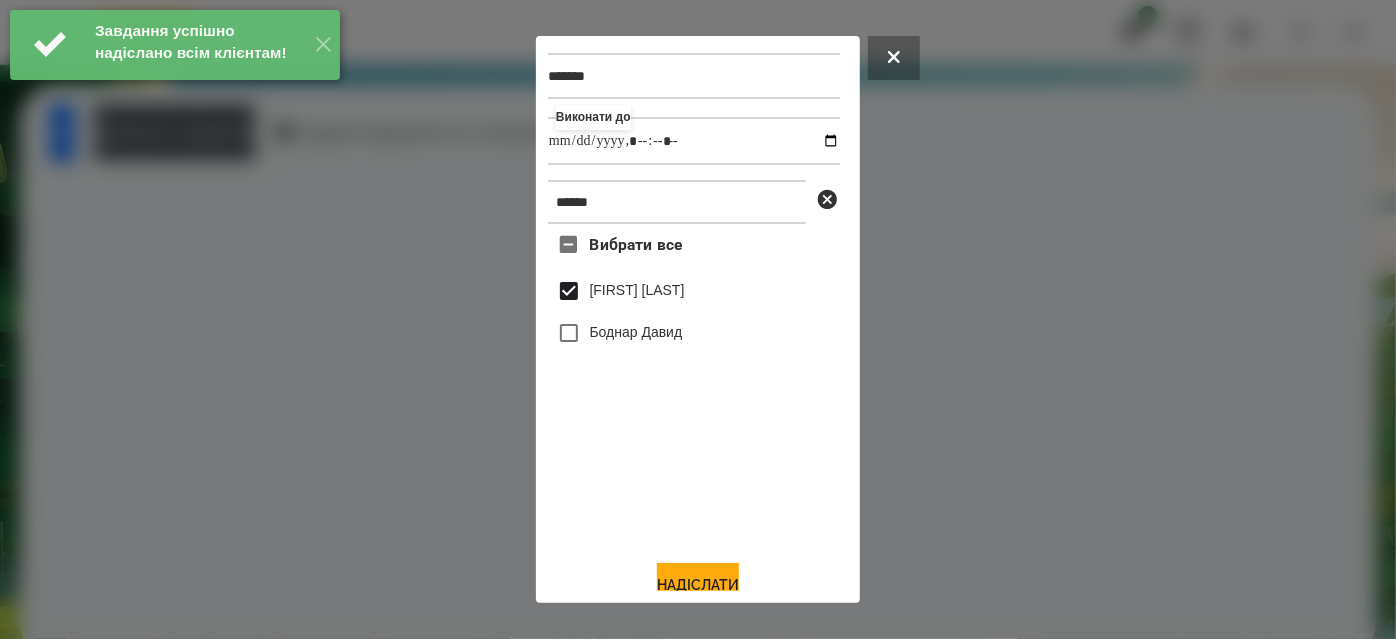 scroll, scrollTop: 44, scrollLeft: 0, axis: vertical 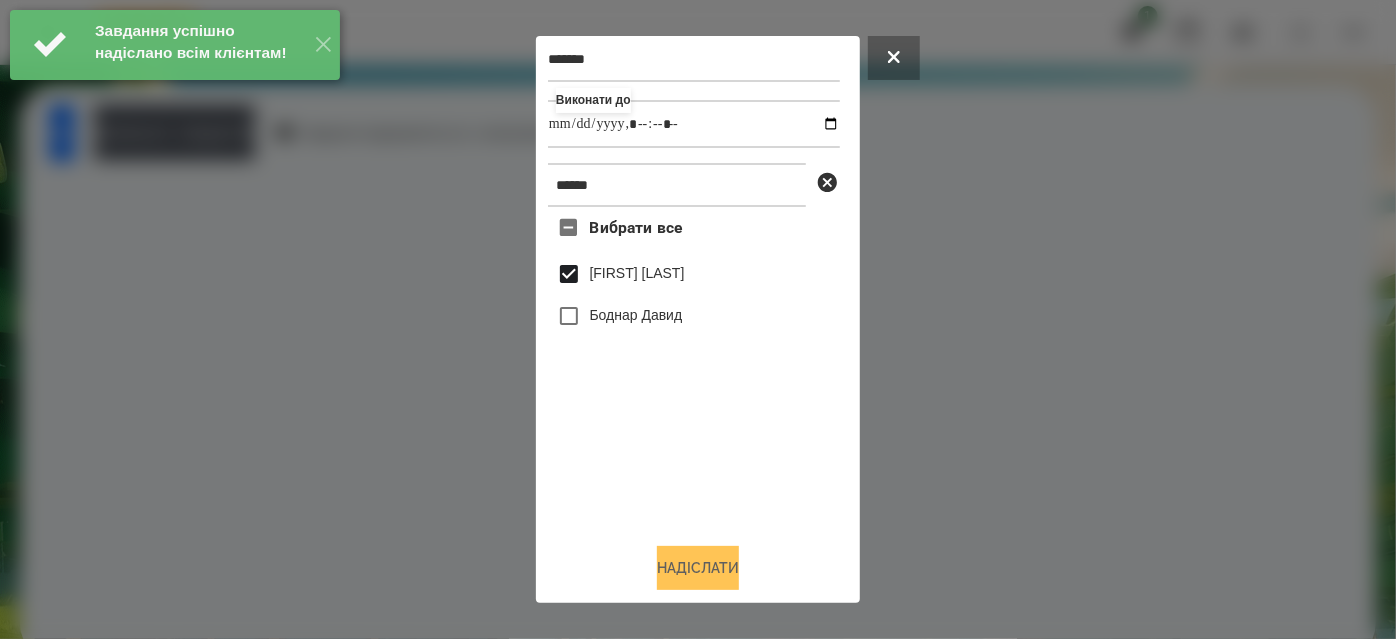 click on "Надіслати" at bounding box center [698, 568] 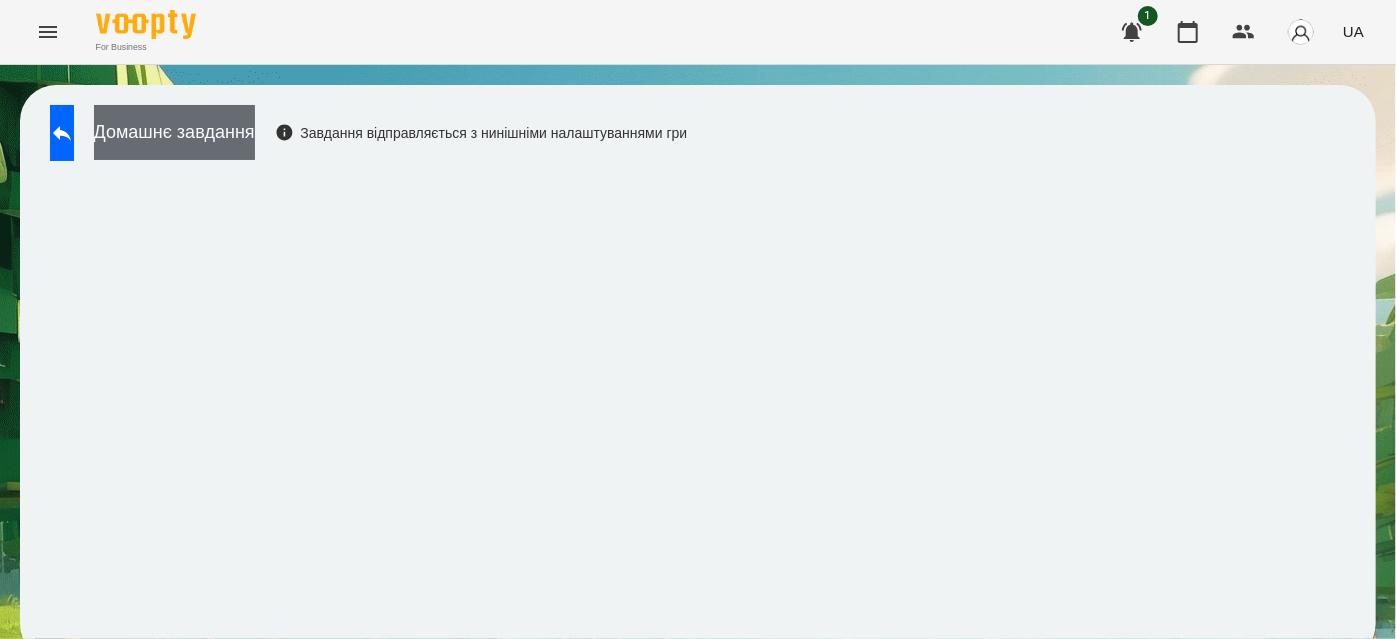 click on "Домашнє завдання" at bounding box center (174, 132) 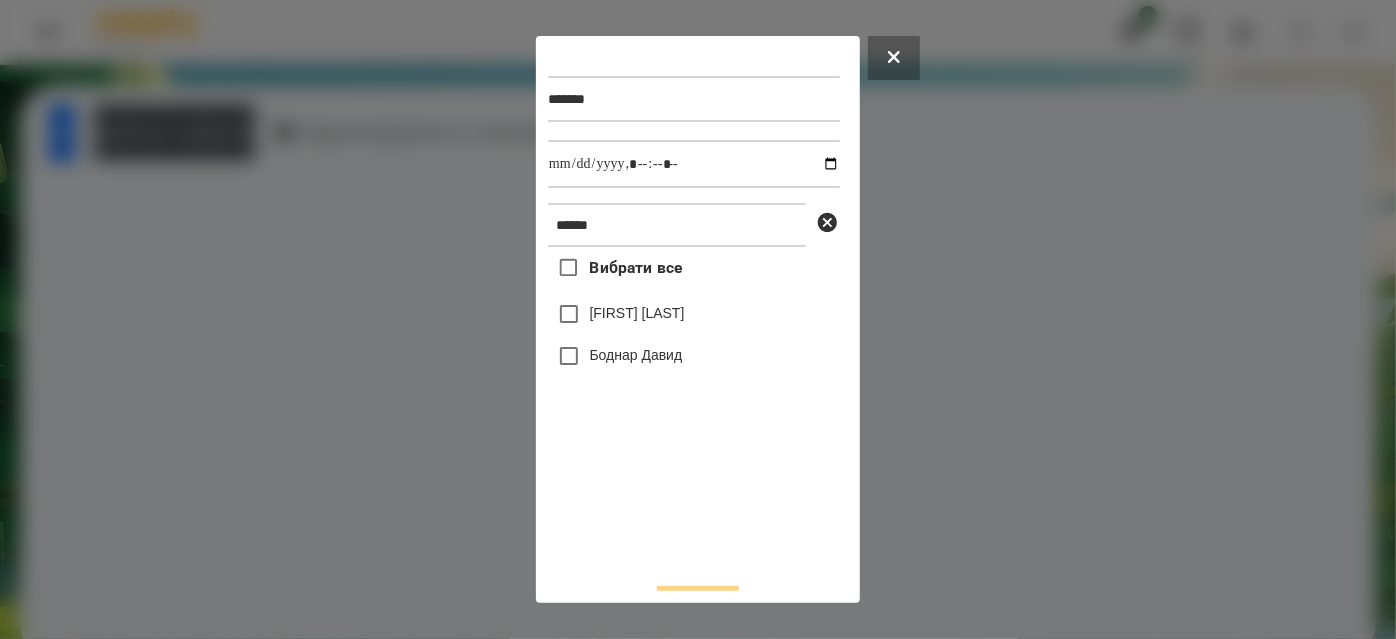 click on "[LAST] [FIRST]" at bounding box center [637, 313] 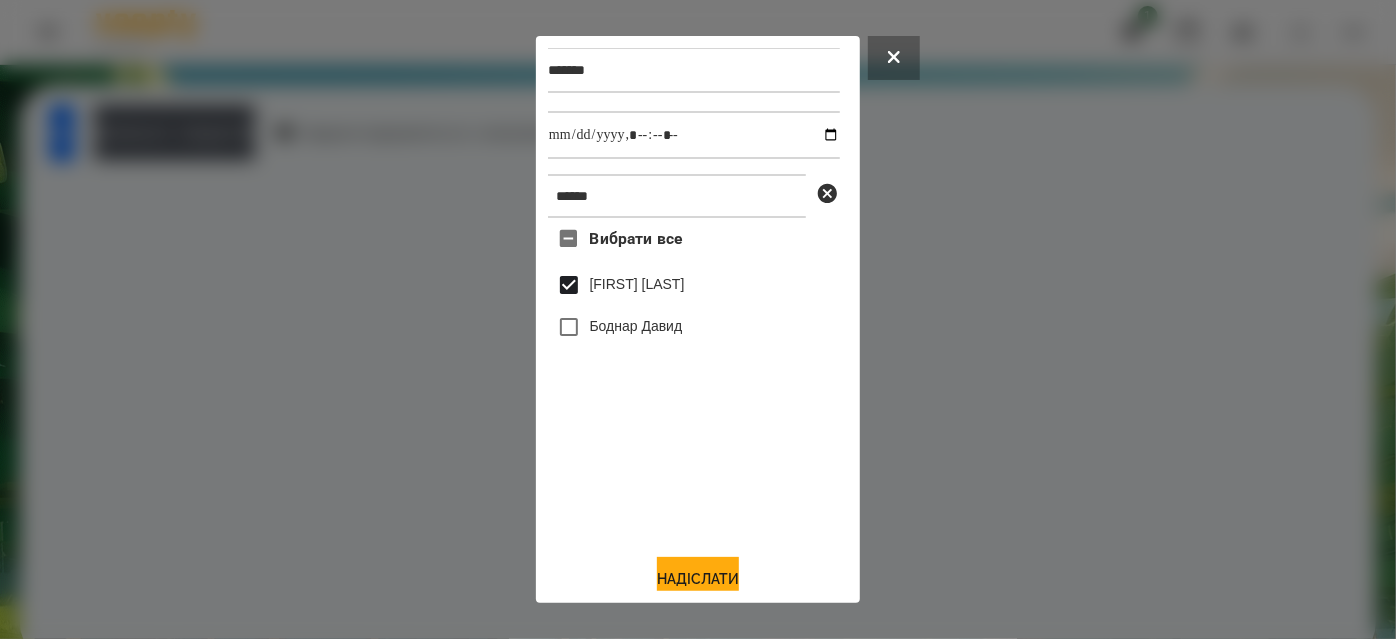 scroll, scrollTop: 44, scrollLeft: 0, axis: vertical 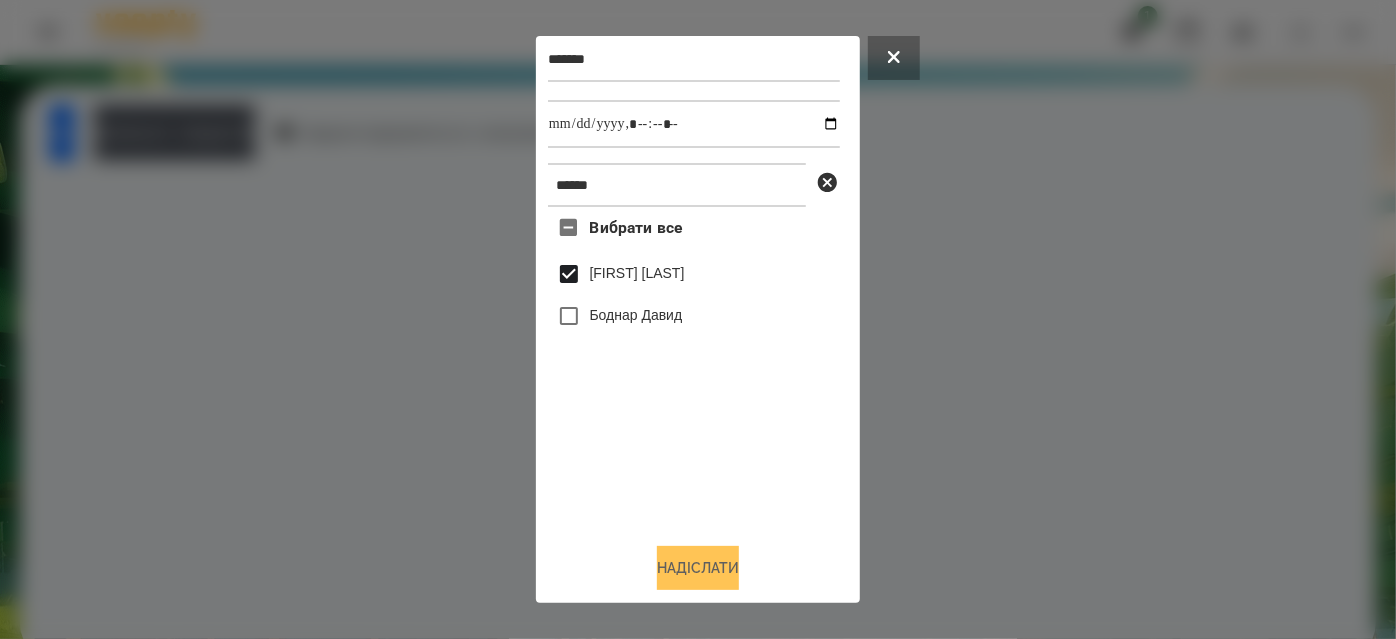 click on "Надіслати" at bounding box center [698, 568] 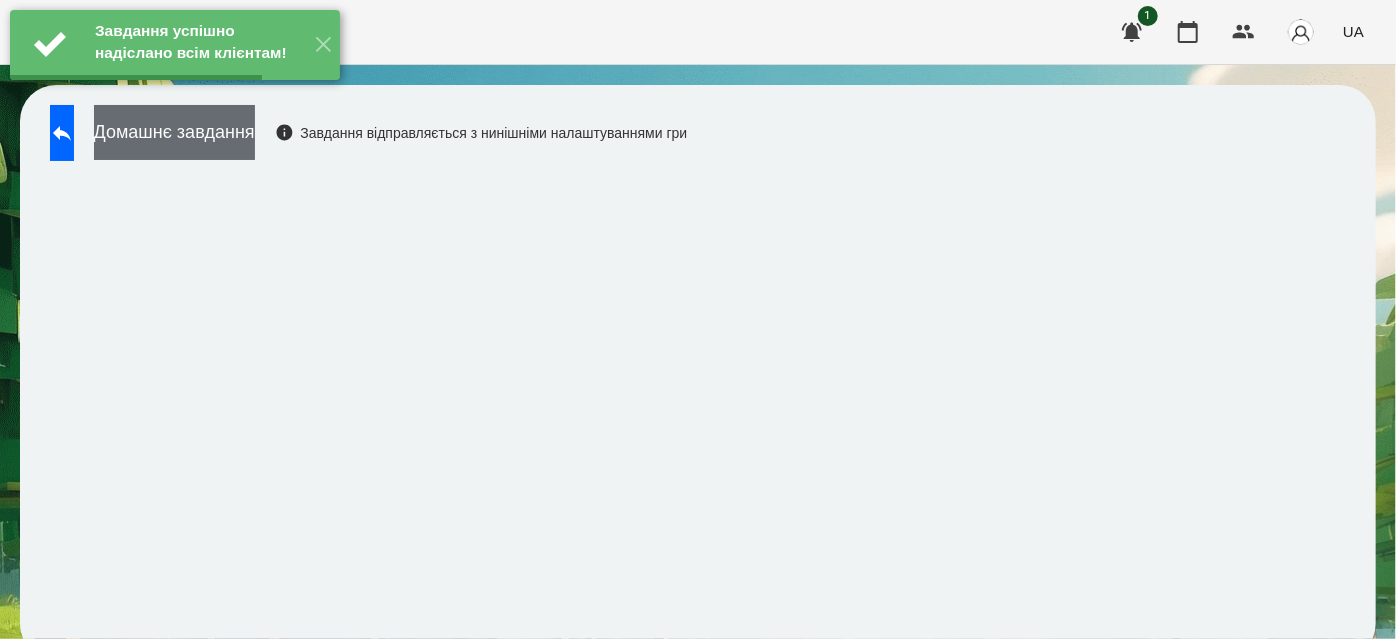 click on "Домашнє завдання" at bounding box center [174, 132] 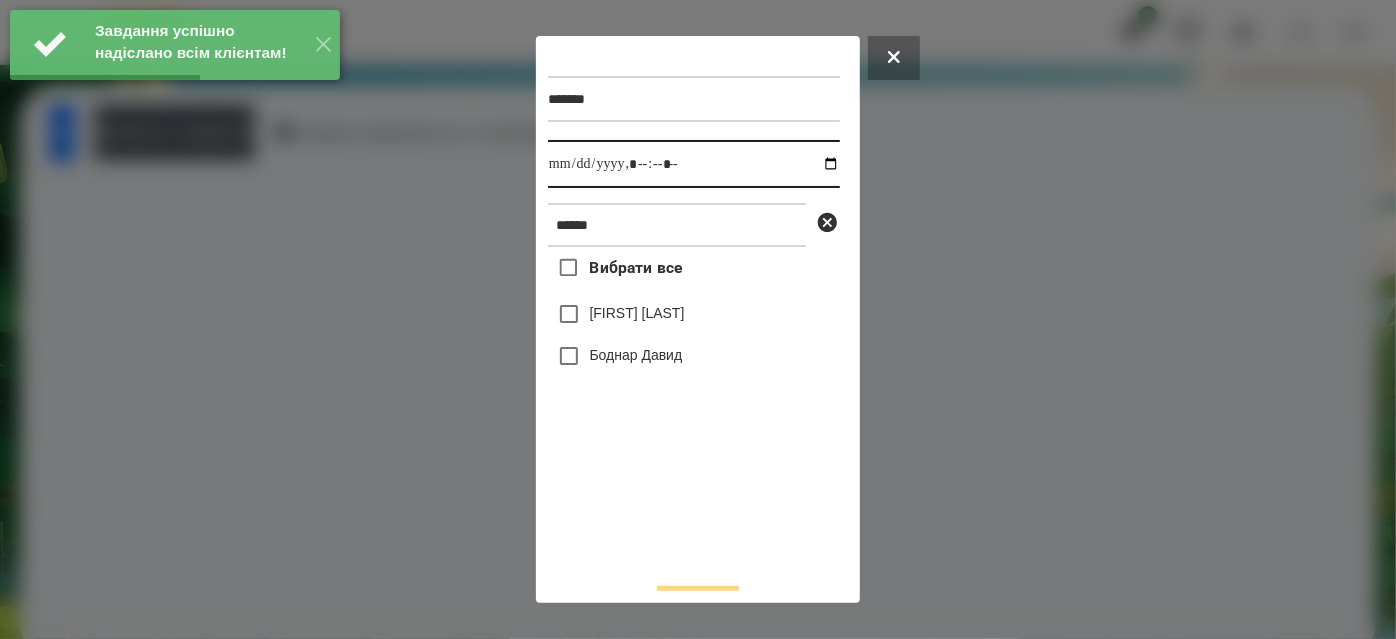 click at bounding box center (694, 164) 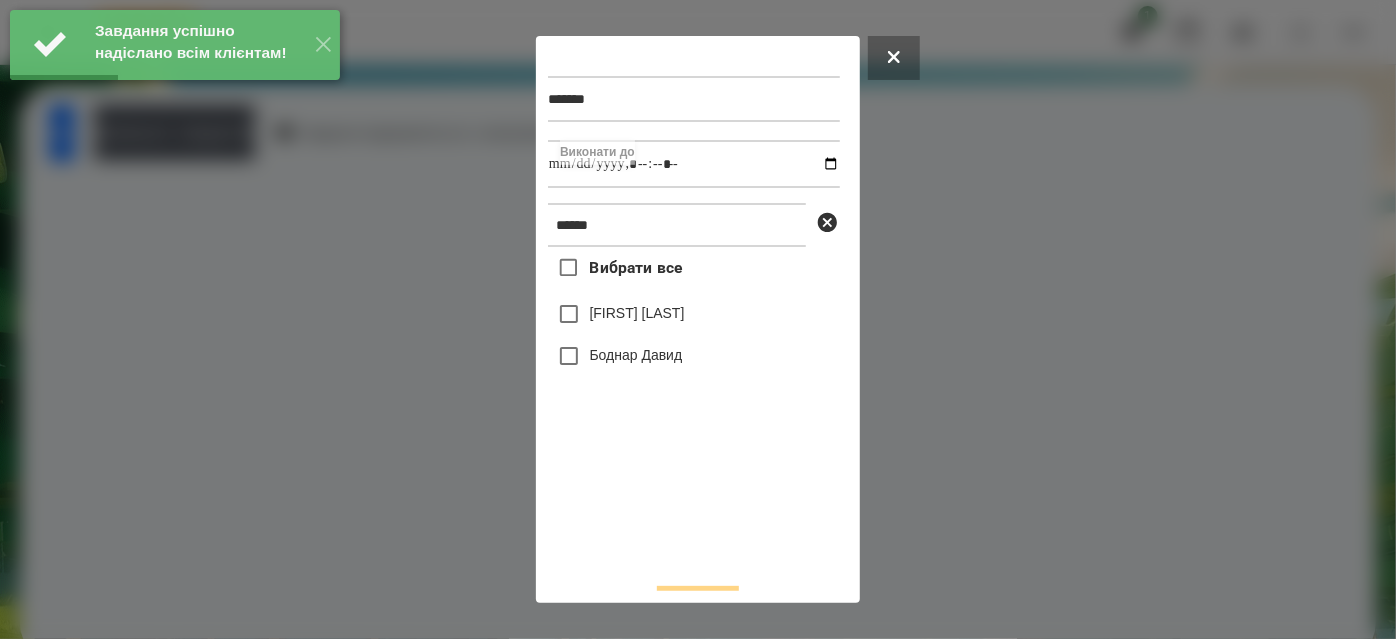 type on "**********" 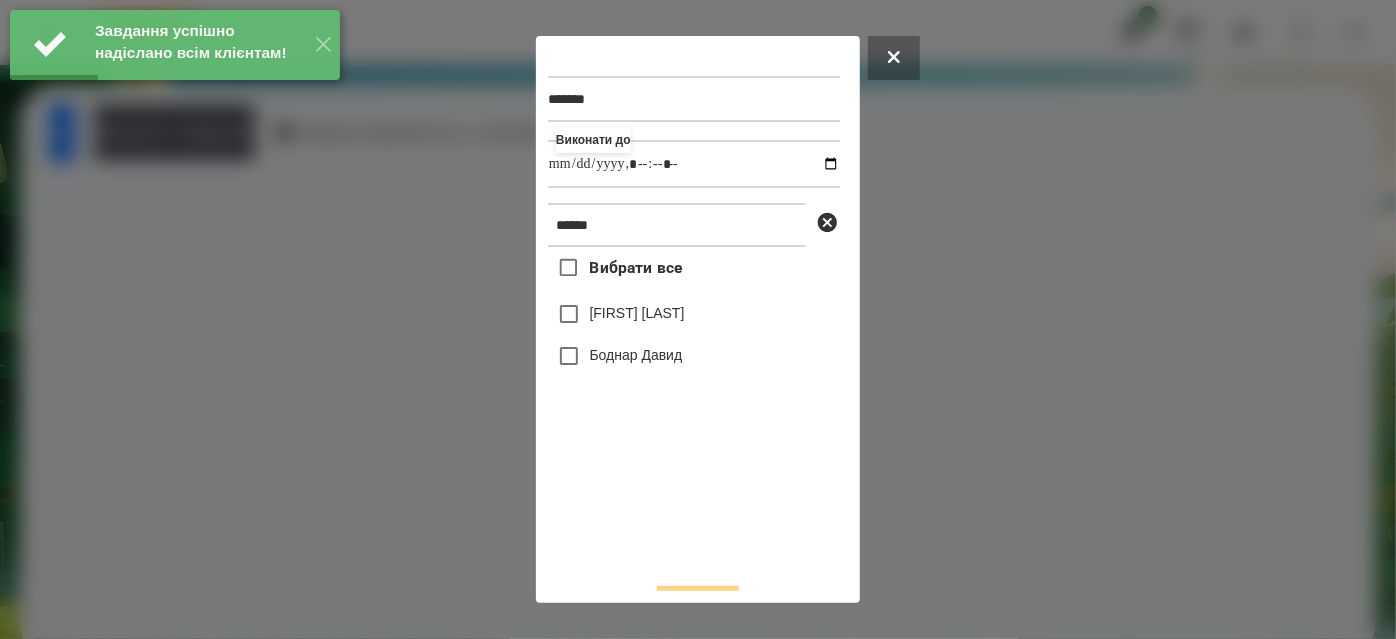 drag, startPoint x: 597, startPoint y: 553, endPoint x: 614, endPoint y: 468, distance: 86.683334 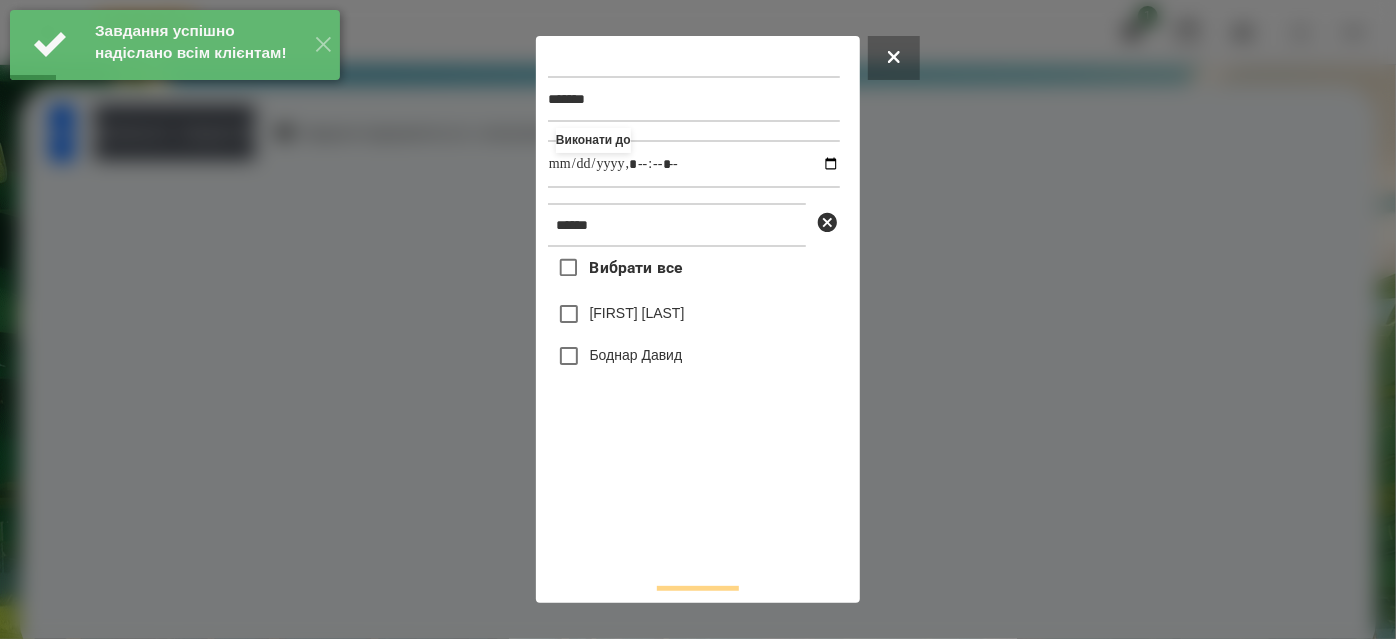 drag, startPoint x: 614, startPoint y: 320, endPoint x: 634, endPoint y: 410, distance: 92.19544 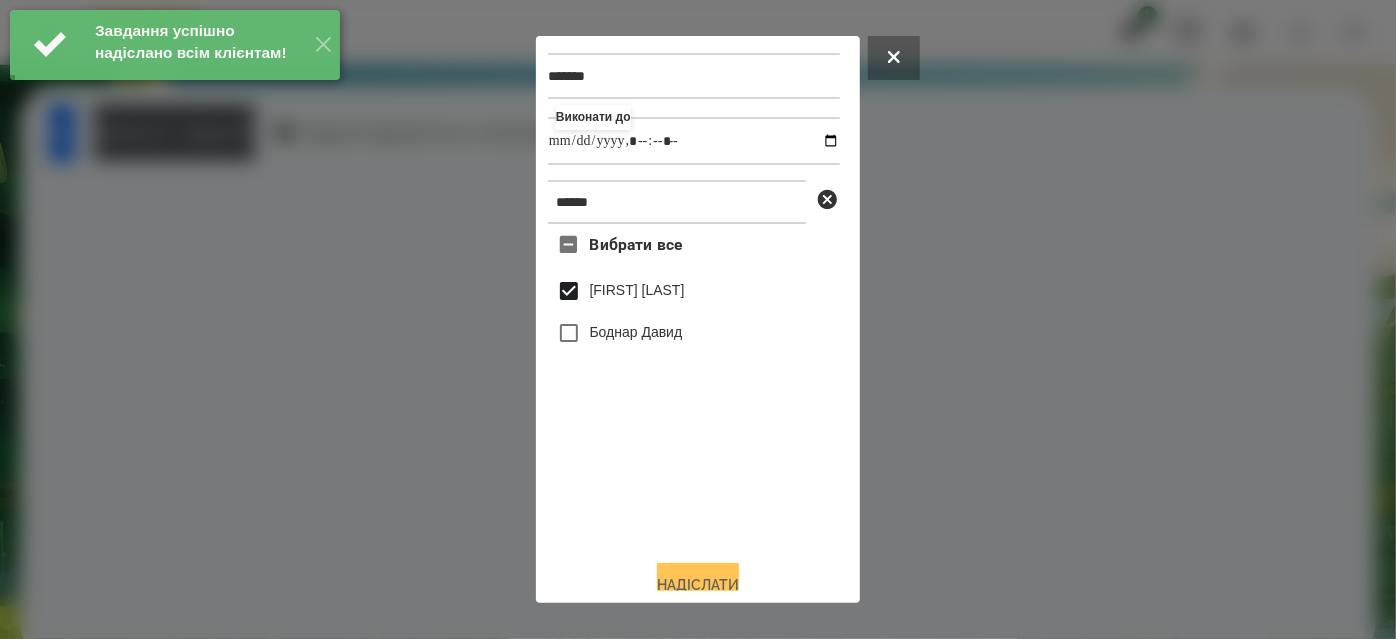 scroll, scrollTop: 44, scrollLeft: 0, axis: vertical 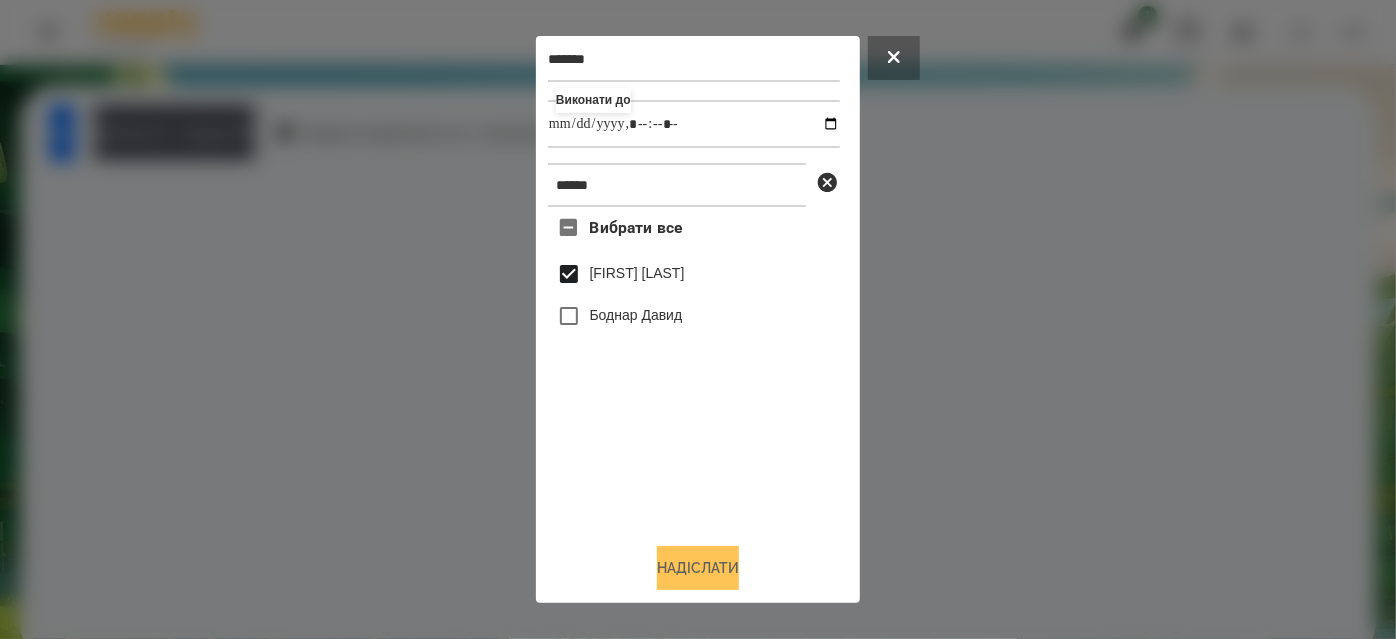 click on "Надіслати" at bounding box center [698, 568] 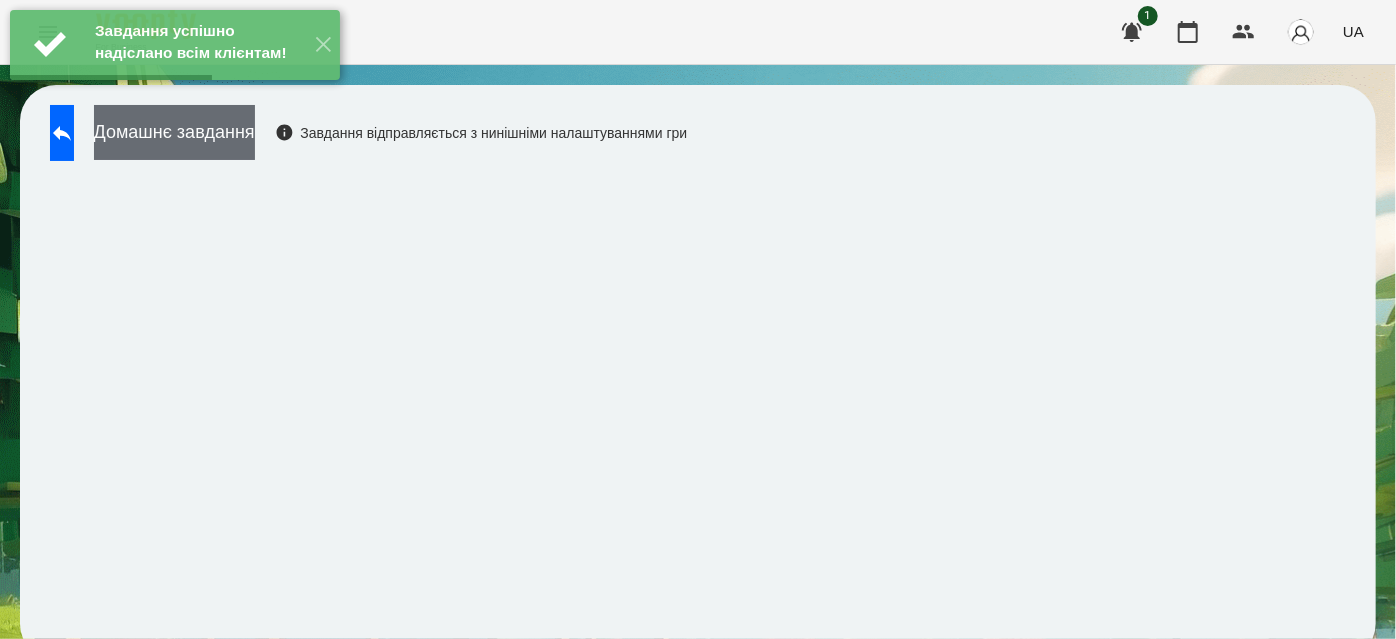 click on "Домашнє завдання" at bounding box center (174, 132) 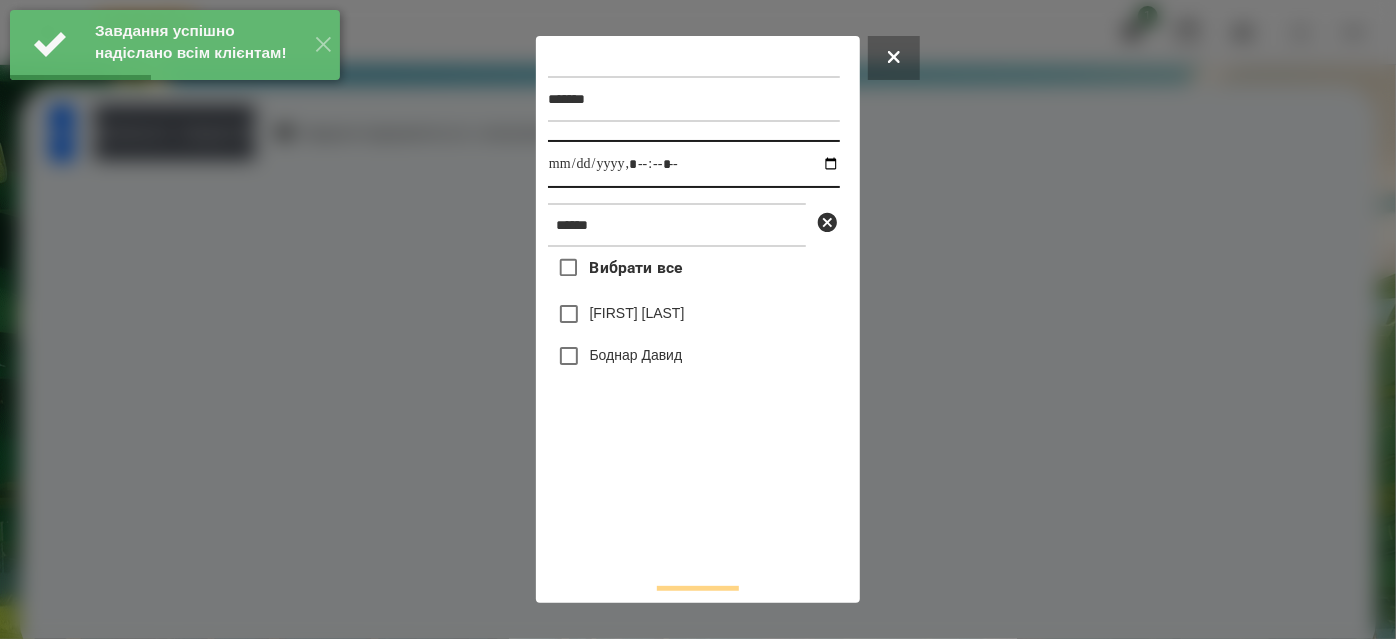 click at bounding box center (694, 164) 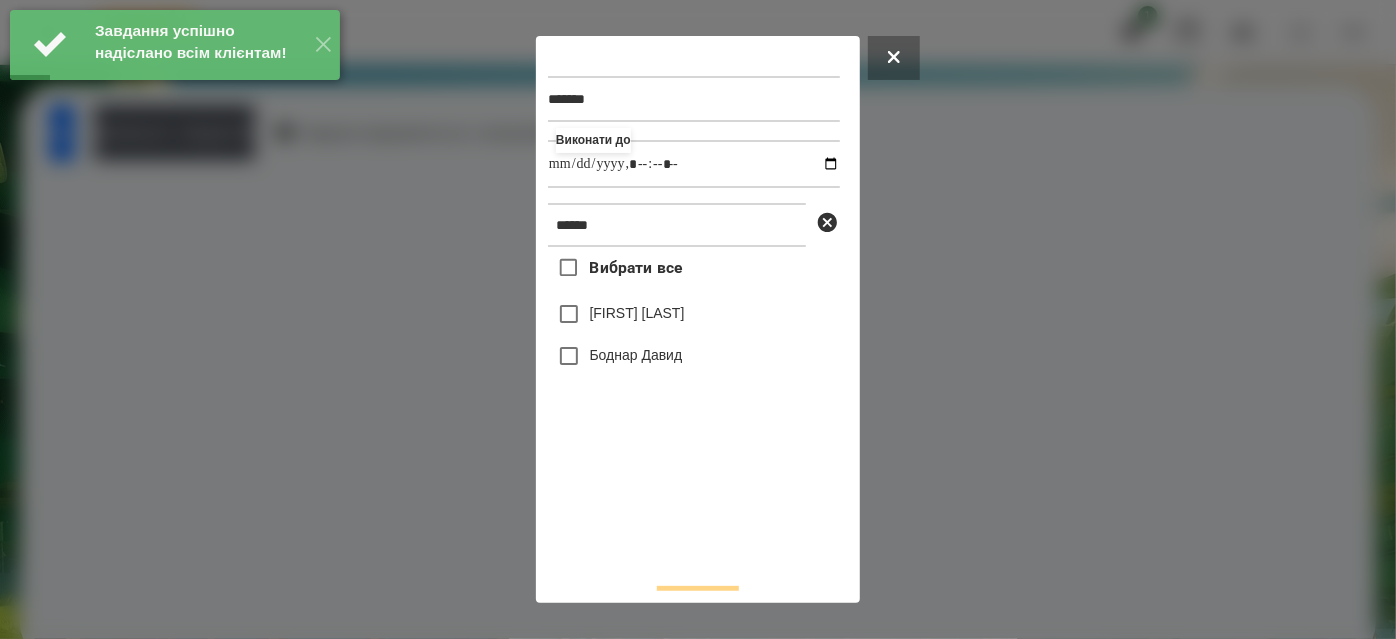 type on "**********" 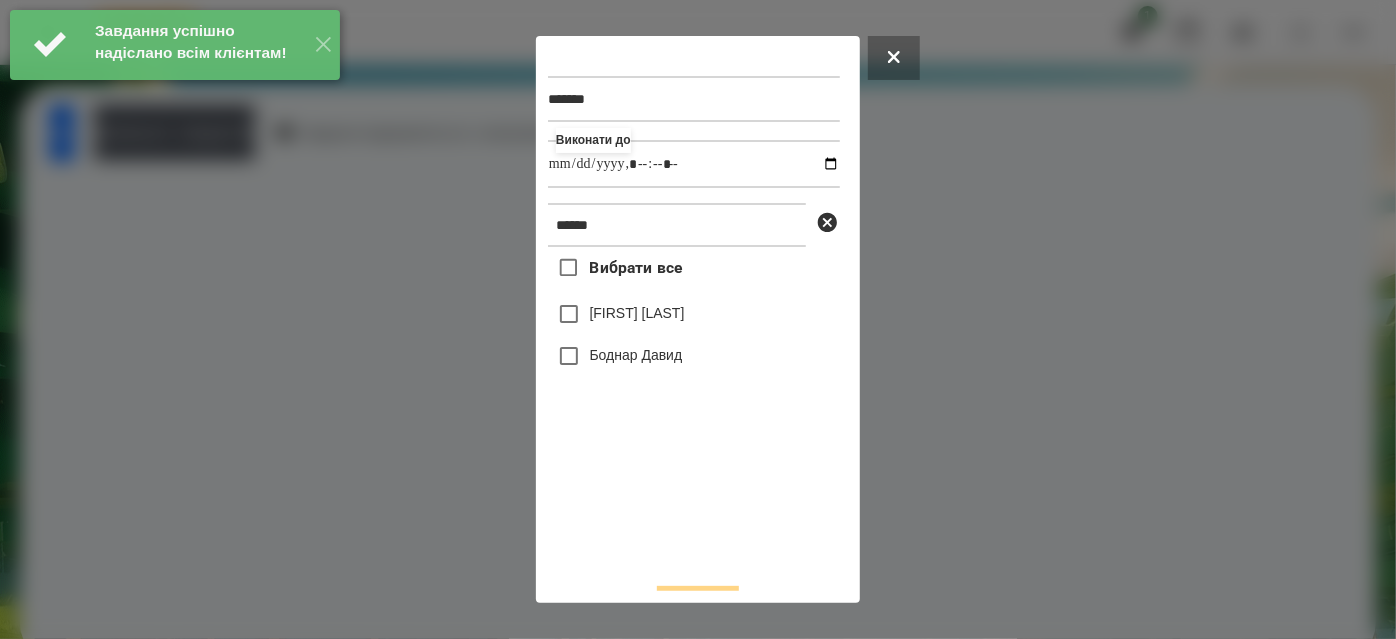 click on "[LAST] [FIRST]" at bounding box center [637, 313] 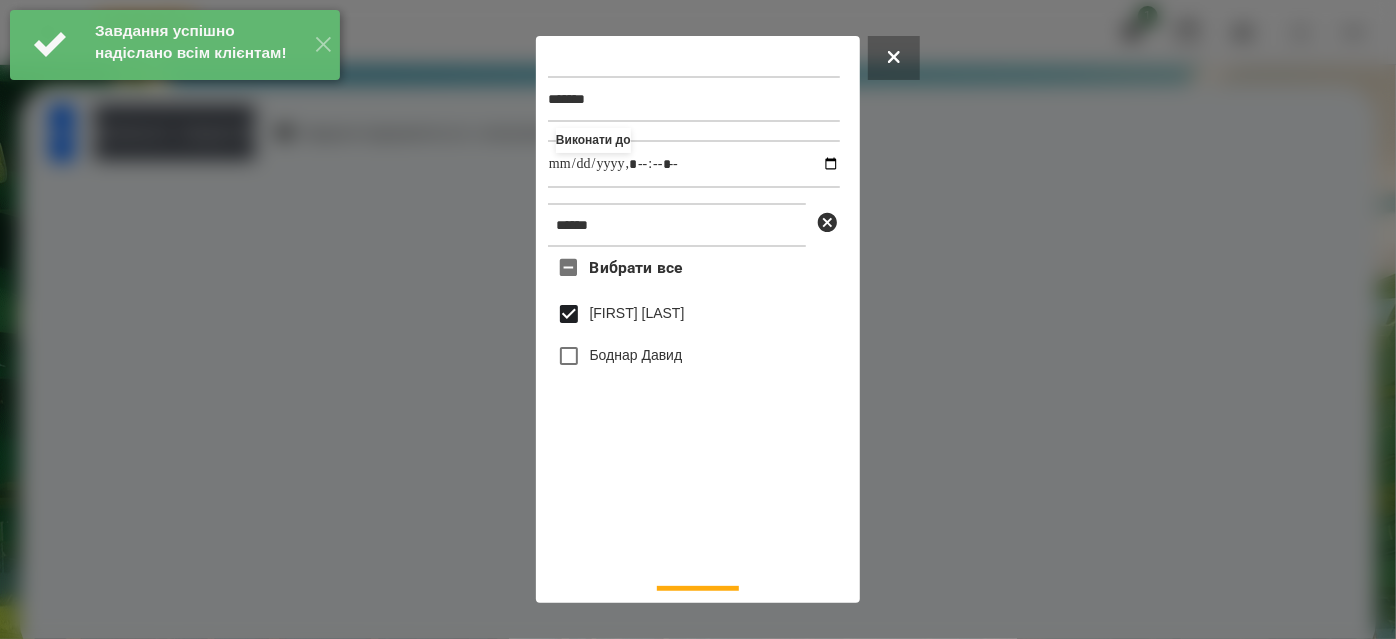 scroll, scrollTop: 44, scrollLeft: 0, axis: vertical 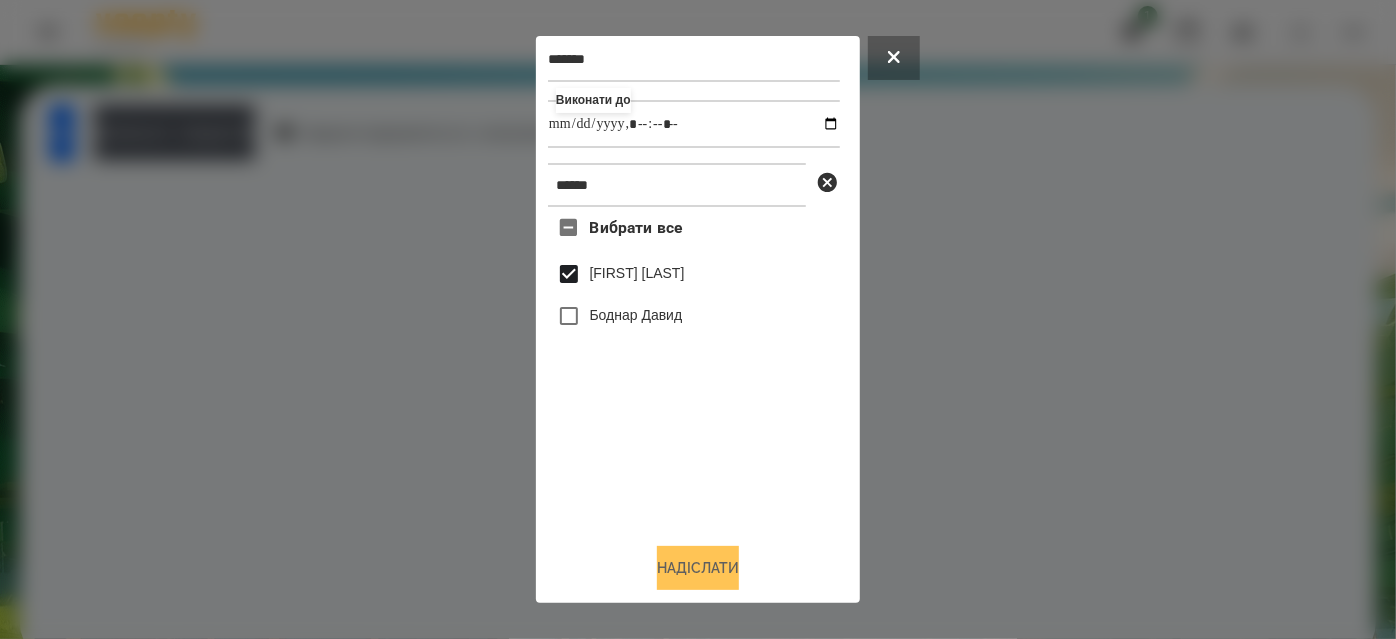 click on "Надіслати" at bounding box center (698, 568) 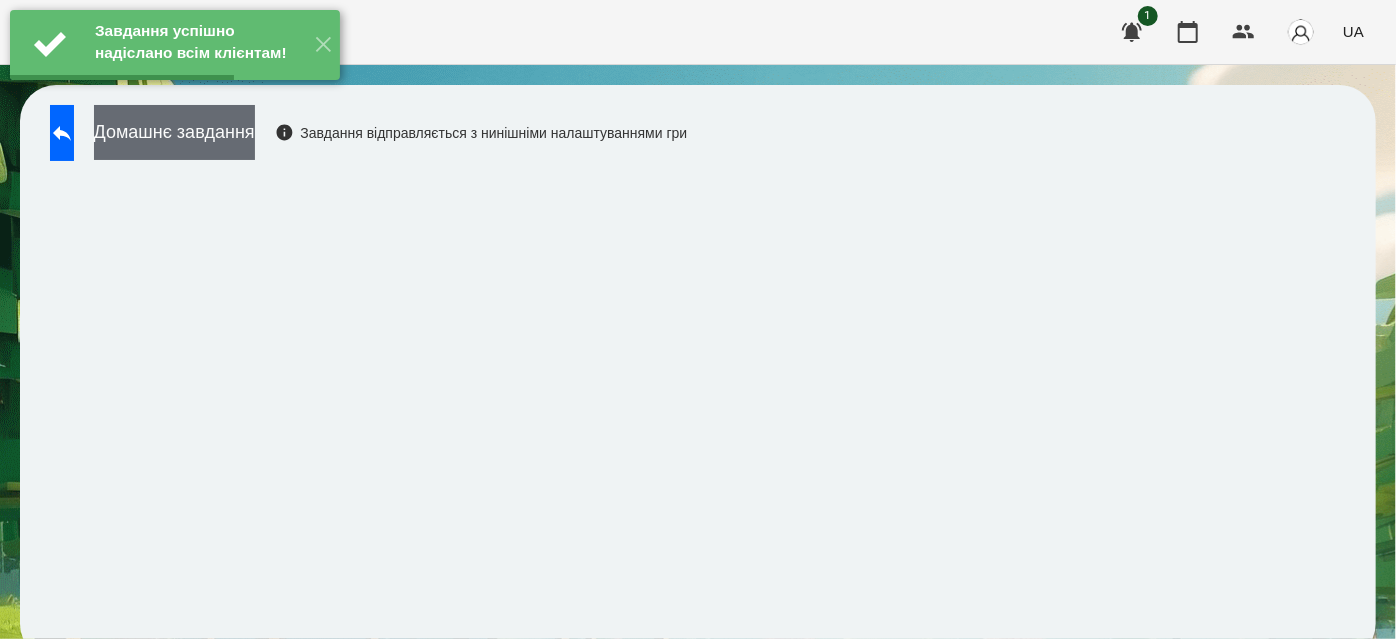 click on "Домашнє завдання" at bounding box center (174, 132) 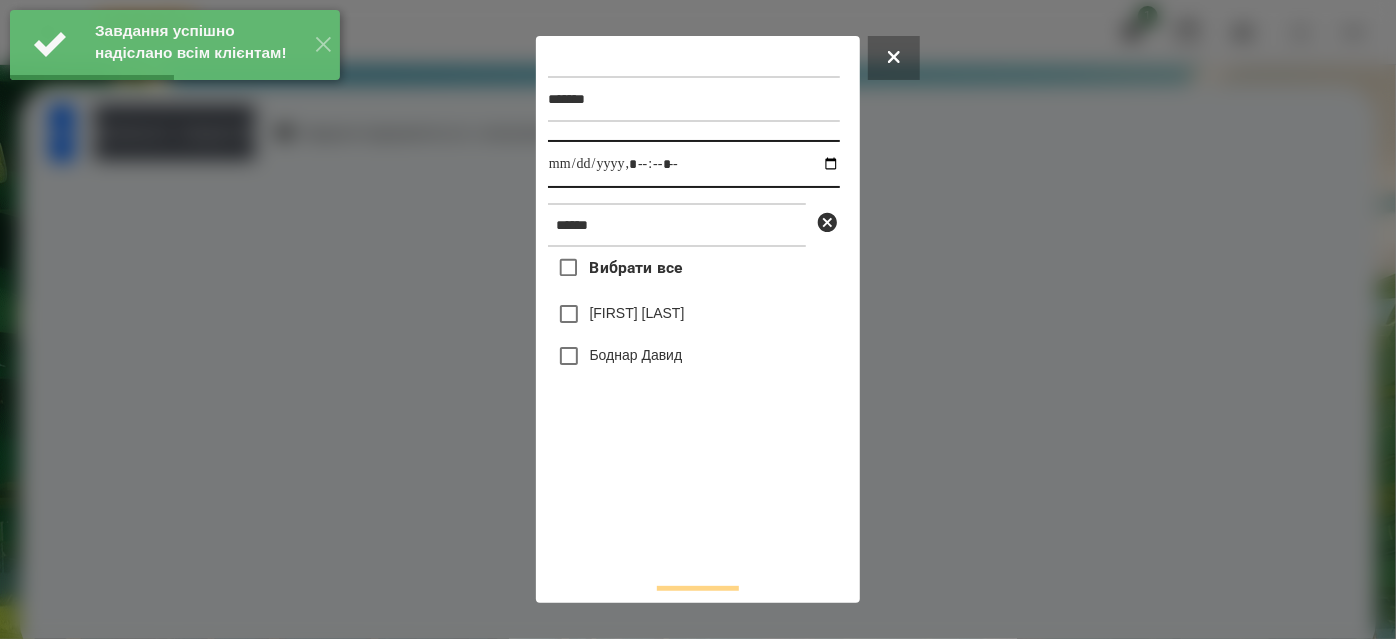 click at bounding box center [694, 164] 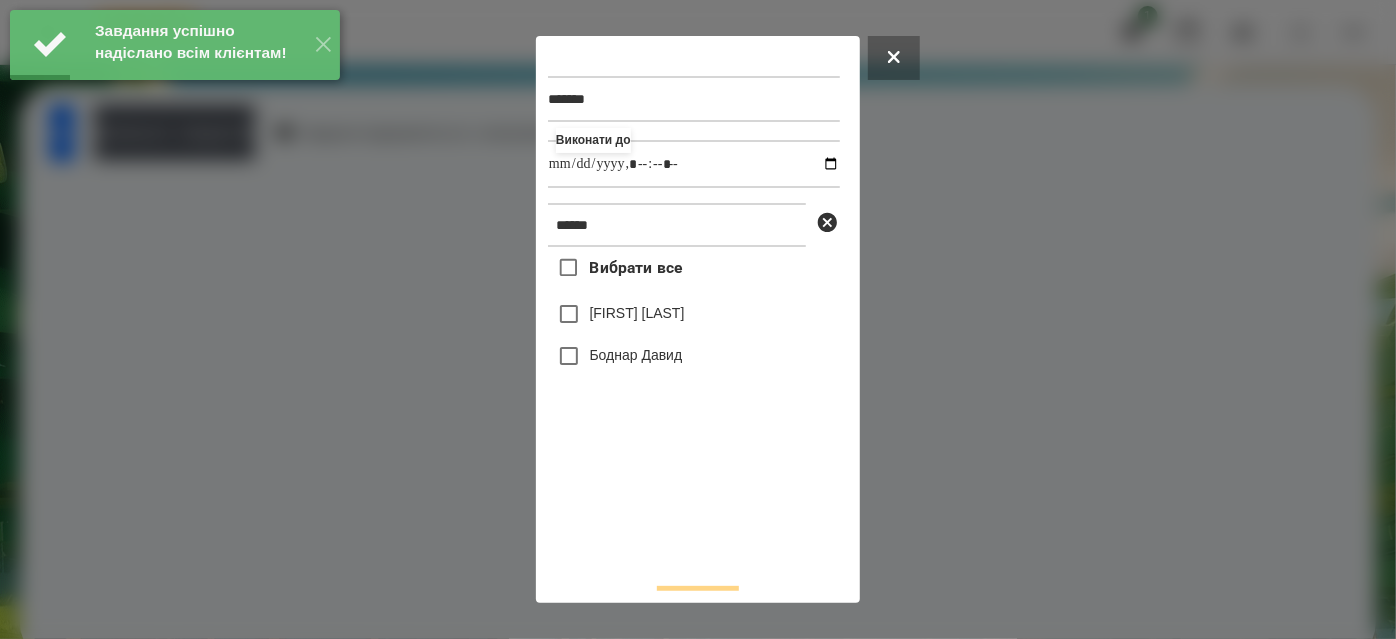 type on "**********" 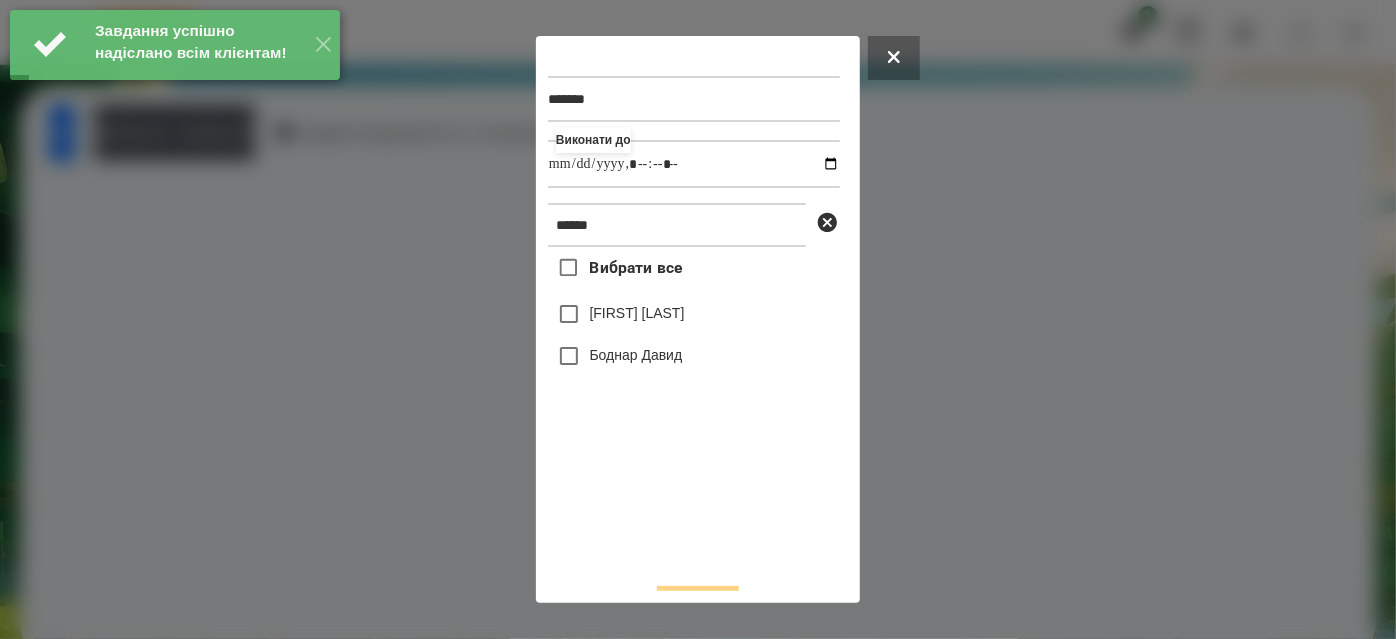 click on "[LAST] [FIRST]" at bounding box center [637, 313] 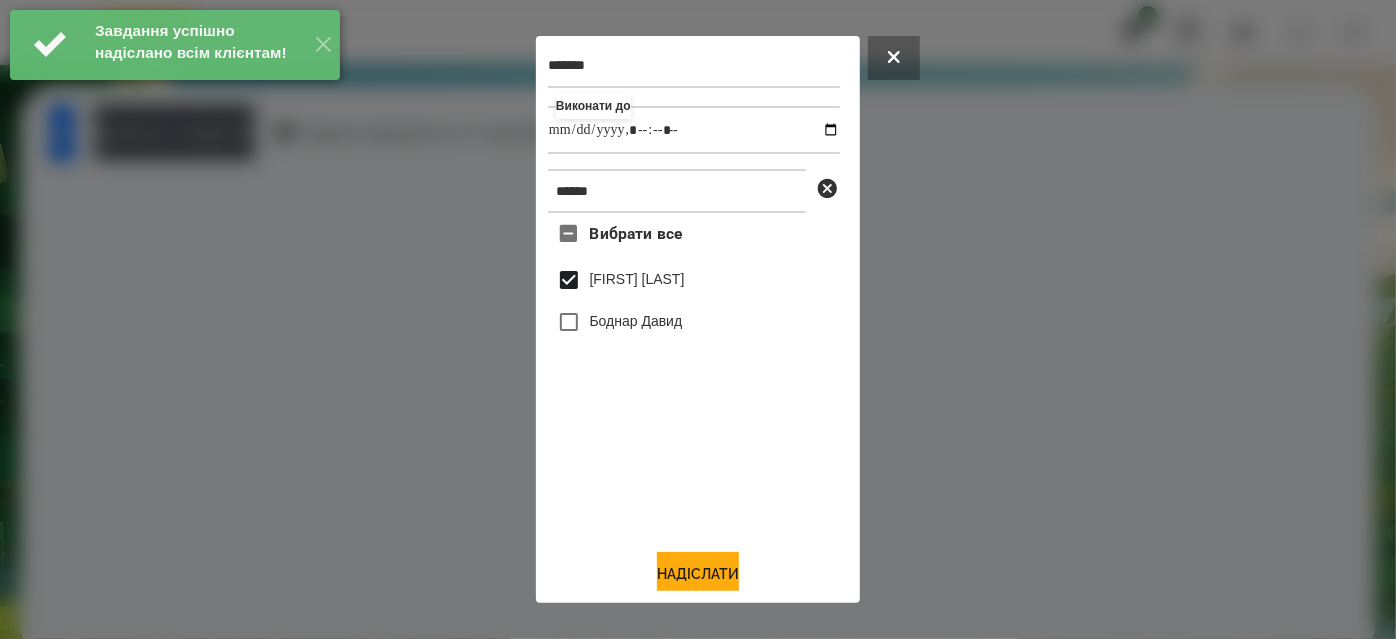 scroll, scrollTop: 44, scrollLeft: 0, axis: vertical 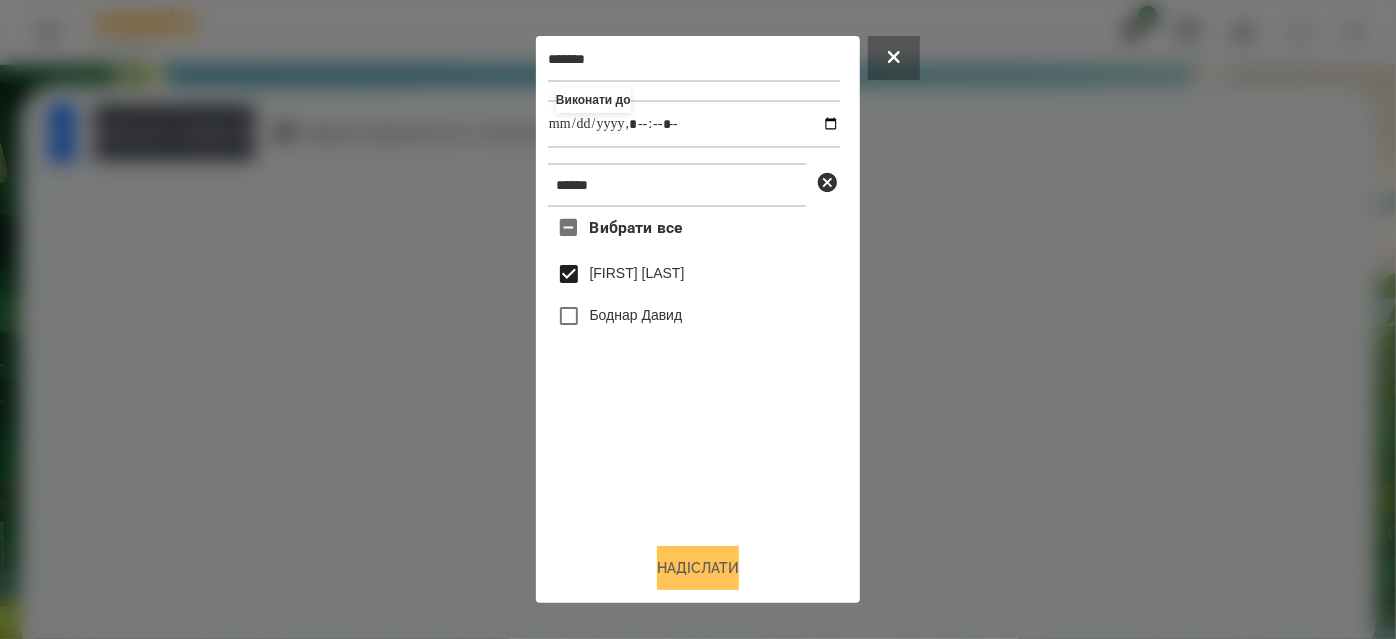 click on "Надіслати" at bounding box center (698, 568) 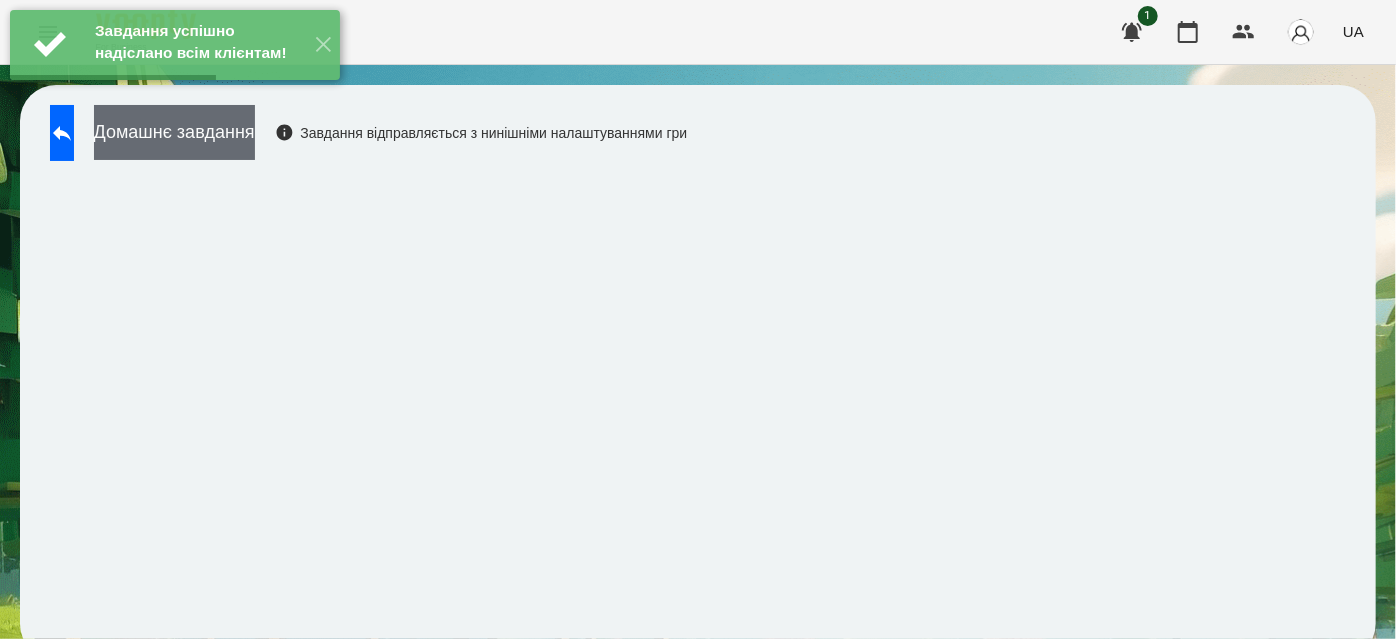click on "Домашнє завдання" at bounding box center [174, 132] 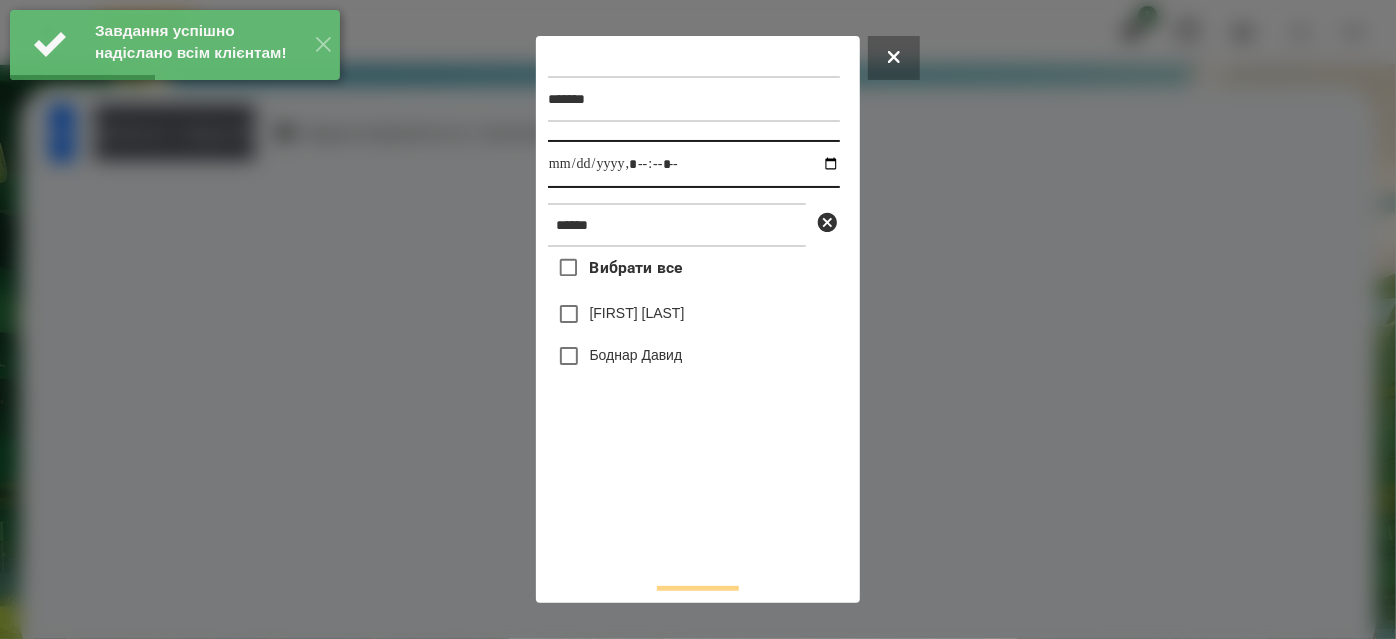 click at bounding box center (694, 164) 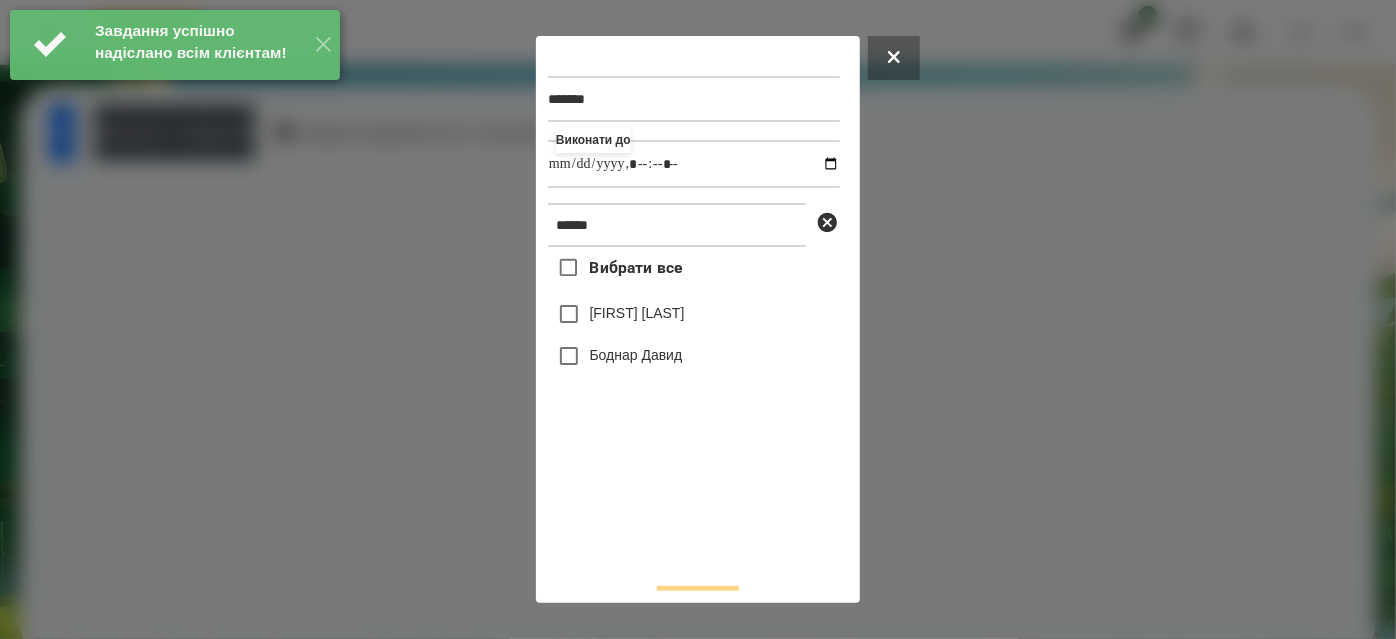 type on "**********" 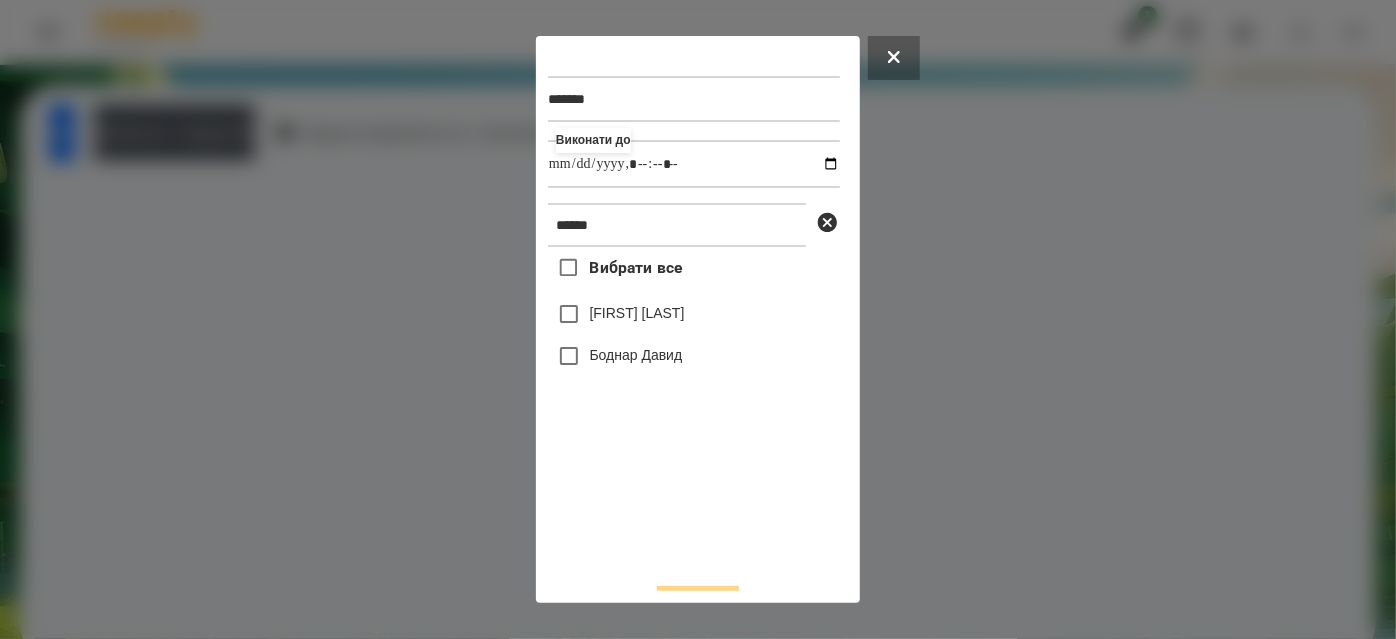 click on "[LAST] [FIRST]" at bounding box center [637, 313] 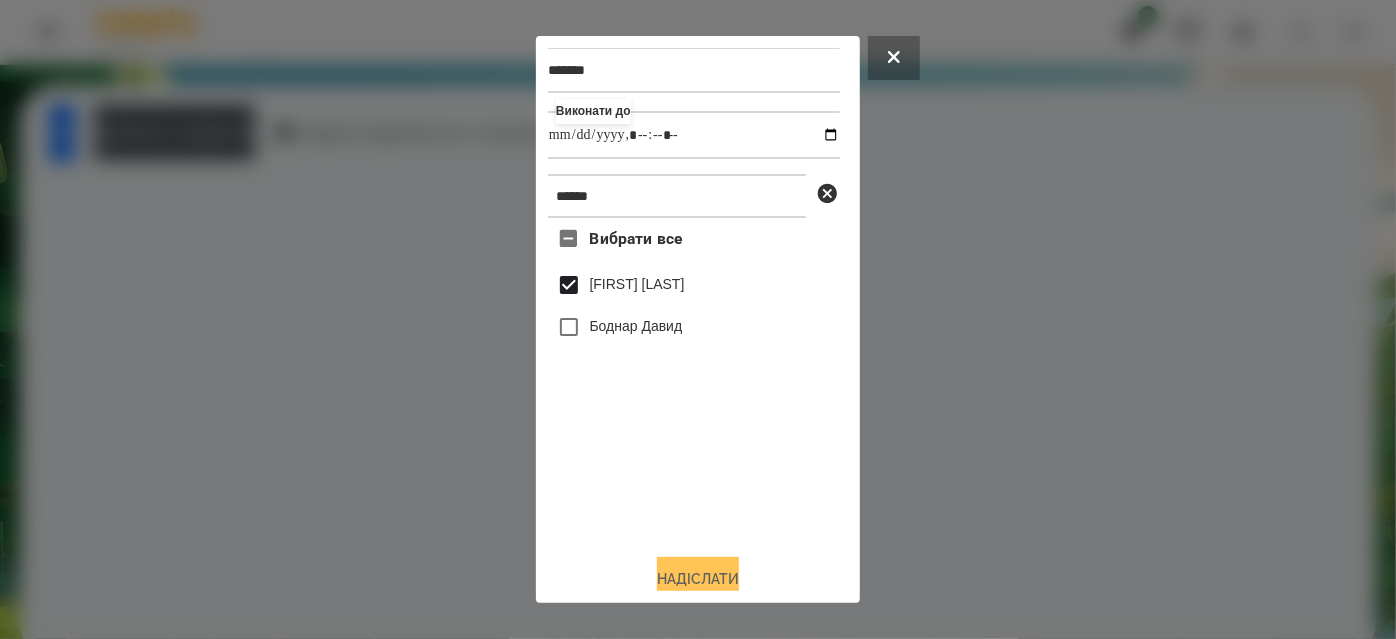 scroll, scrollTop: 44, scrollLeft: 0, axis: vertical 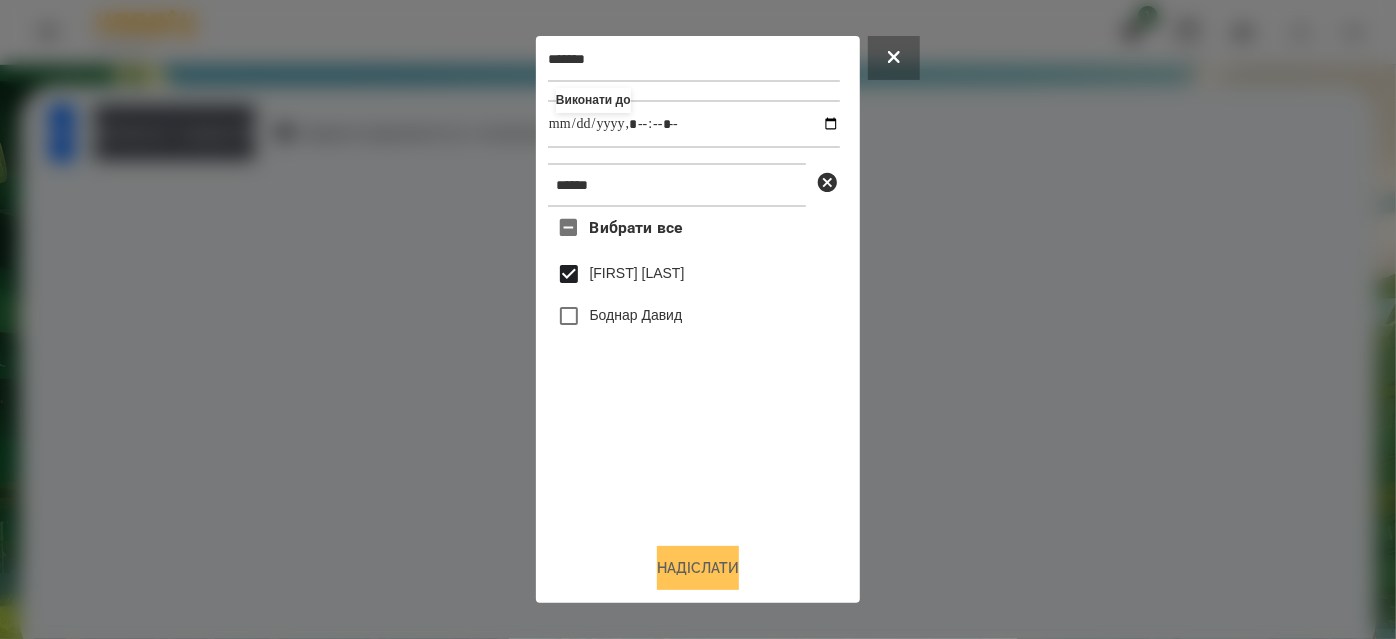 click on "Надіслати" at bounding box center [698, 568] 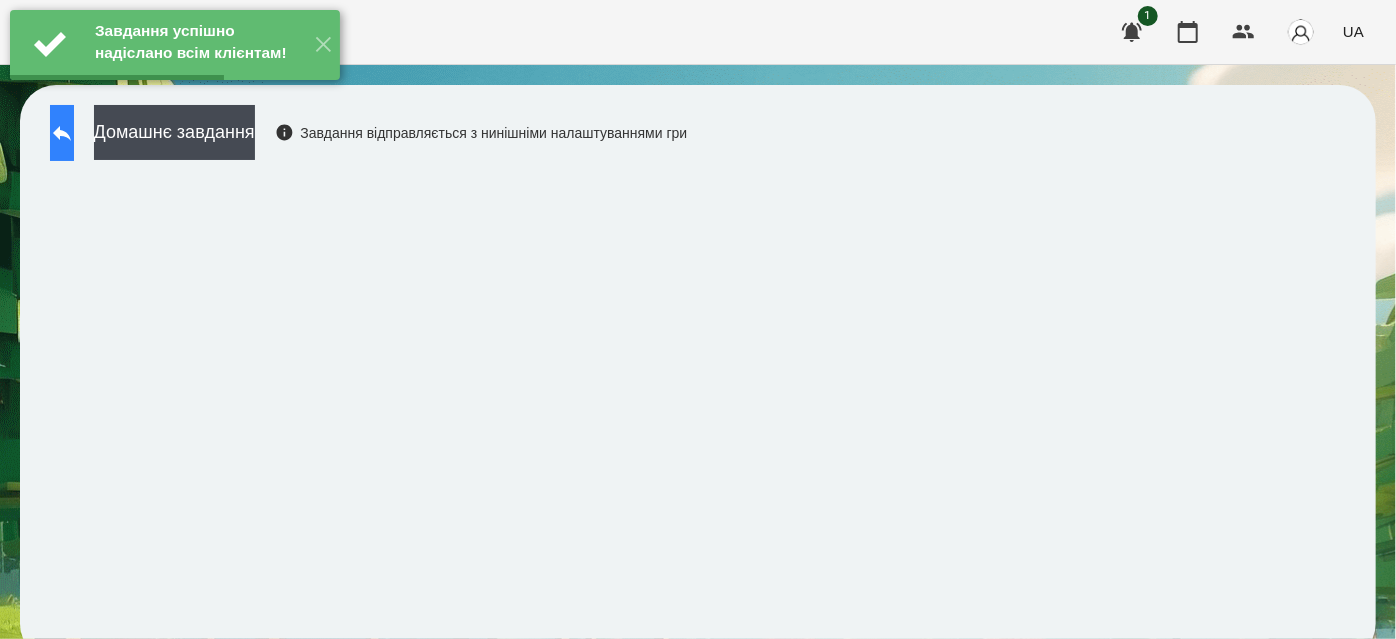 click at bounding box center (62, 133) 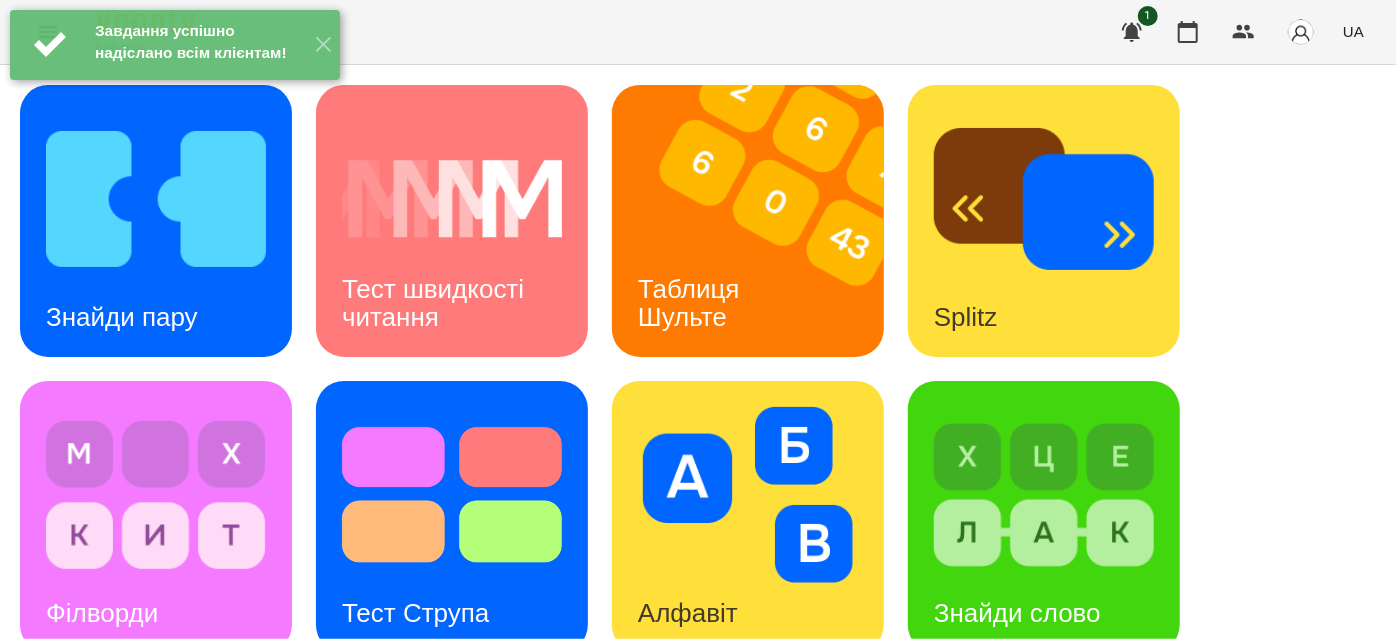 scroll, scrollTop: 363, scrollLeft: 0, axis: vertical 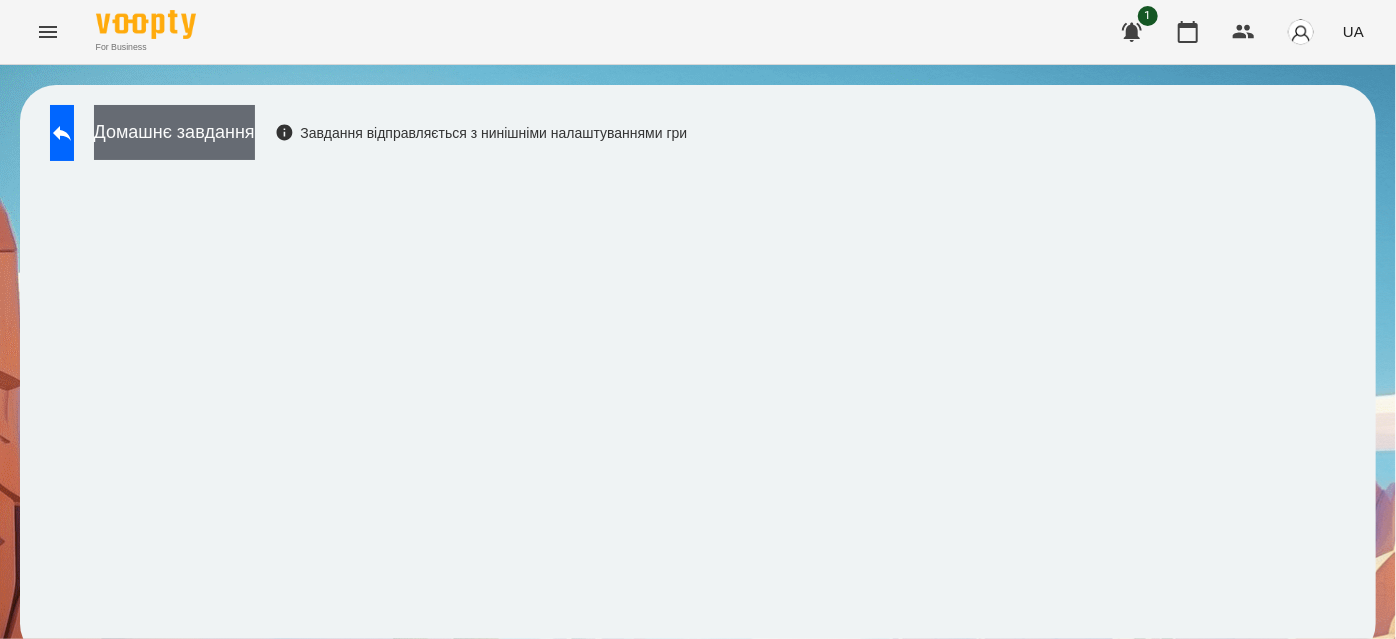 click on "Домашнє завдання" at bounding box center [174, 132] 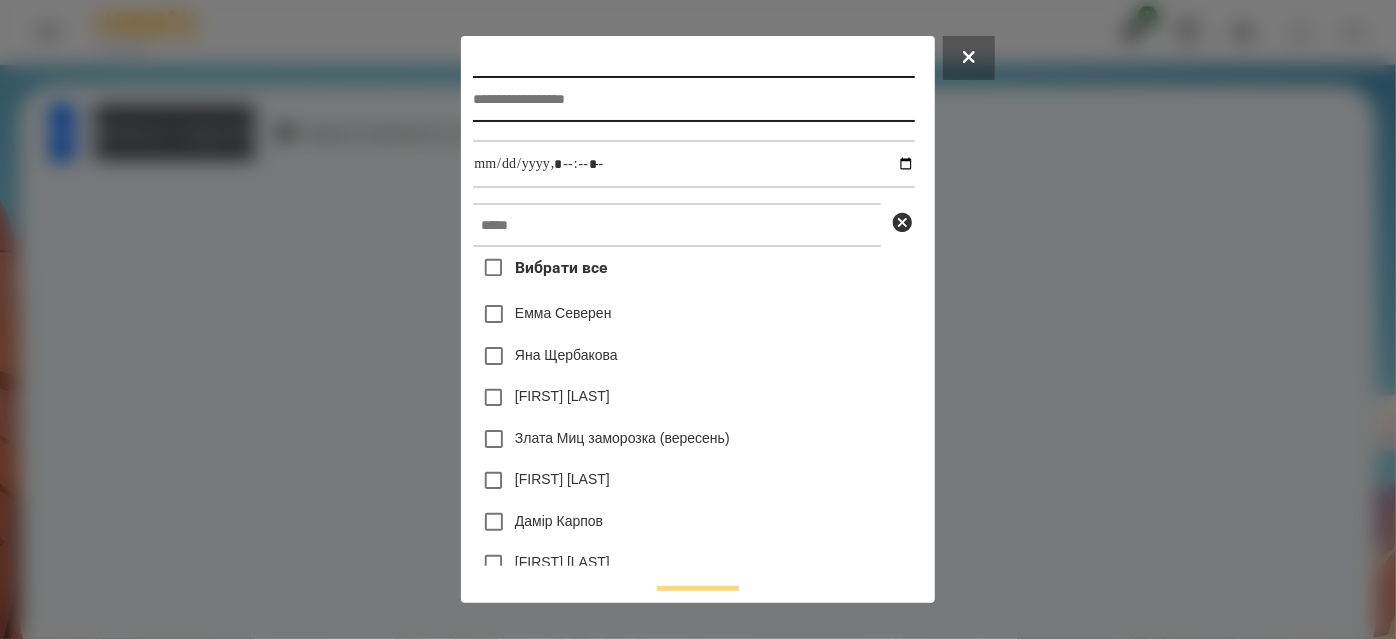 click at bounding box center [693, 99] 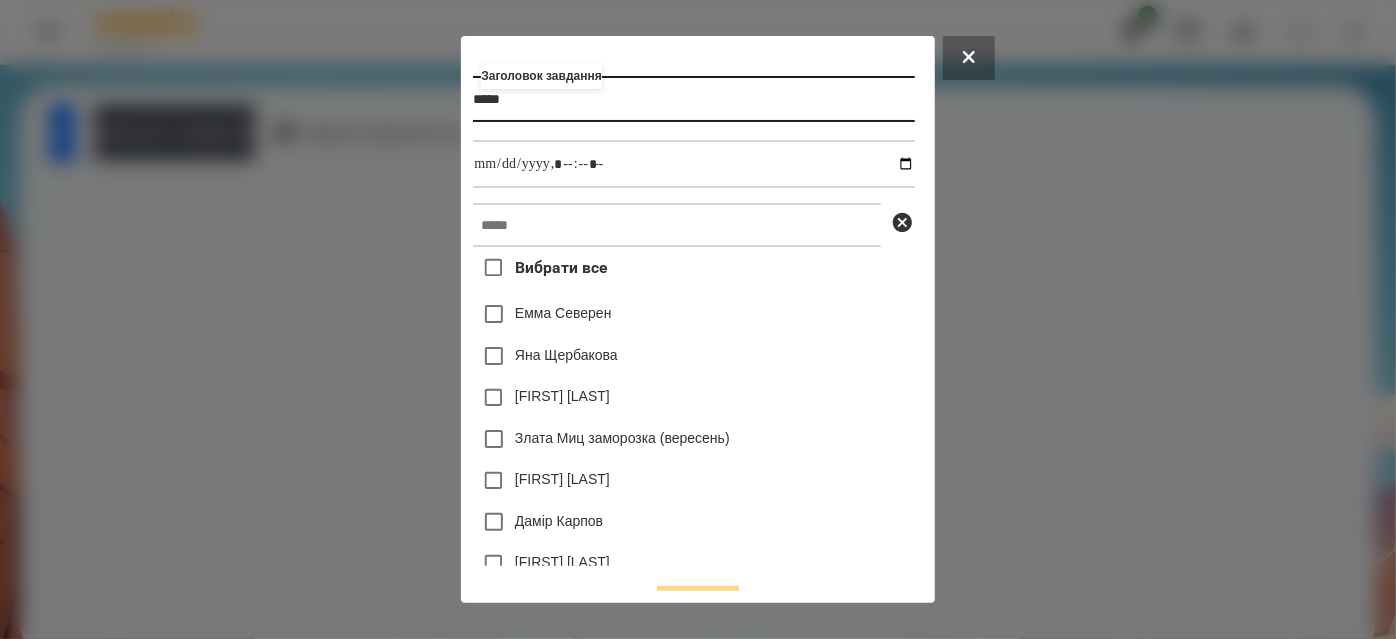 type on "*****" 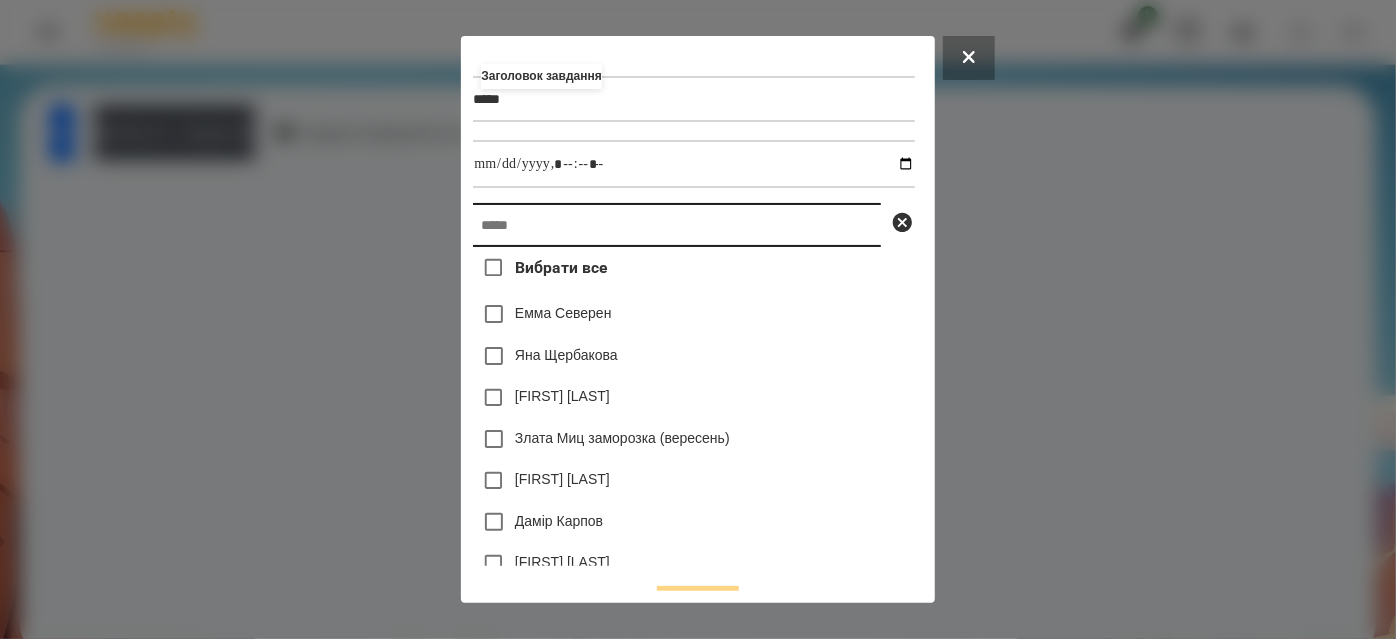 click at bounding box center (677, 225) 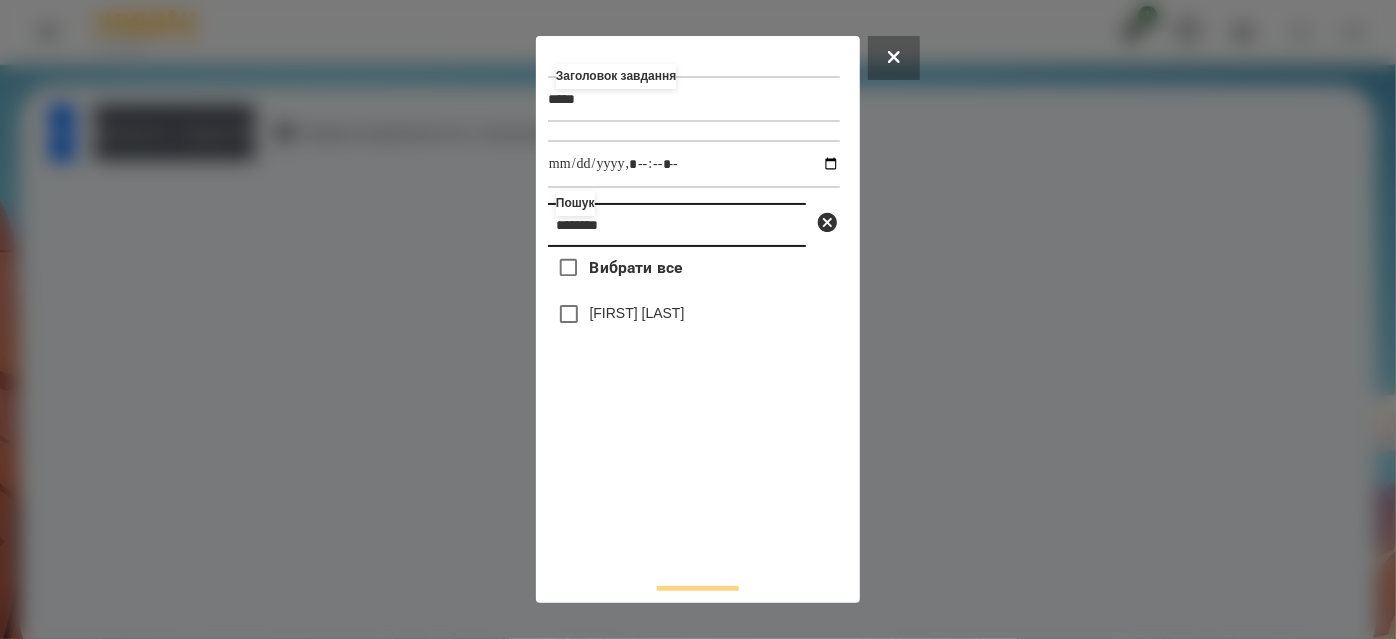 type on "********" 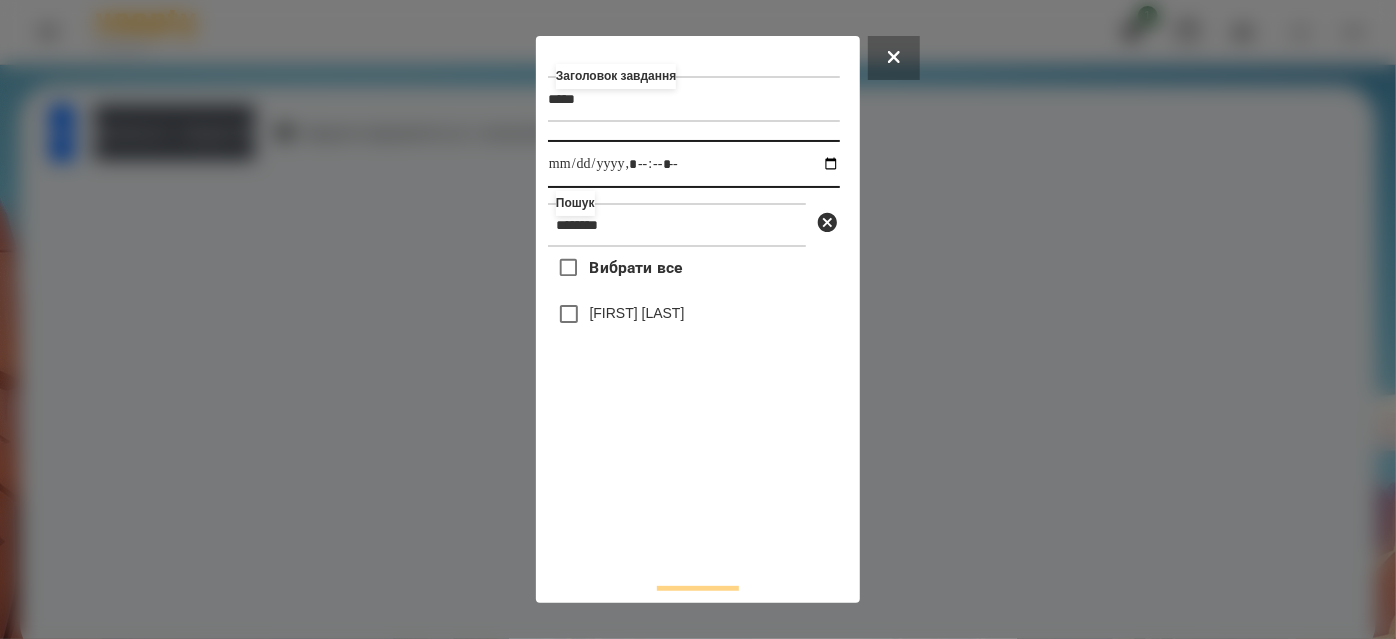 click at bounding box center [694, 164] 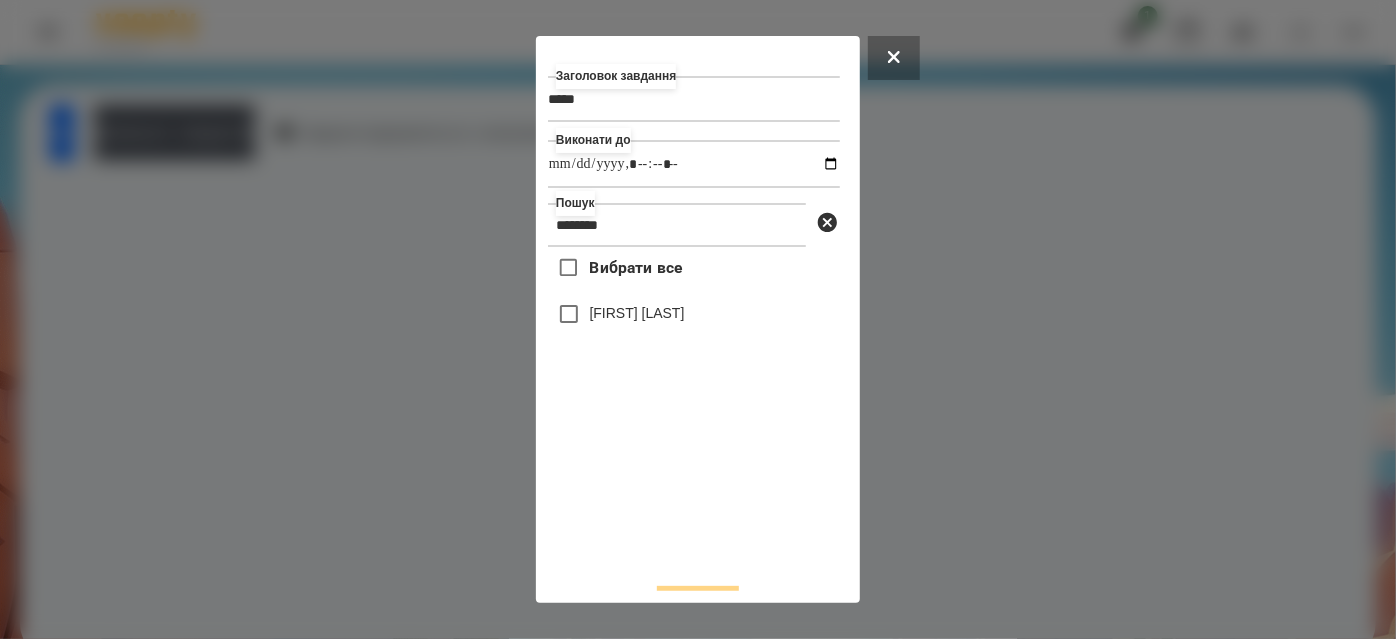 type on "**********" 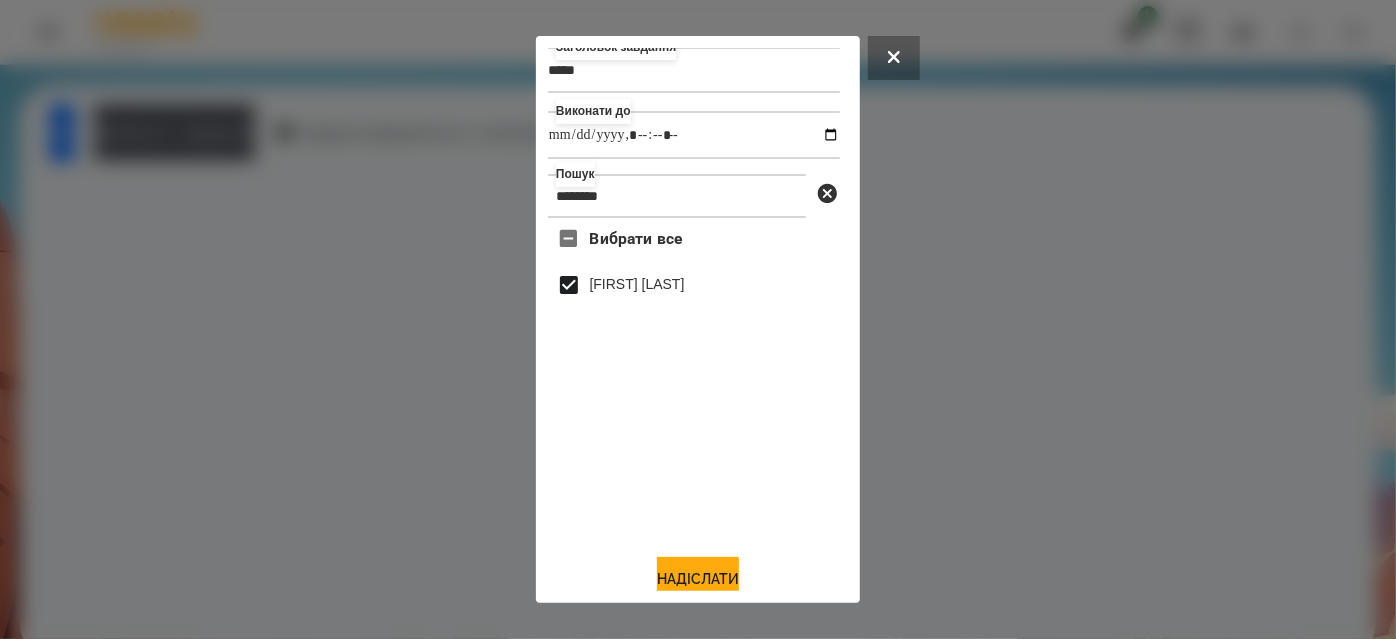 scroll, scrollTop: 44, scrollLeft: 0, axis: vertical 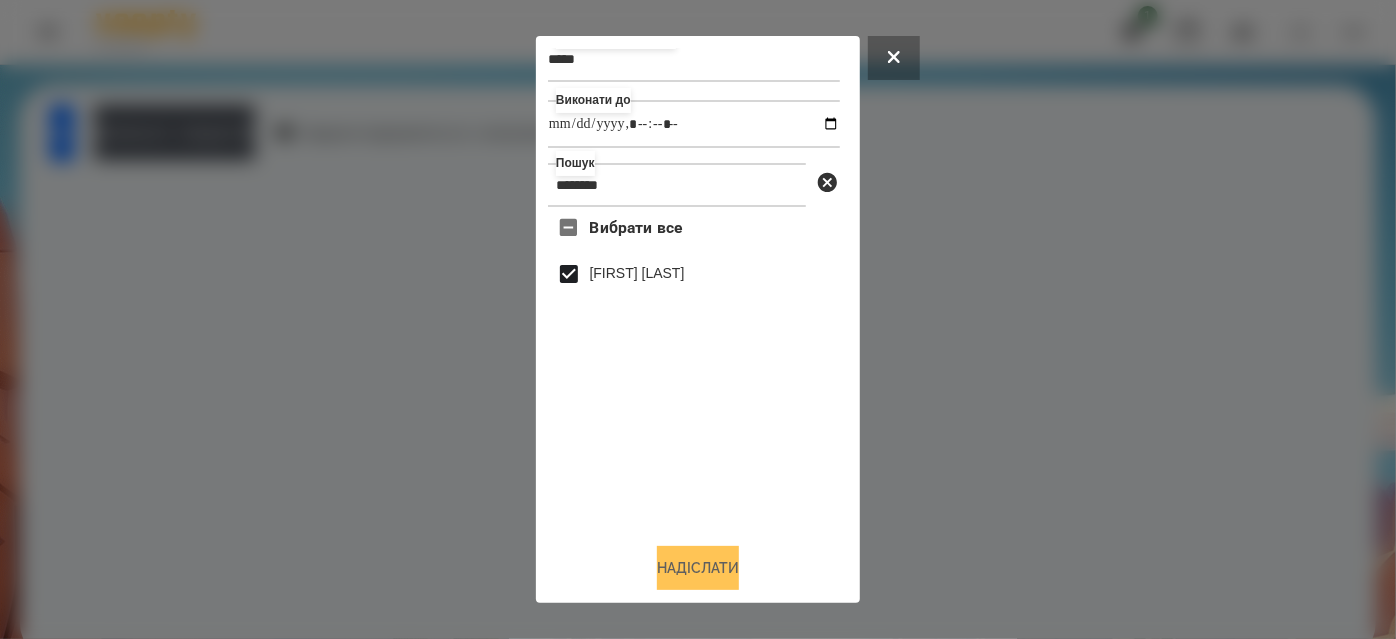 click on "Надіслати" at bounding box center (698, 568) 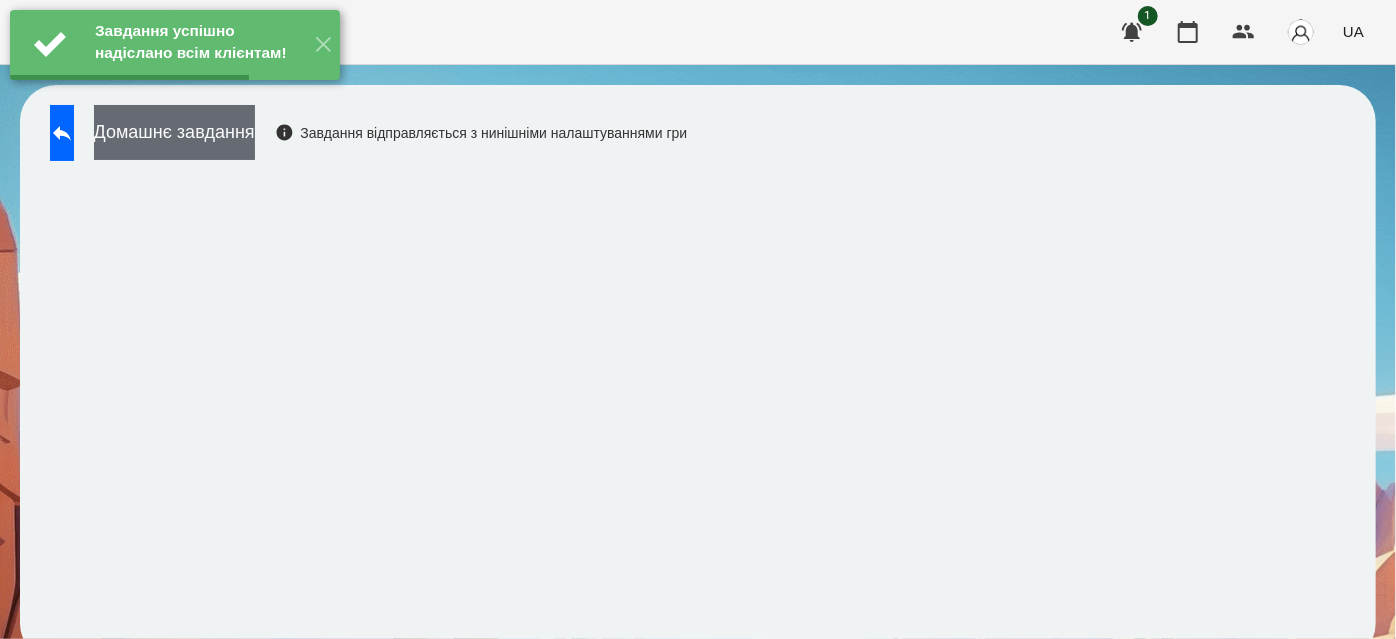 click on "Домашнє завдання" at bounding box center [174, 132] 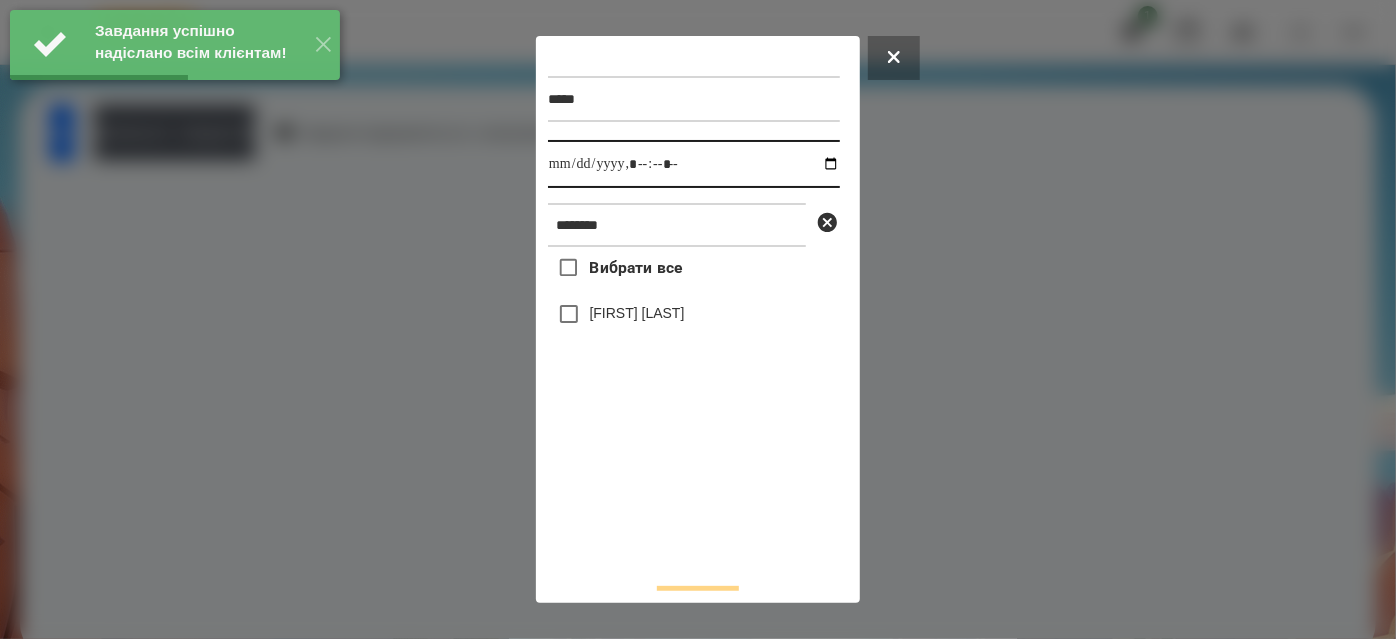 click at bounding box center (694, 164) 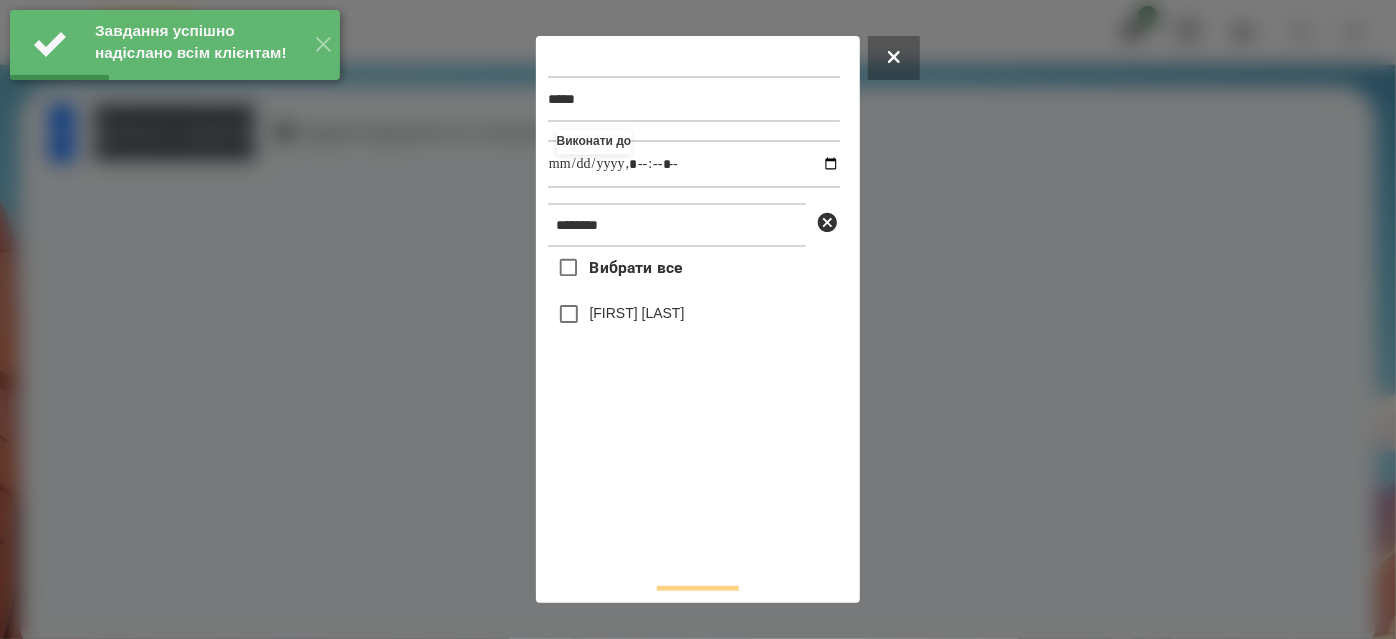 type on "**********" 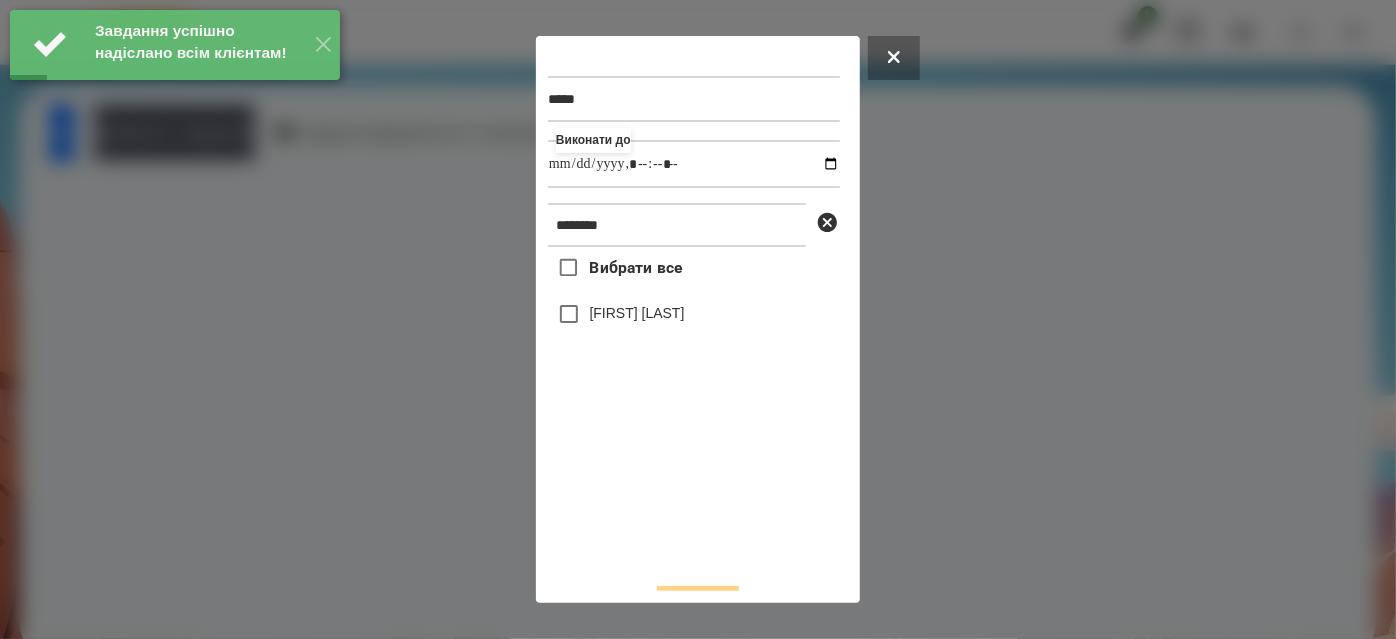 click on "[LAST] [FIRST]" at bounding box center [637, 313] 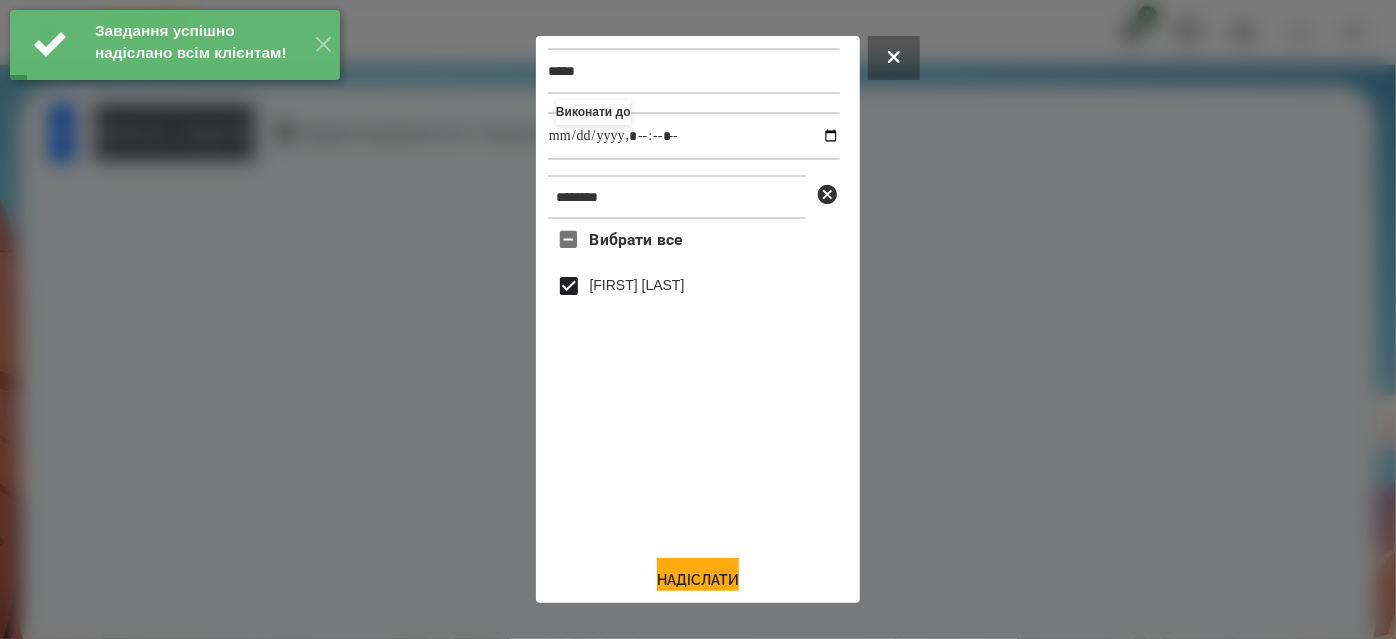 scroll, scrollTop: 44, scrollLeft: 0, axis: vertical 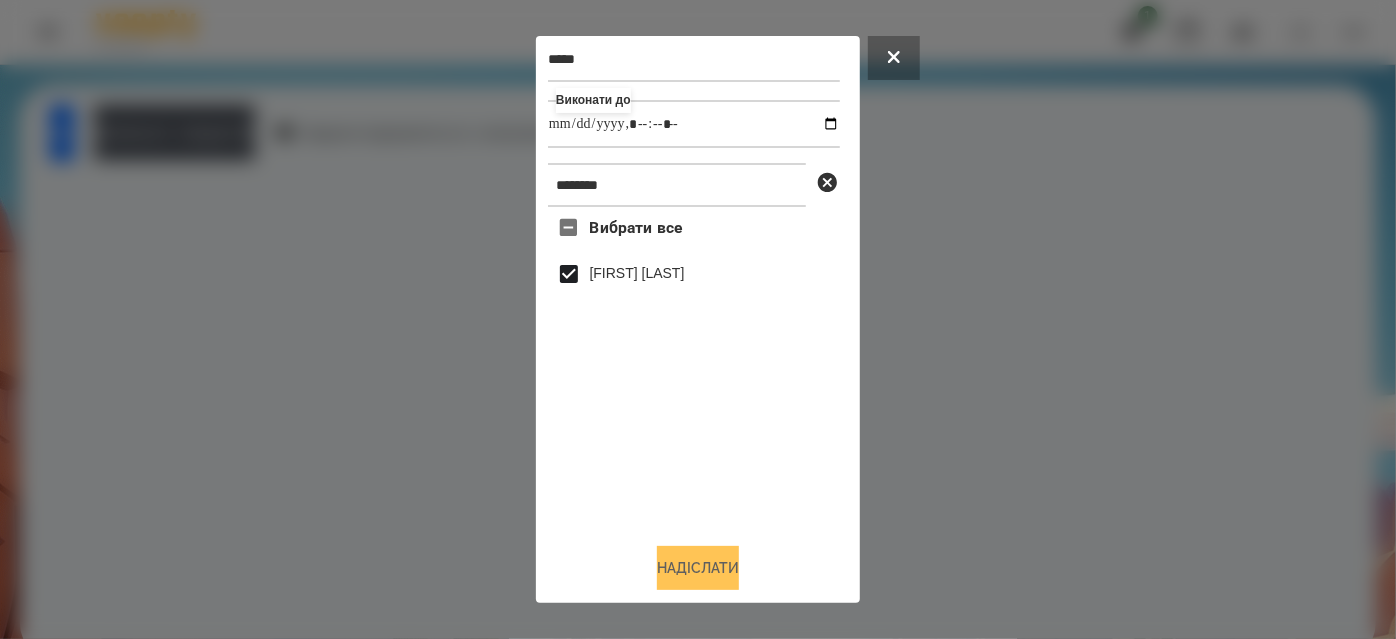 click on "Надіслати" at bounding box center (698, 568) 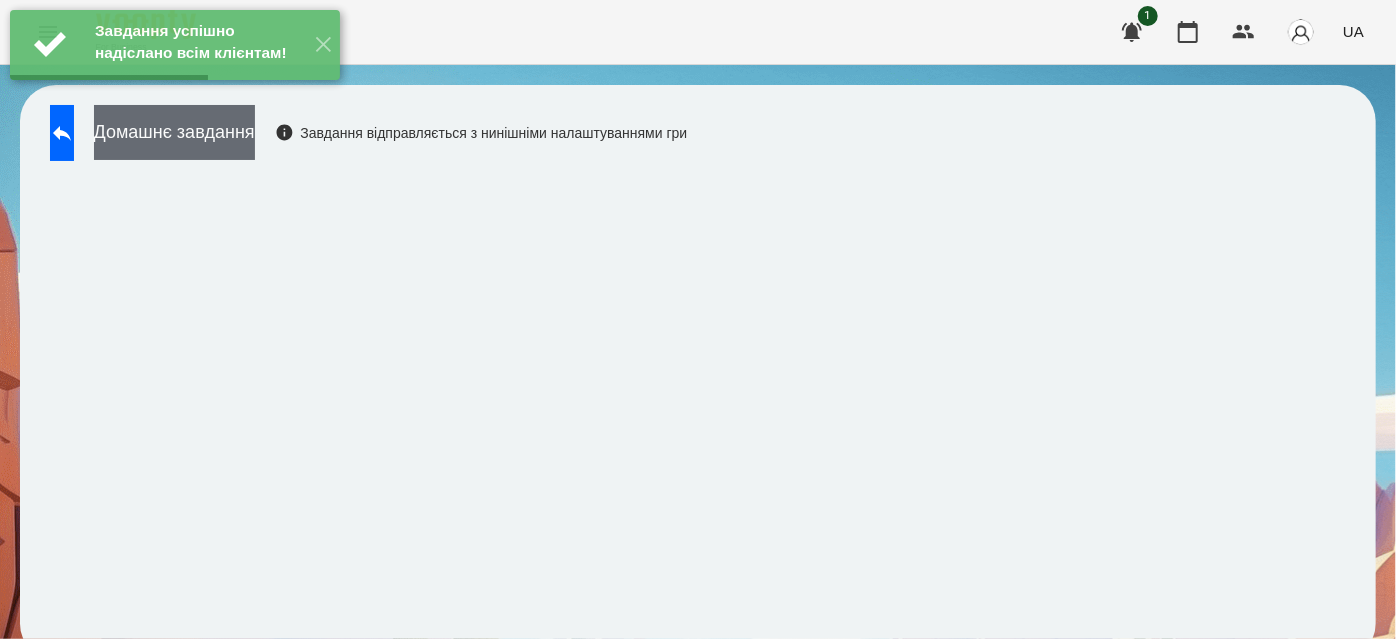 click on "Домашнє завдання" at bounding box center (174, 132) 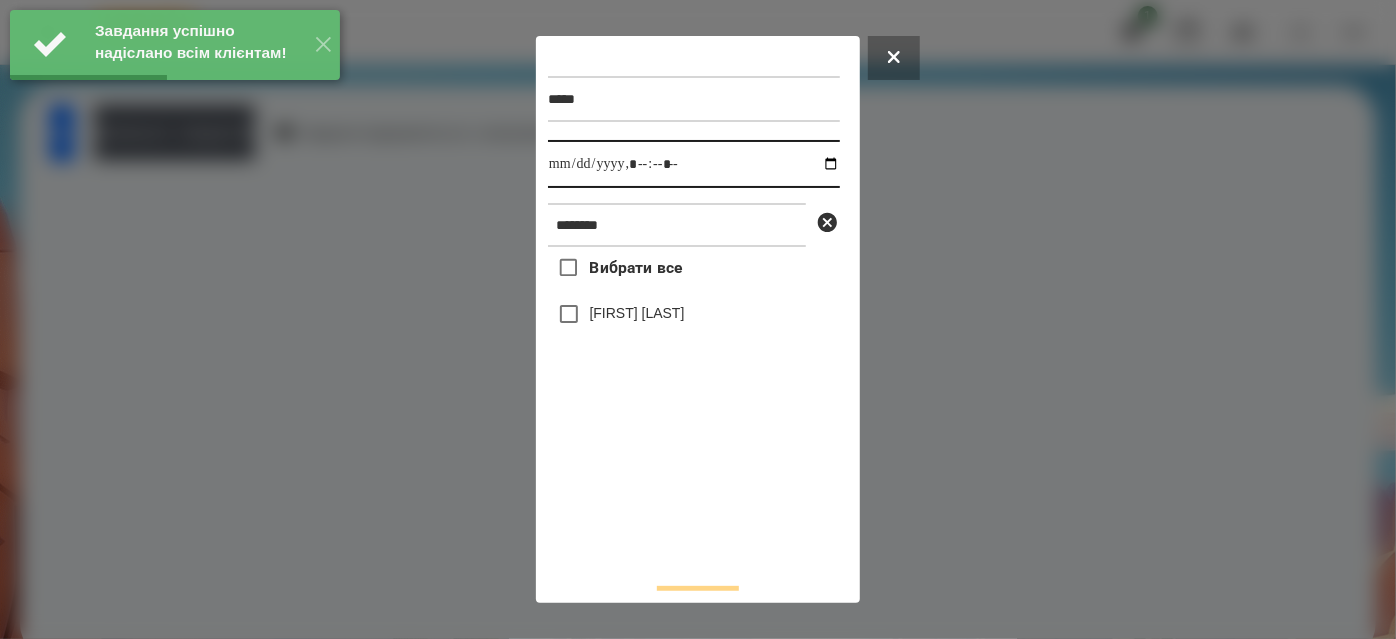 click at bounding box center [694, 164] 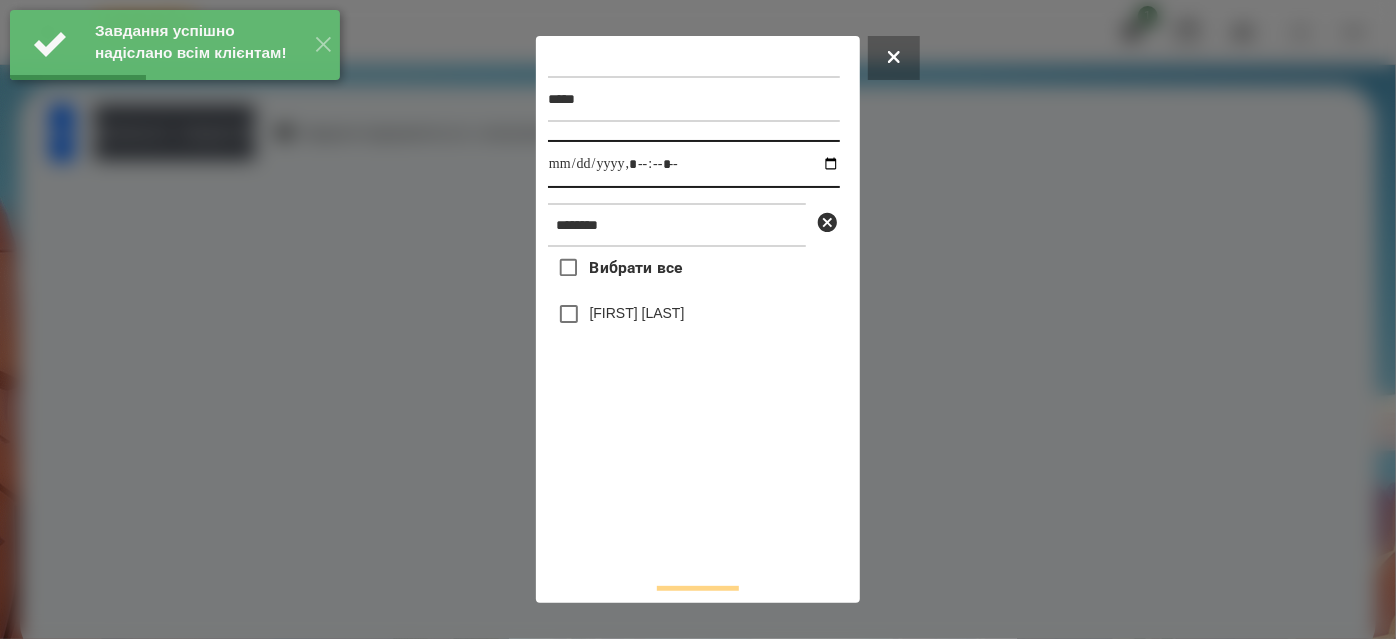 click at bounding box center [694, 164] 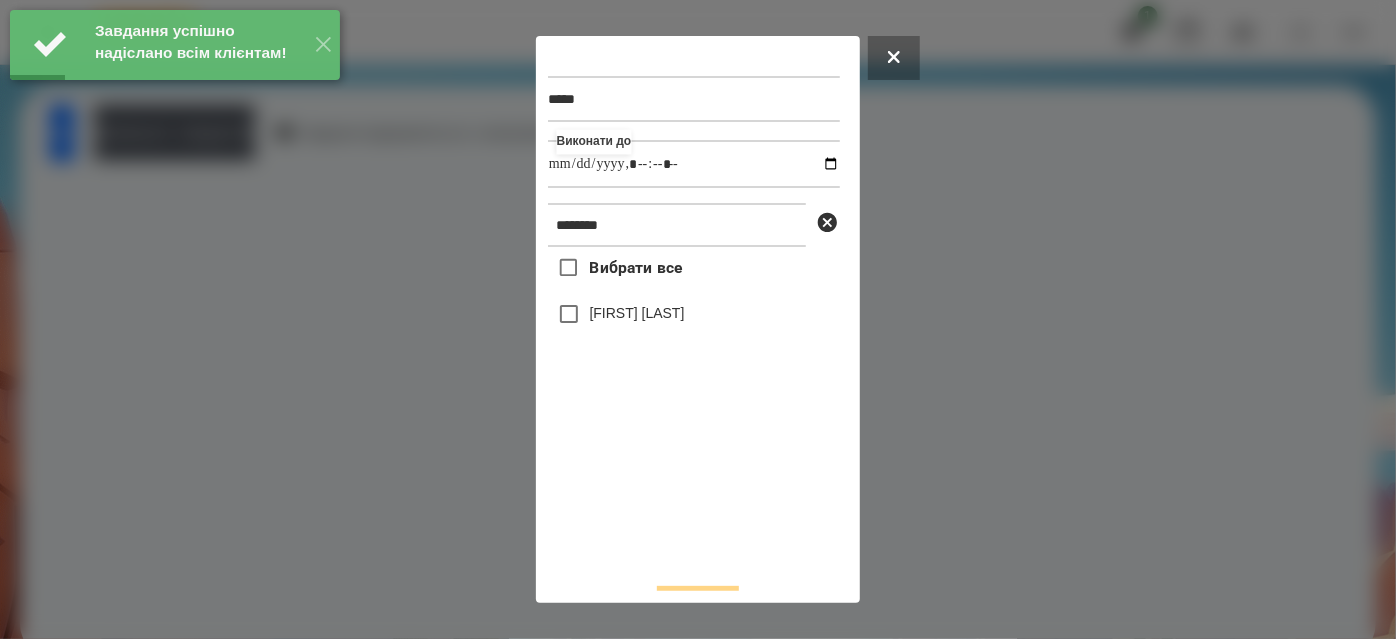 type on "**********" 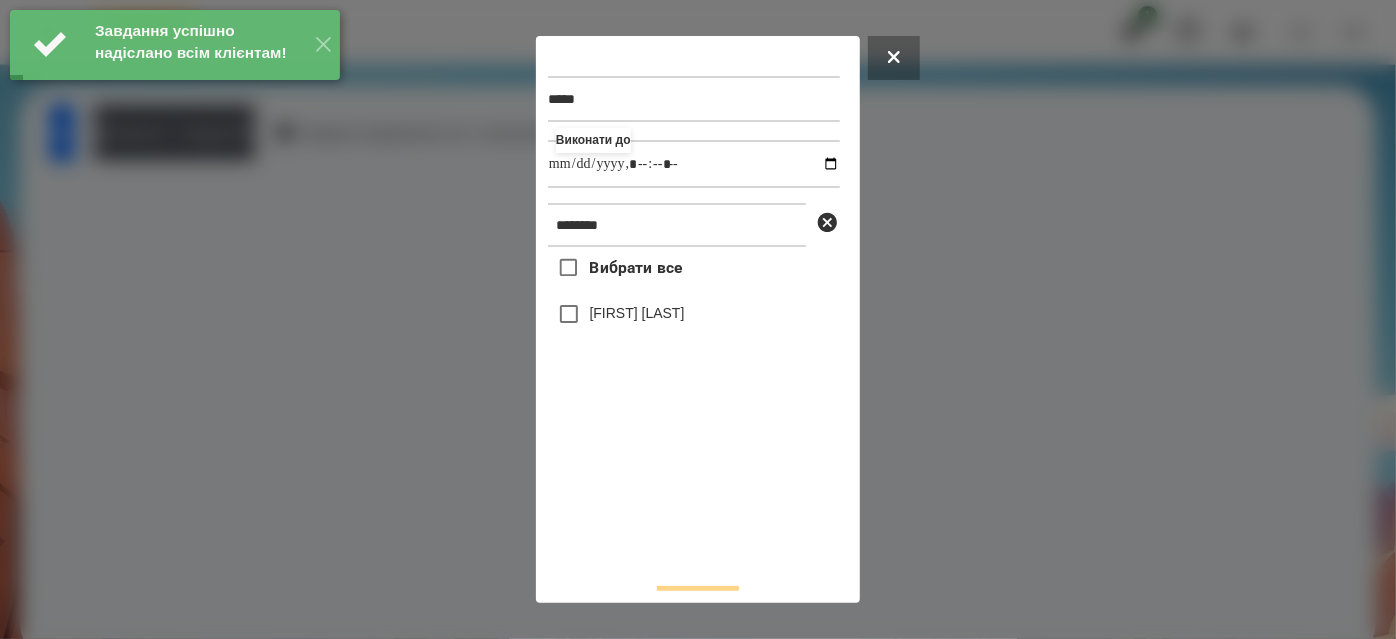 click on "[LAST] [FIRST]" at bounding box center [637, 313] 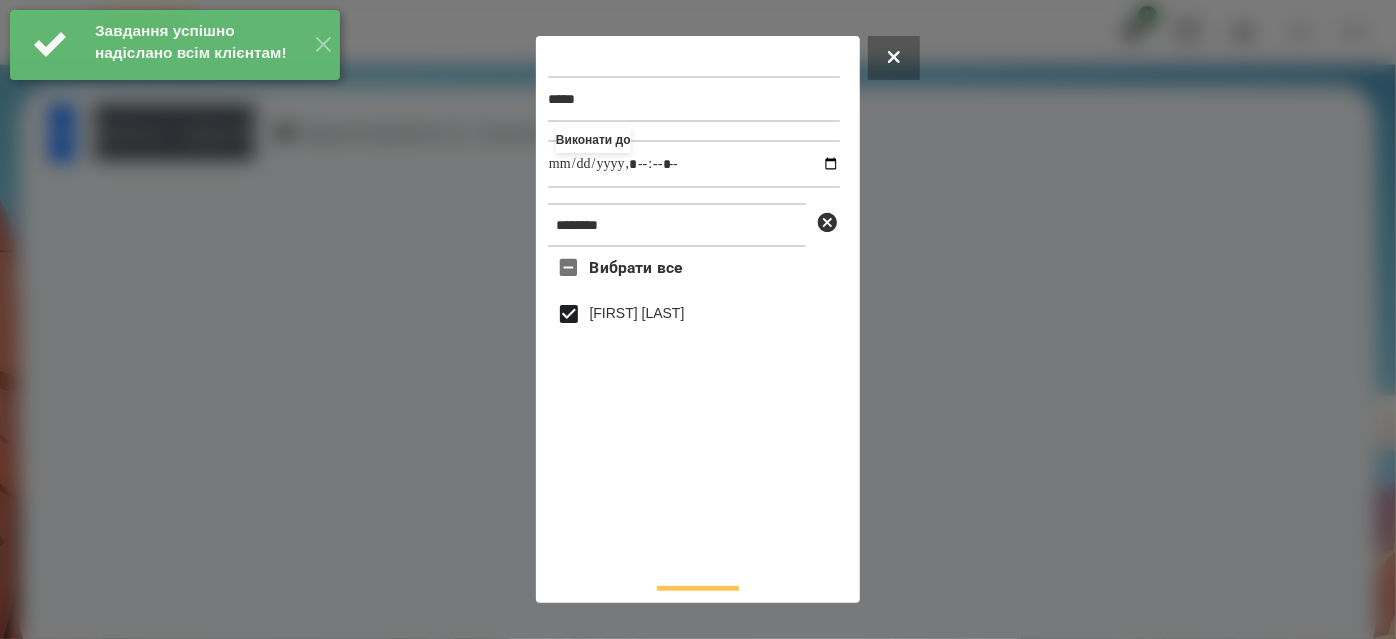 scroll, scrollTop: 44, scrollLeft: 0, axis: vertical 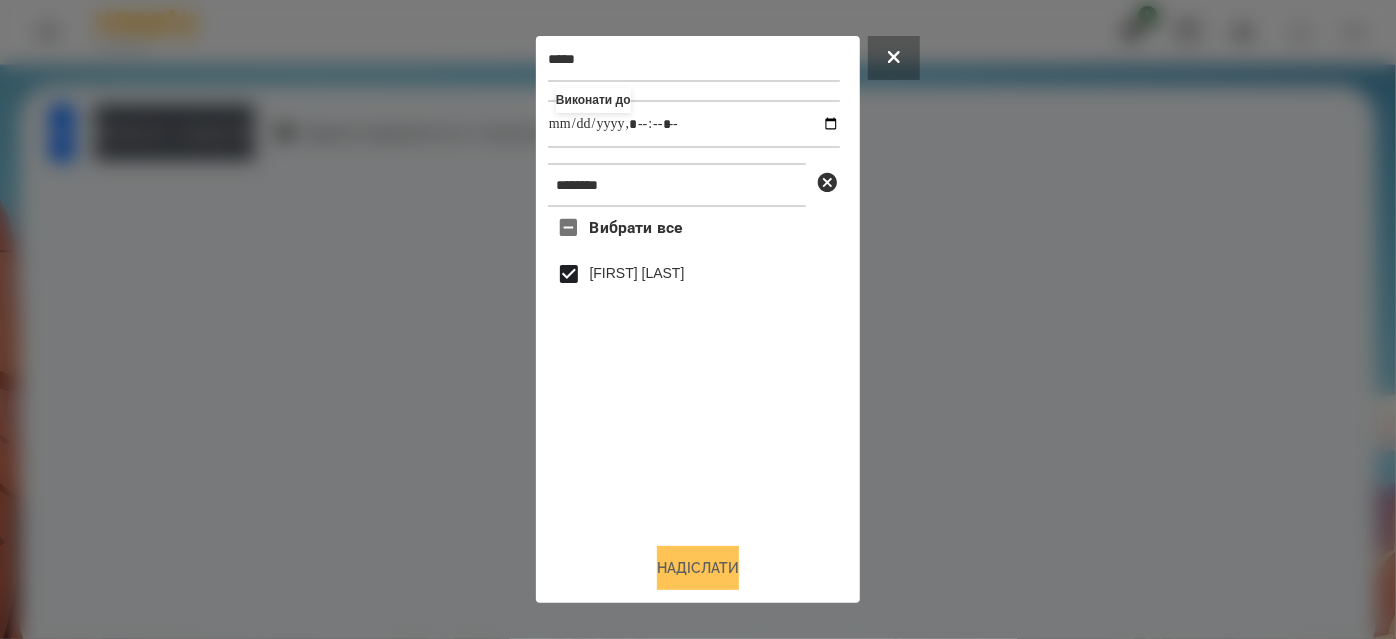 click on "Надіслати" at bounding box center (698, 568) 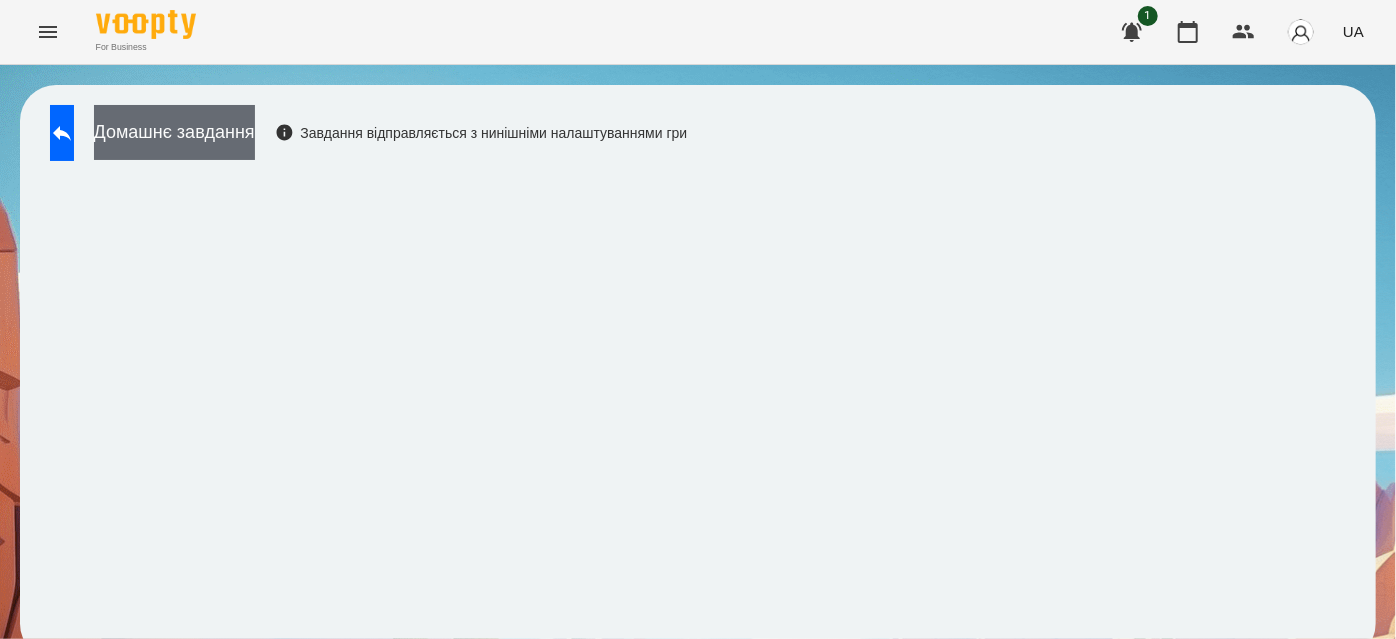 click on "Домашнє завдання" at bounding box center (174, 132) 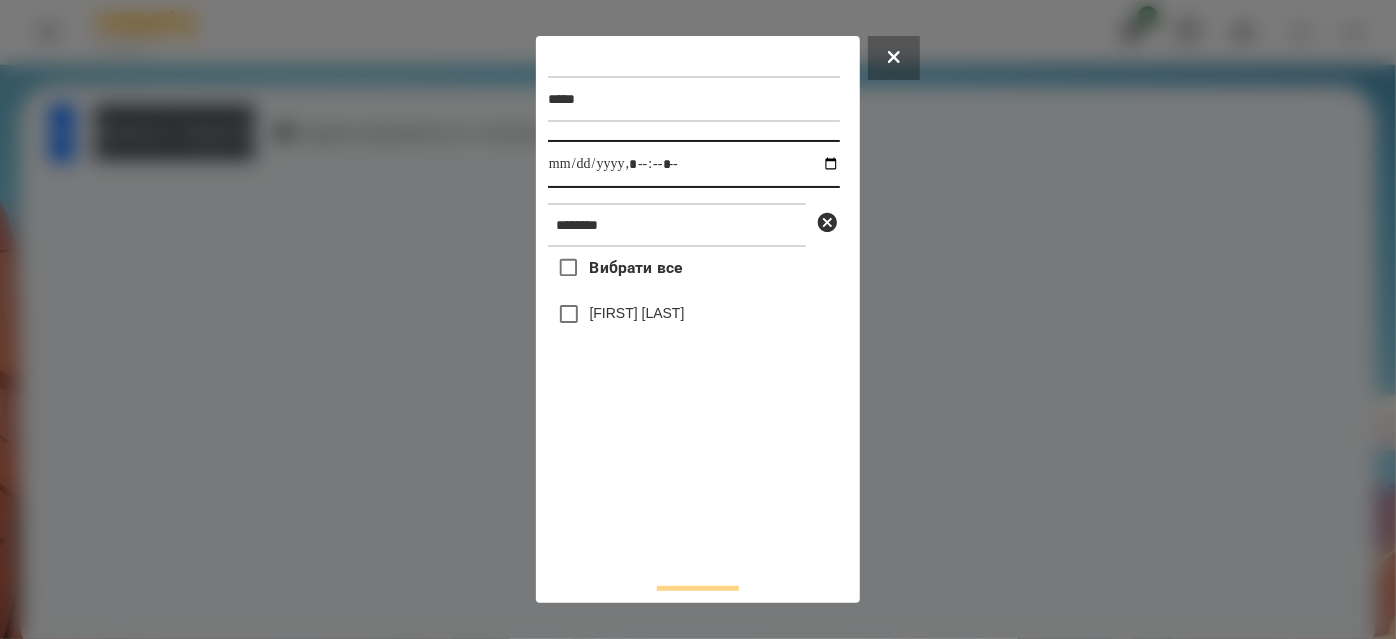 click at bounding box center [694, 164] 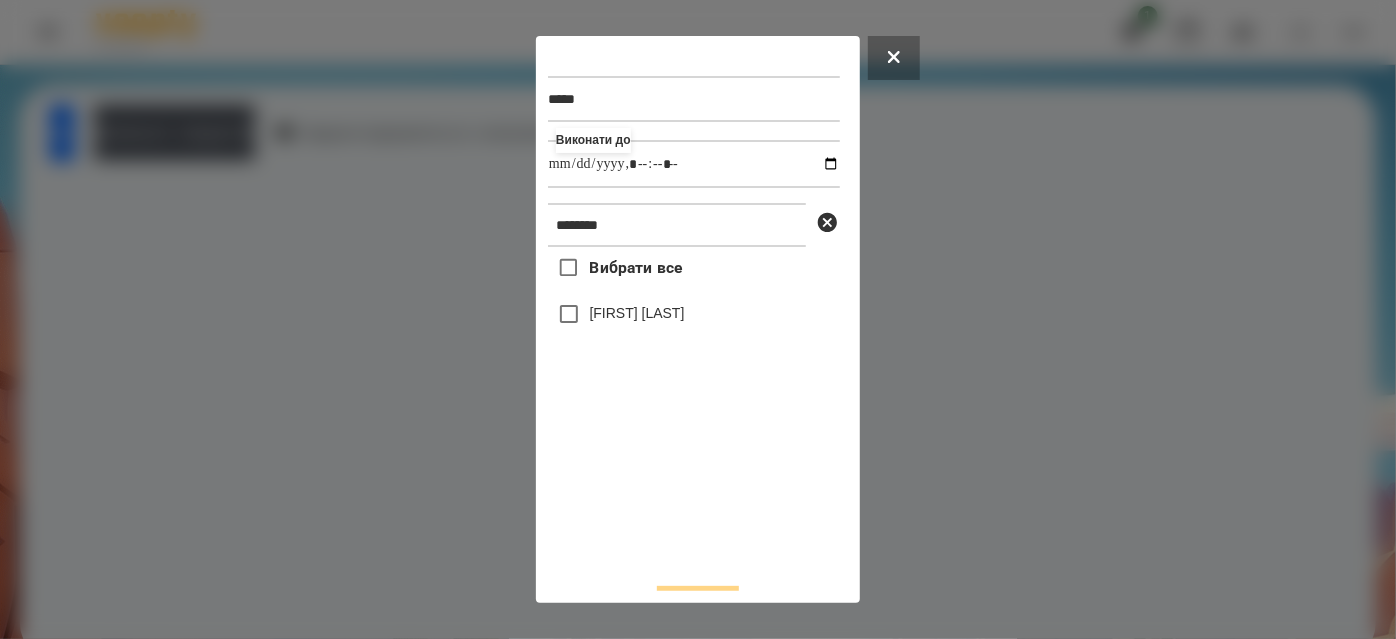 type on "**********" 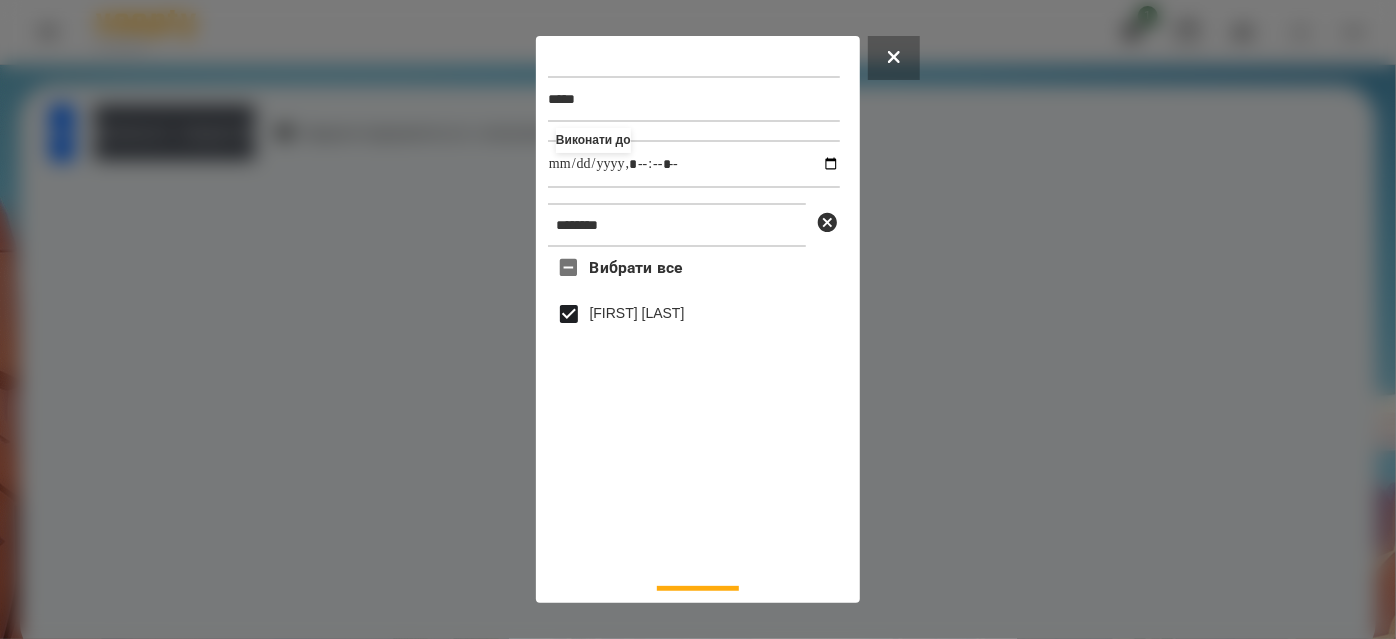 scroll, scrollTop: 44, scrollLeft: 0, axis: vertical 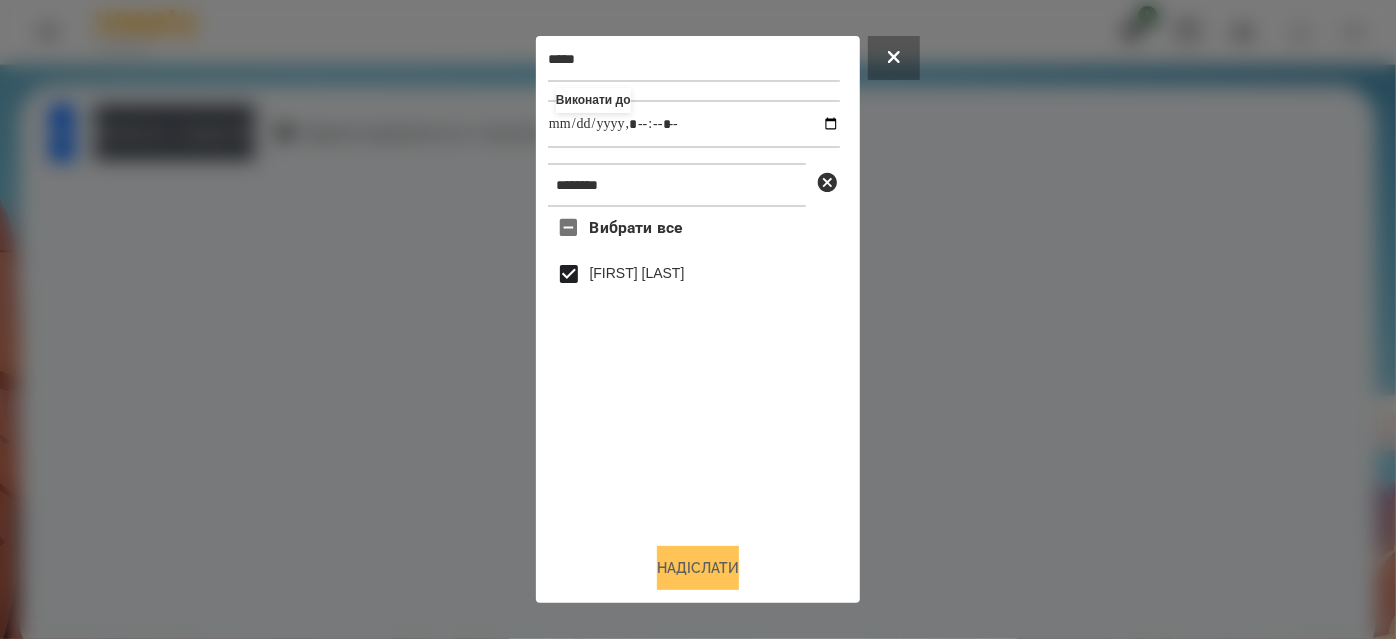 click on "Надіслати" at bounding box center [698, 568] 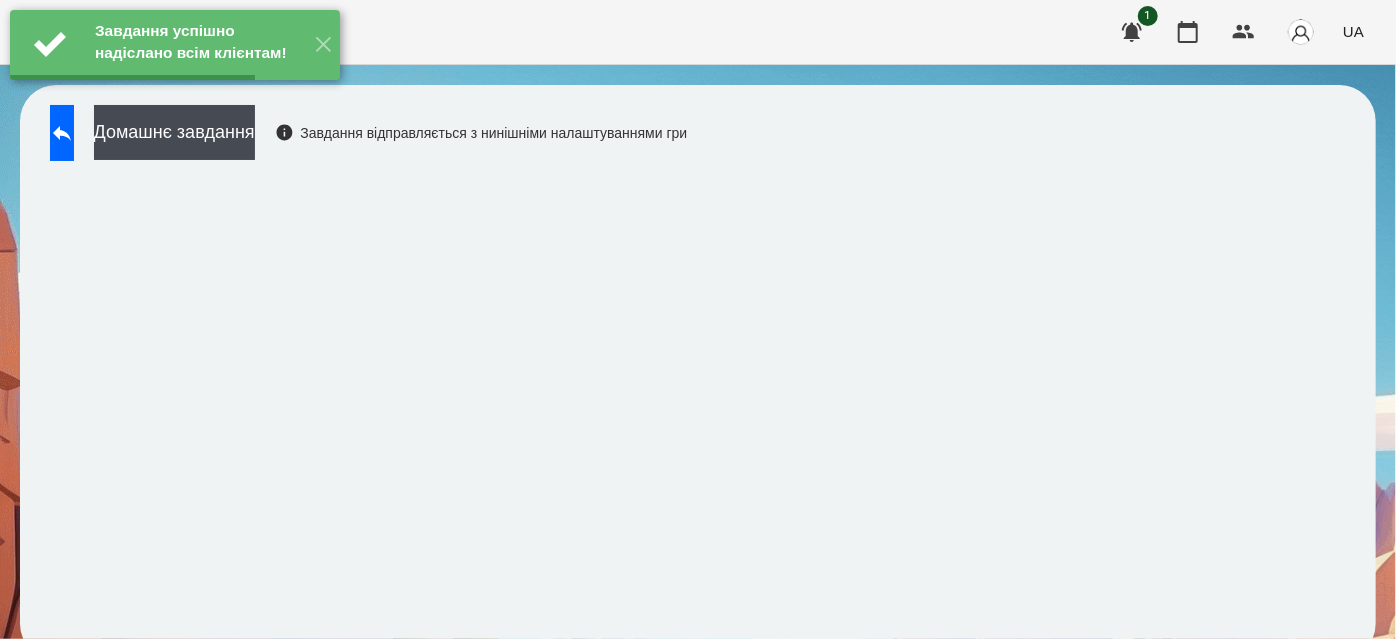 click on "Завдання успішно надіслано всім клієнтам! ✕" at bounding box center [175, 45] 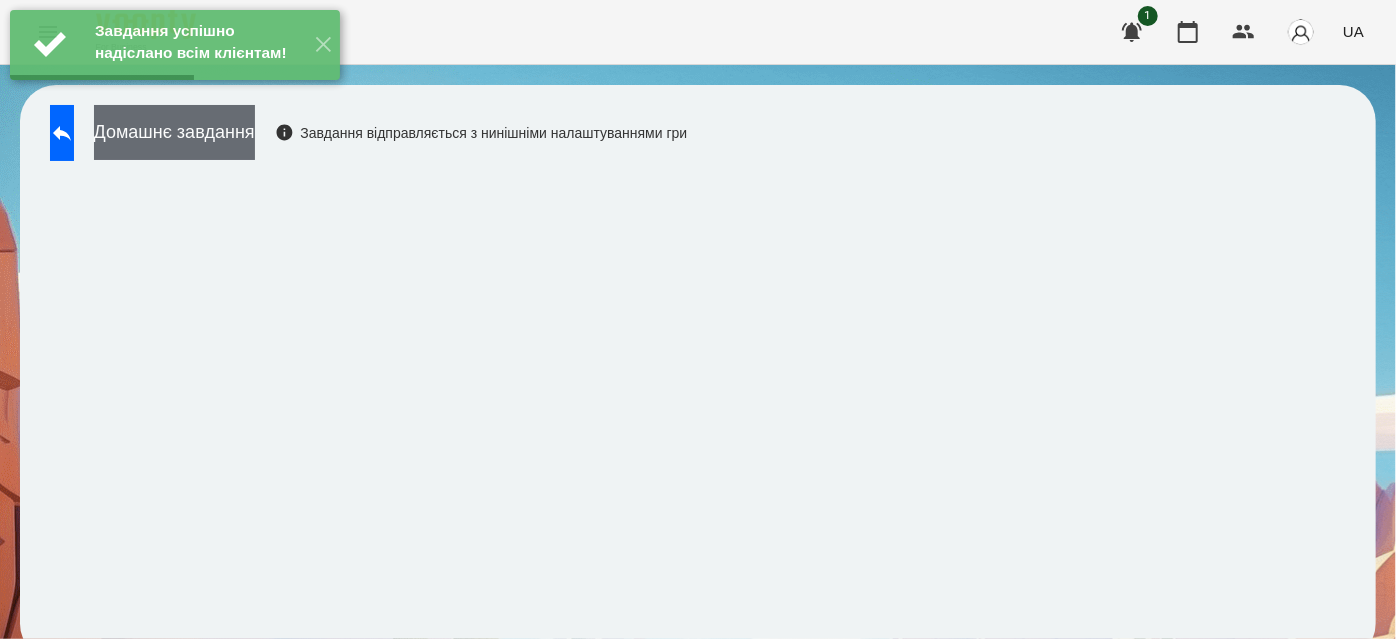 click on "Домашнє завдання" at bounding box center (174, 132) 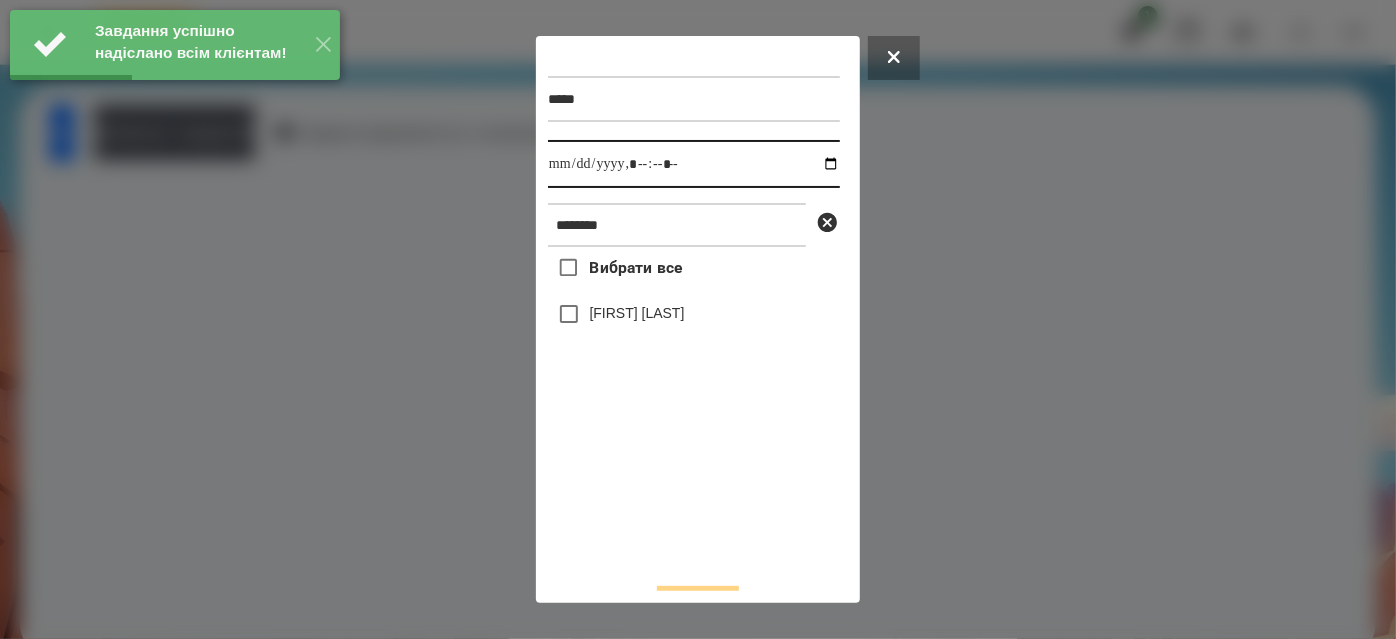 click at bounding box center [694, 164] 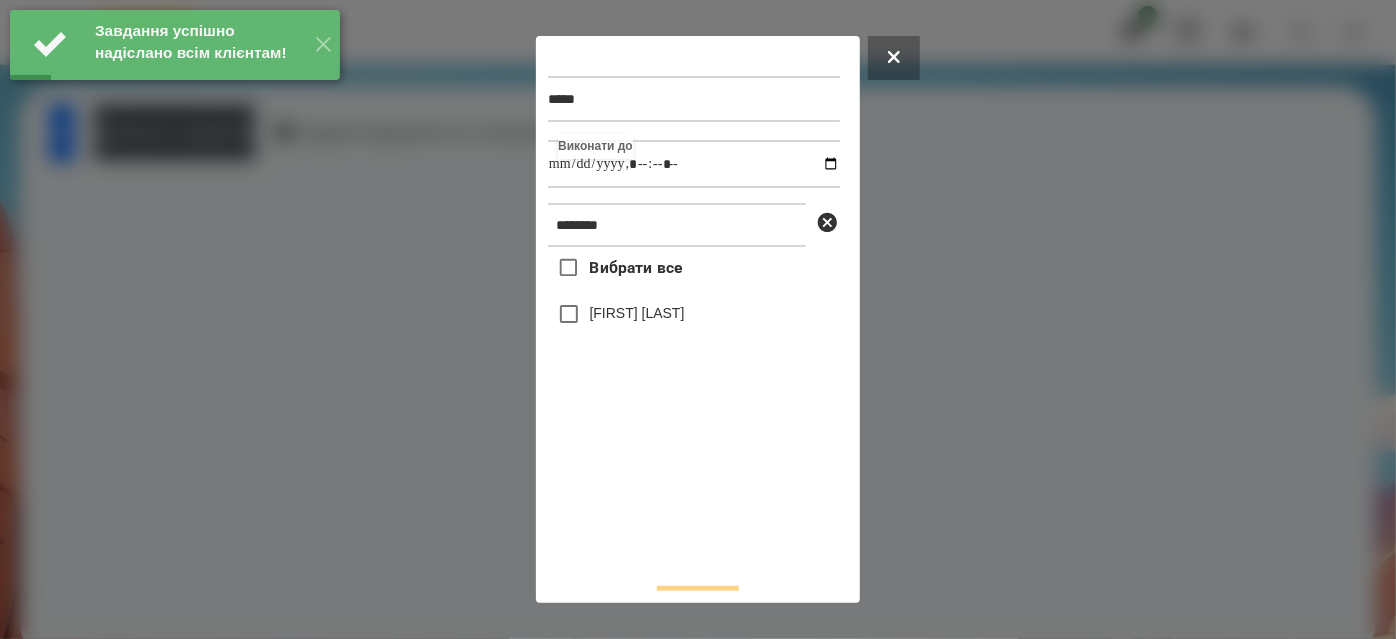type on "**********" 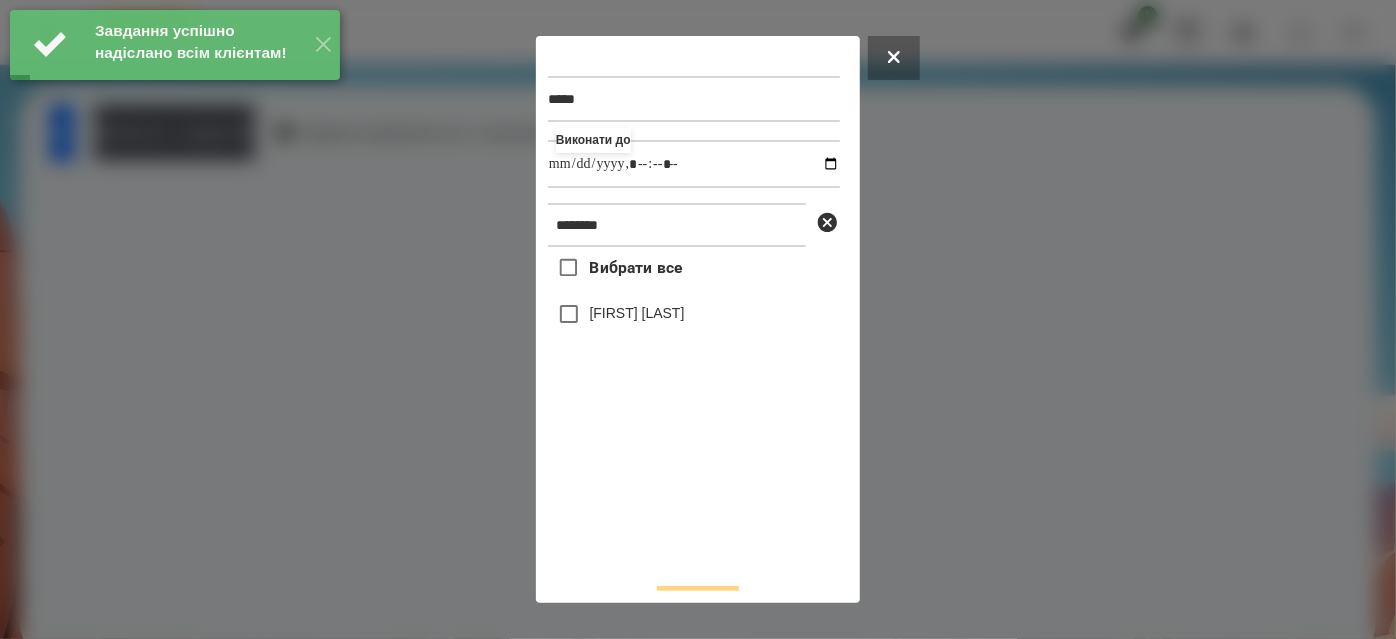 drag, startPoint x: 678, startPoint y: 519, endPoint x: 674, endPoint y: 470, distance: 49.162994 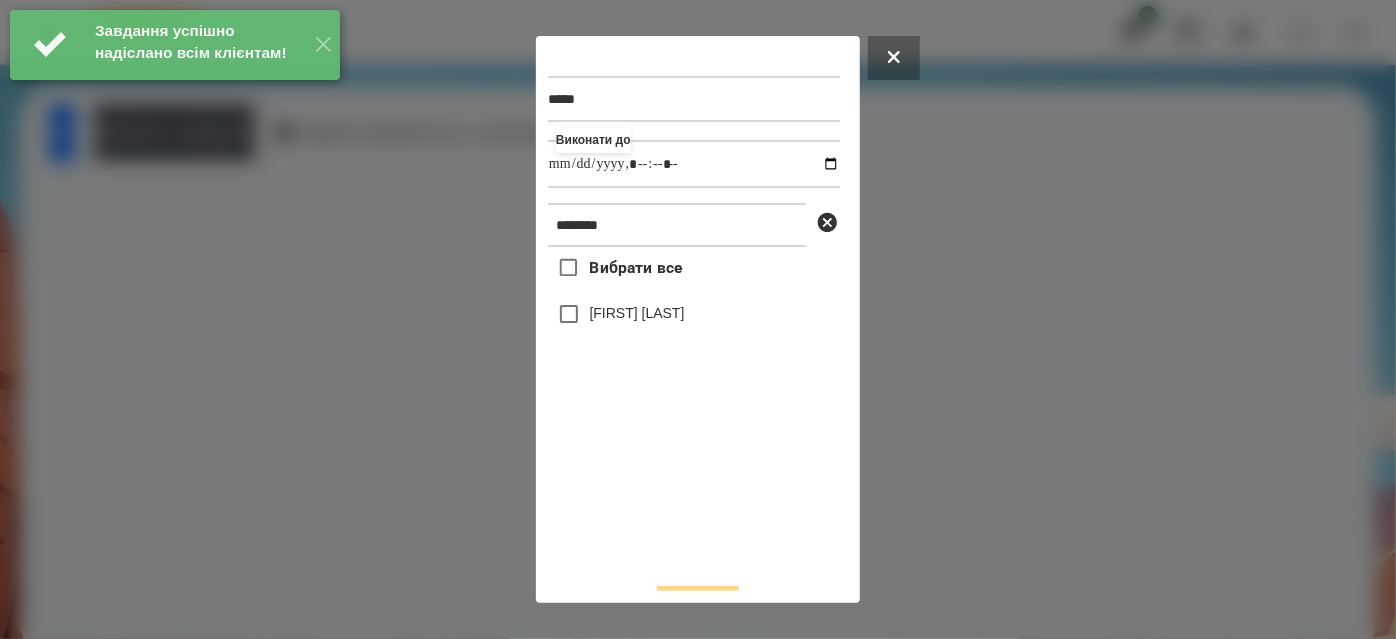 click on "[LAST] [FIRST]" at bounding box center (637, 313) 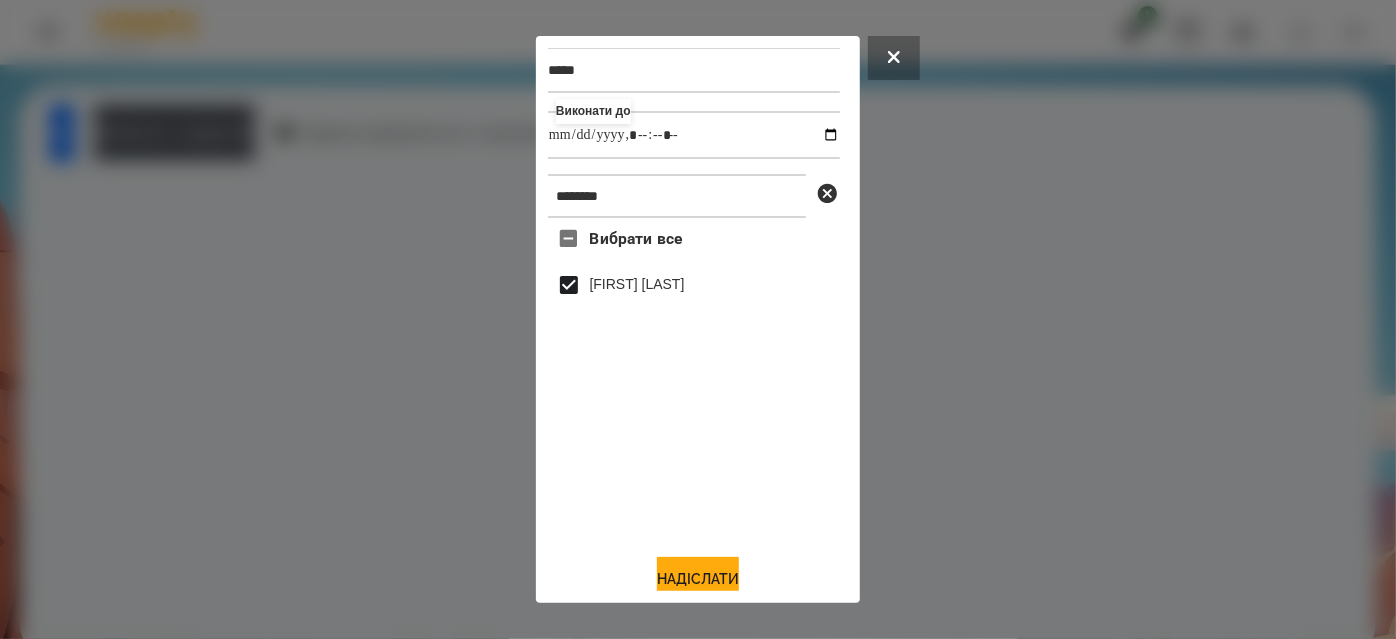 scroll, scrollTop: 44, scrollLeft: 0, axis: vertical 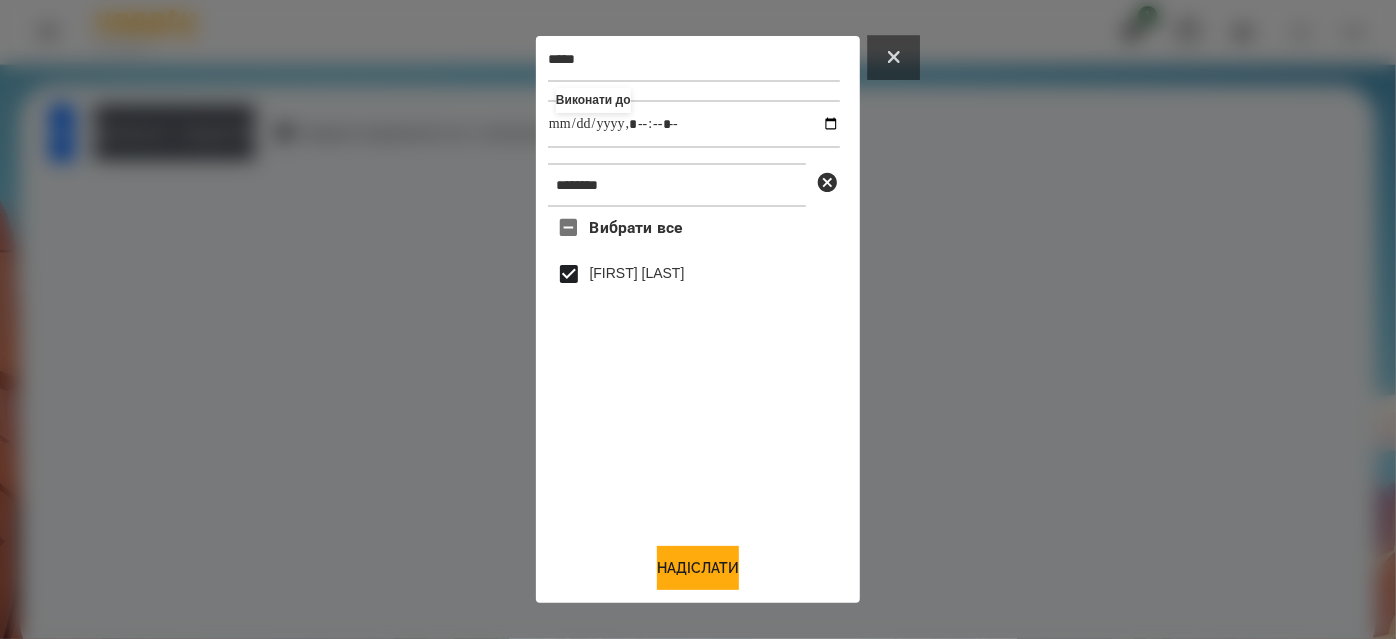 click 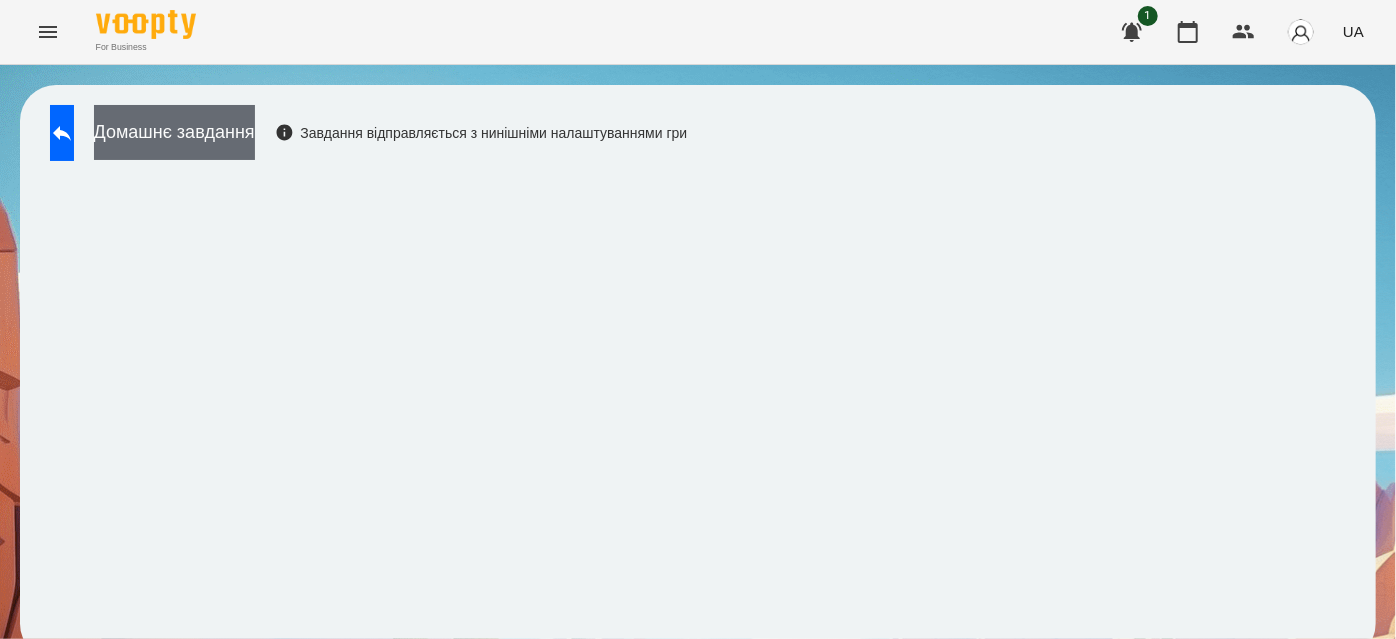 click on "Домашнє завдання" at bounding box center [174, 132] 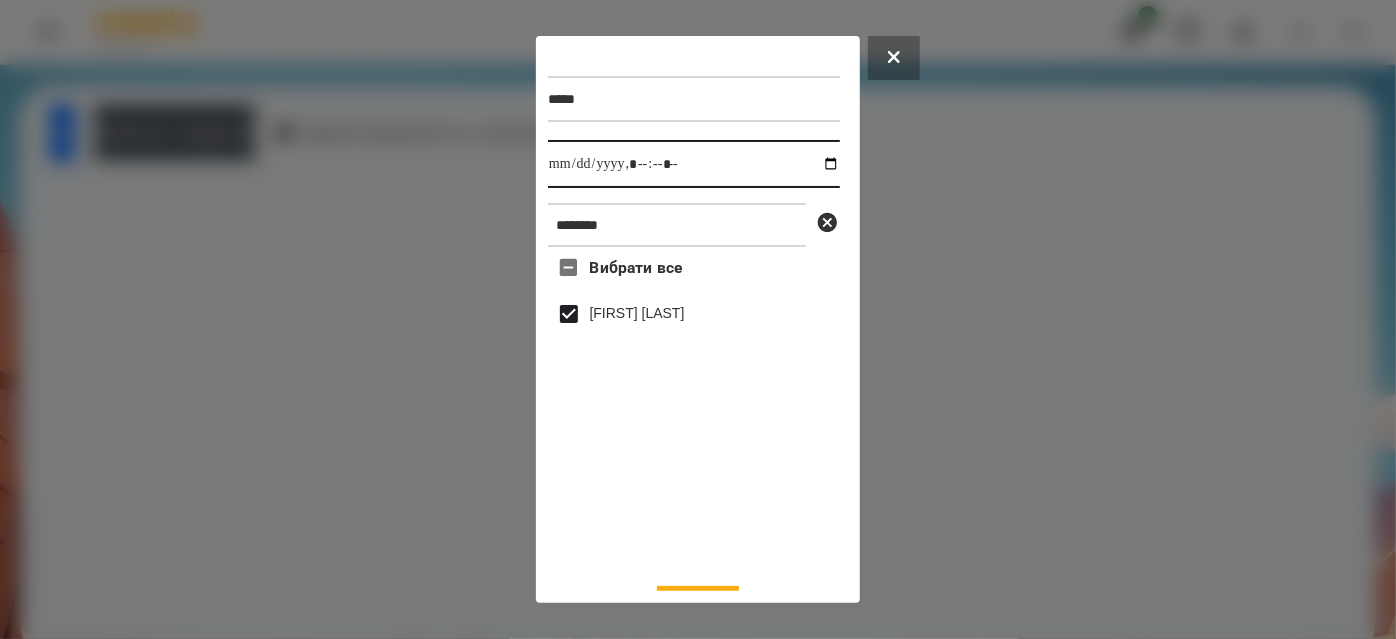 click at bounding box center [694, 164] 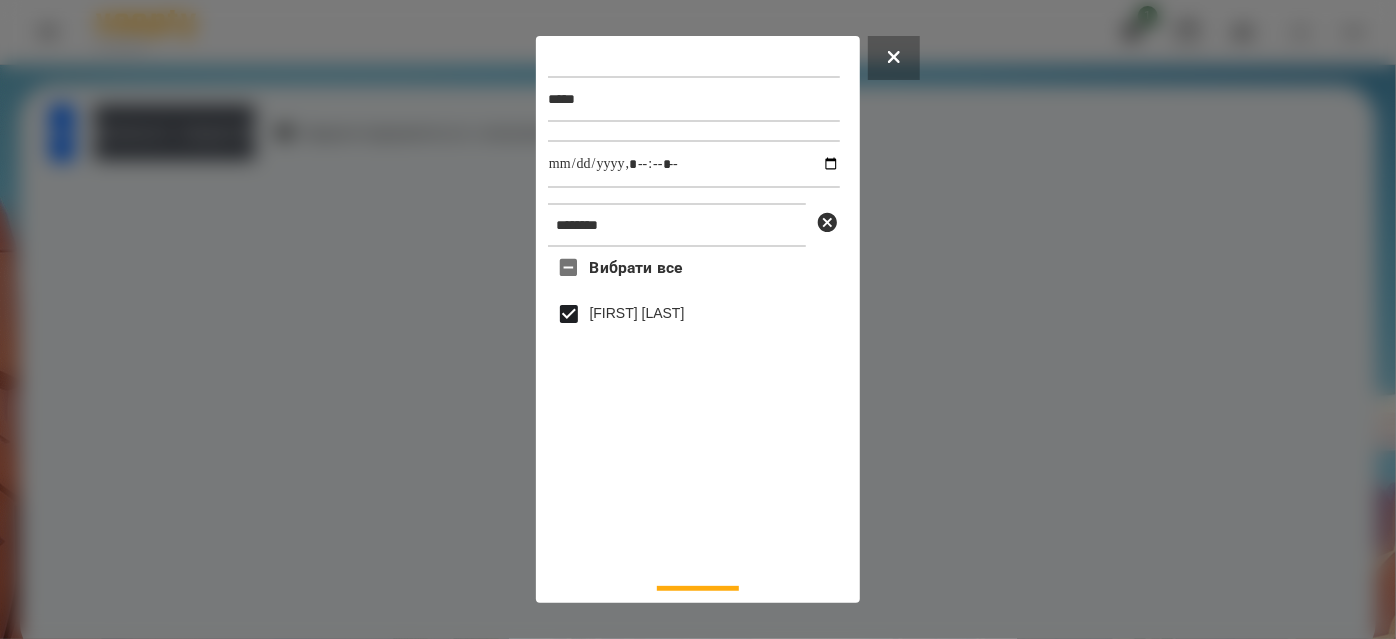 click on "Вибрати все Боднар Святослав" at bounding box center [694, 407] 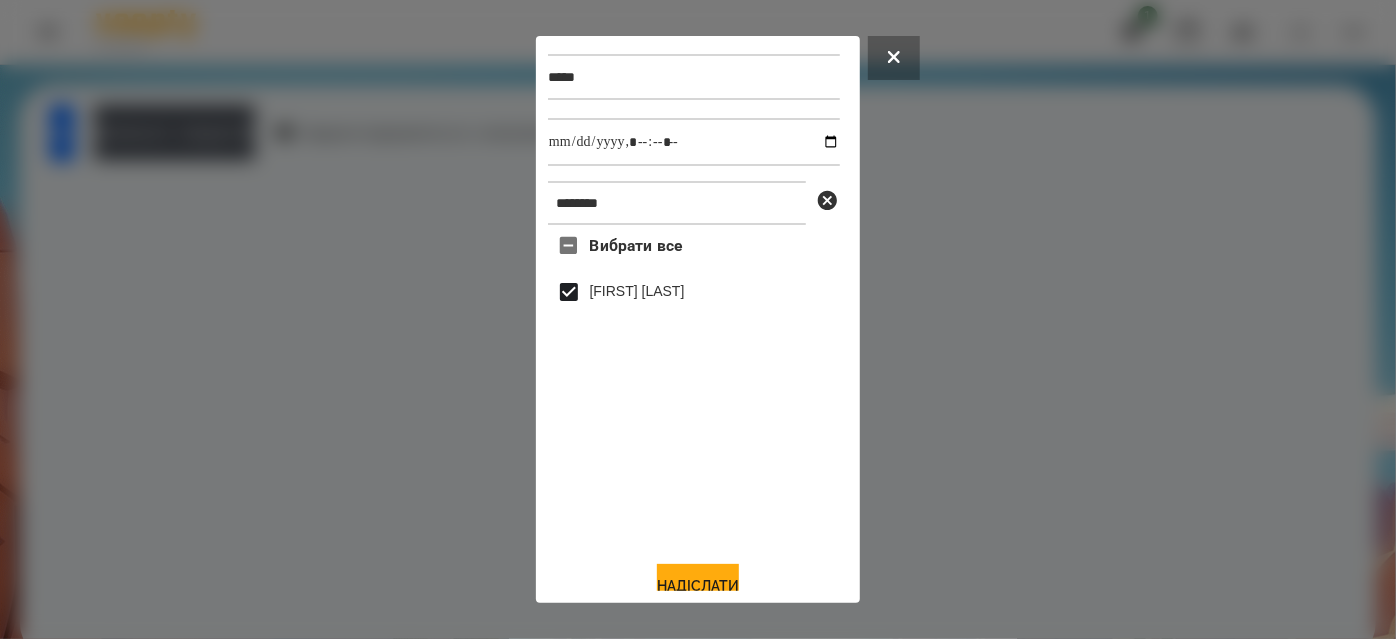 scroll, scrollTop: 44, scrollLeft: 0, axis: vertical 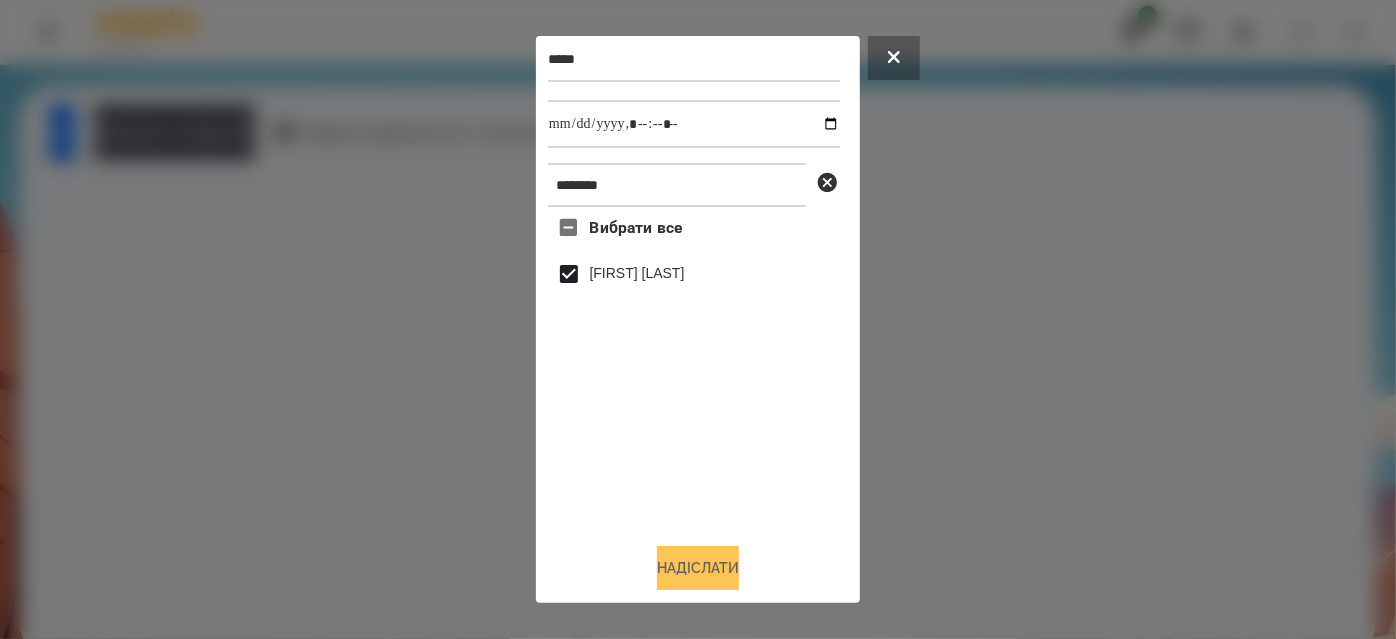 click on "Надіслати" at bounding box center (698, 568) 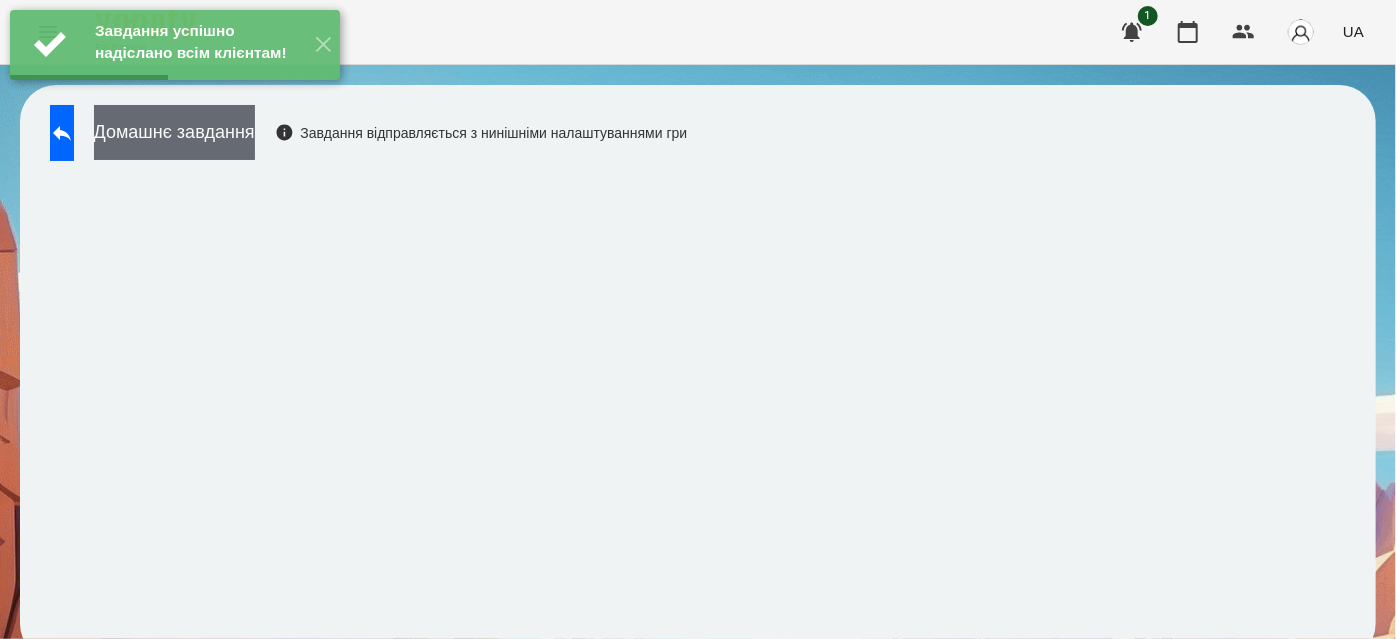 click on "Домашнє завдання" at bounding box center (174, 132) 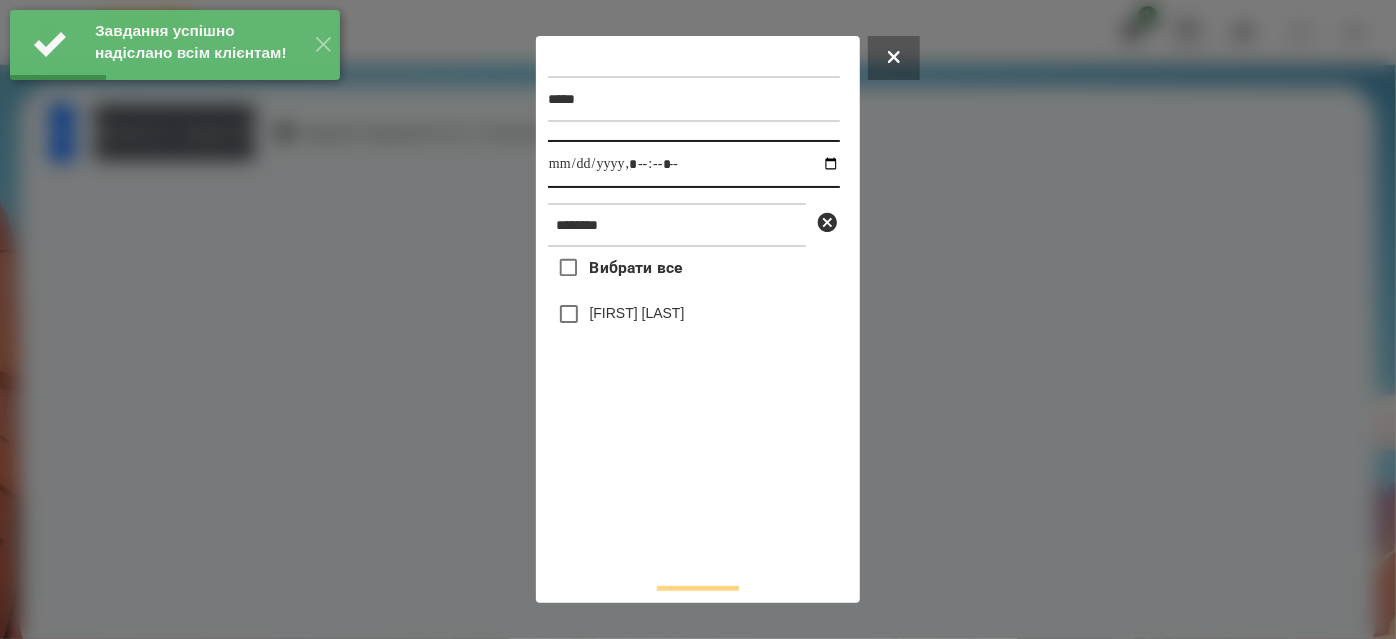 click at bounding box center (694, 164) 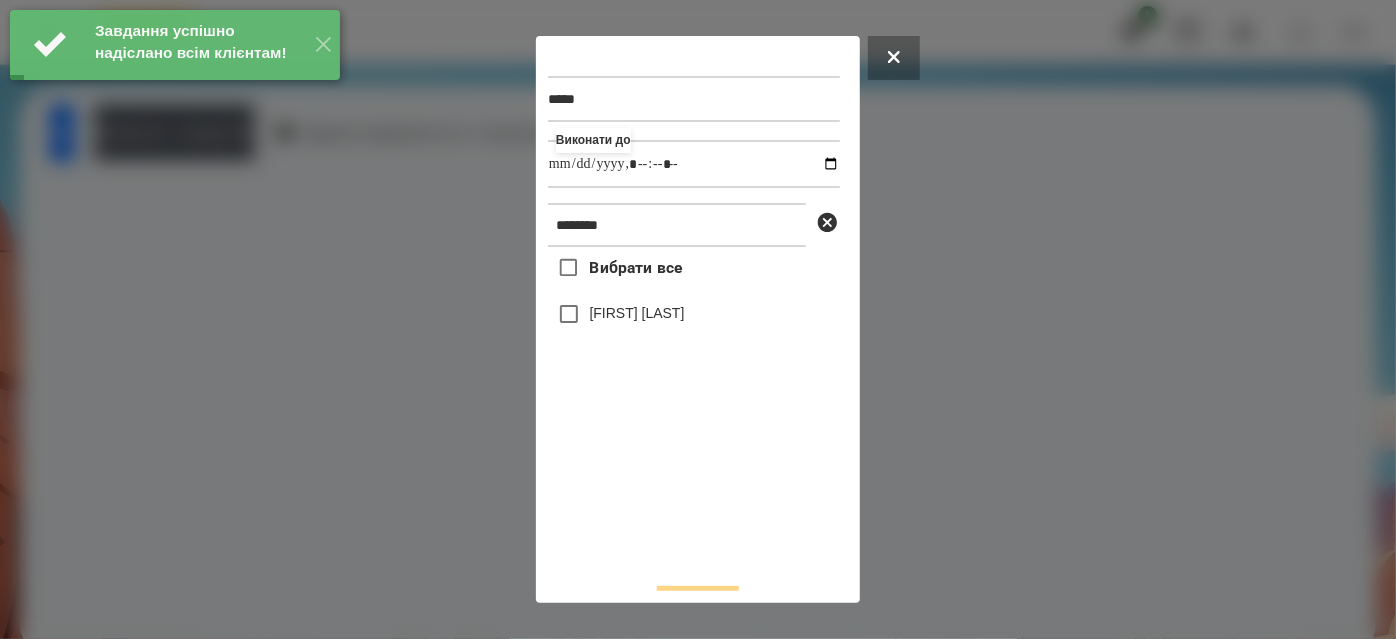 type on "**********" 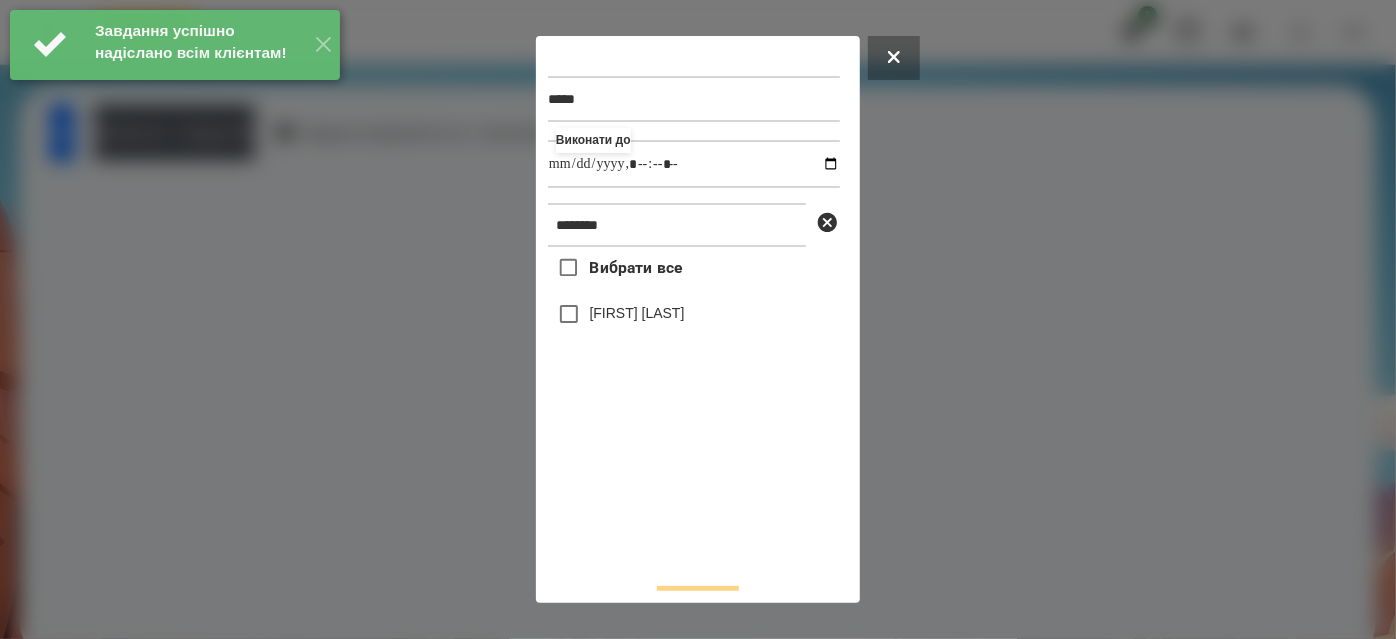 click on "[LAST] [FIRST]" at bounding box center [694, 314] 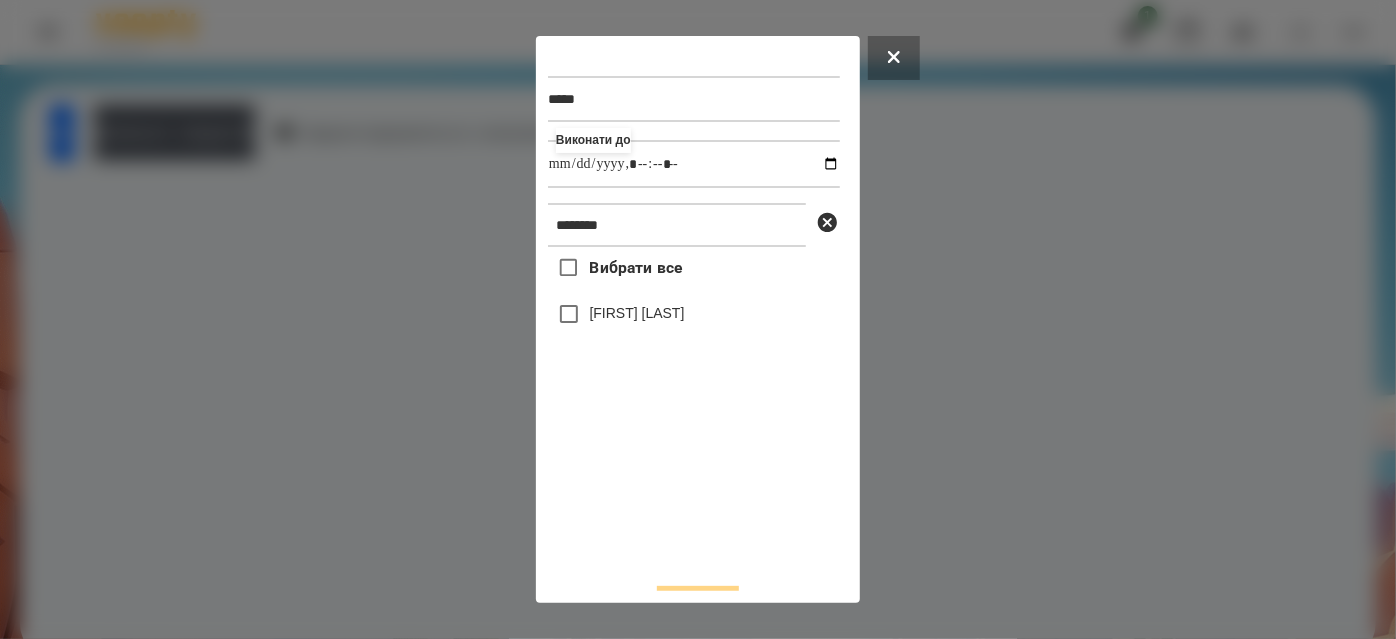 click on "[LAST] [FIRST]" at bounding box center [637, 313] 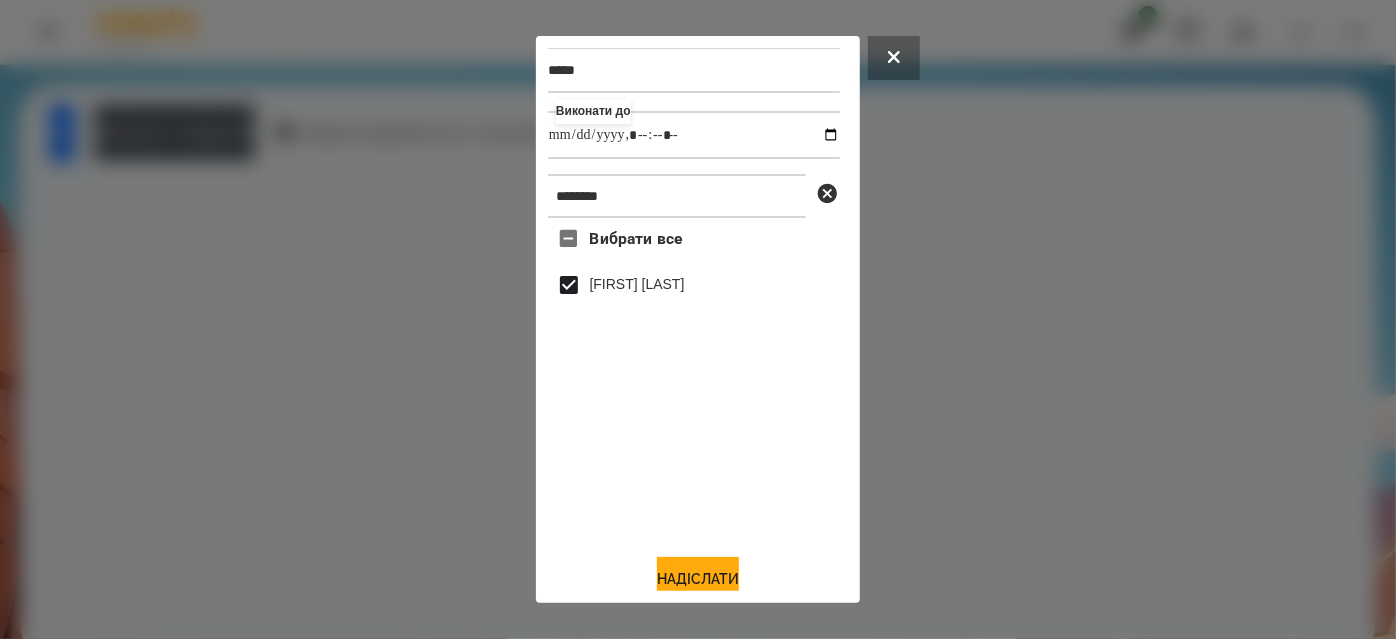 scroll, scrollTop: 44, scrollLeft: 0, axis: vertical 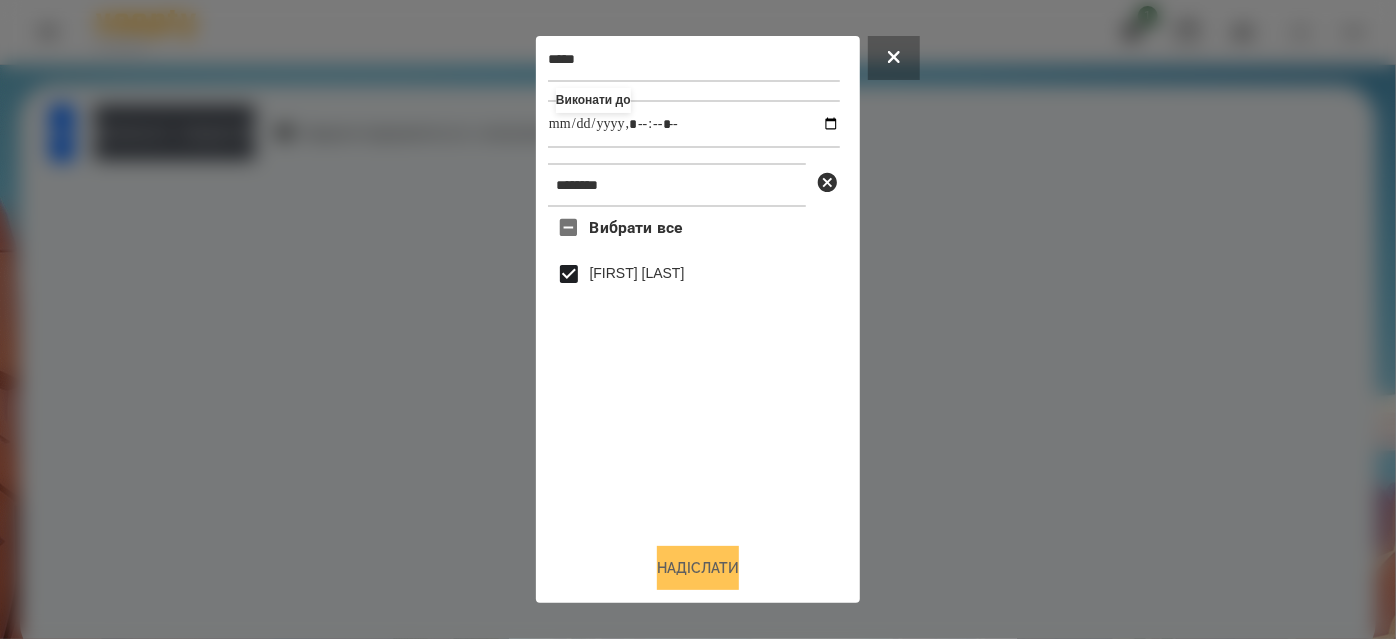 click on "Надіслати" at bounding box center (698, 568) 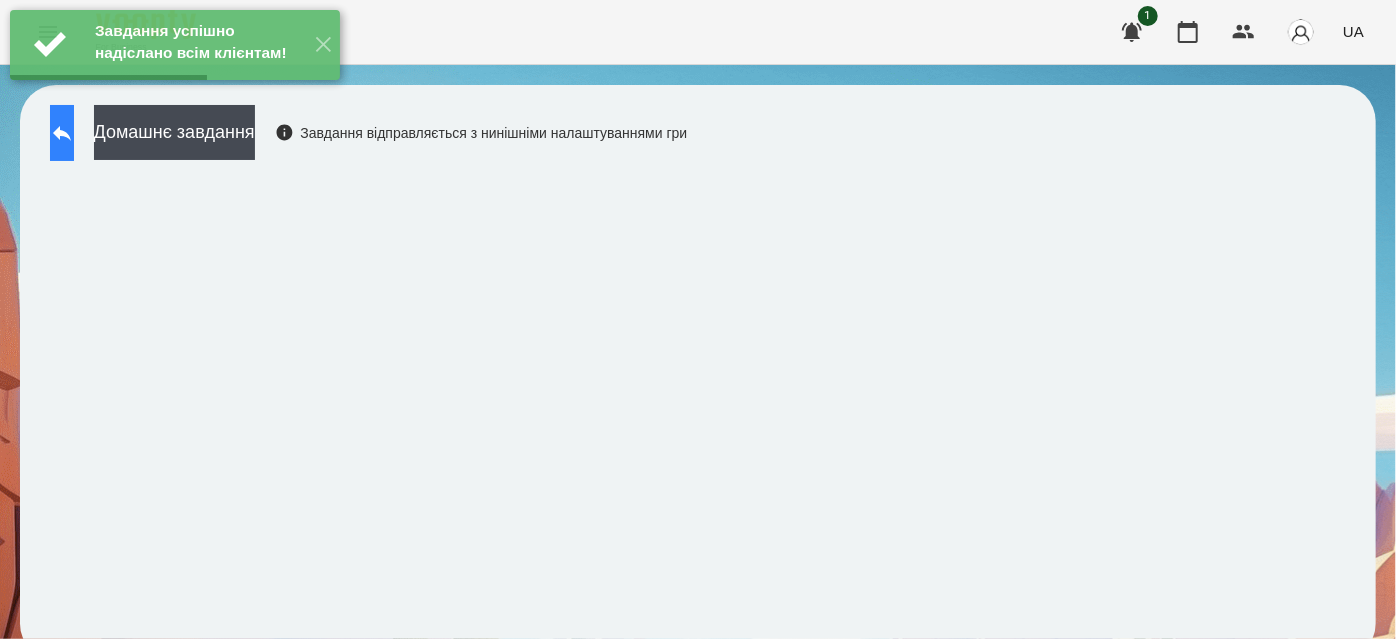 click at bounding box center (62, 133) 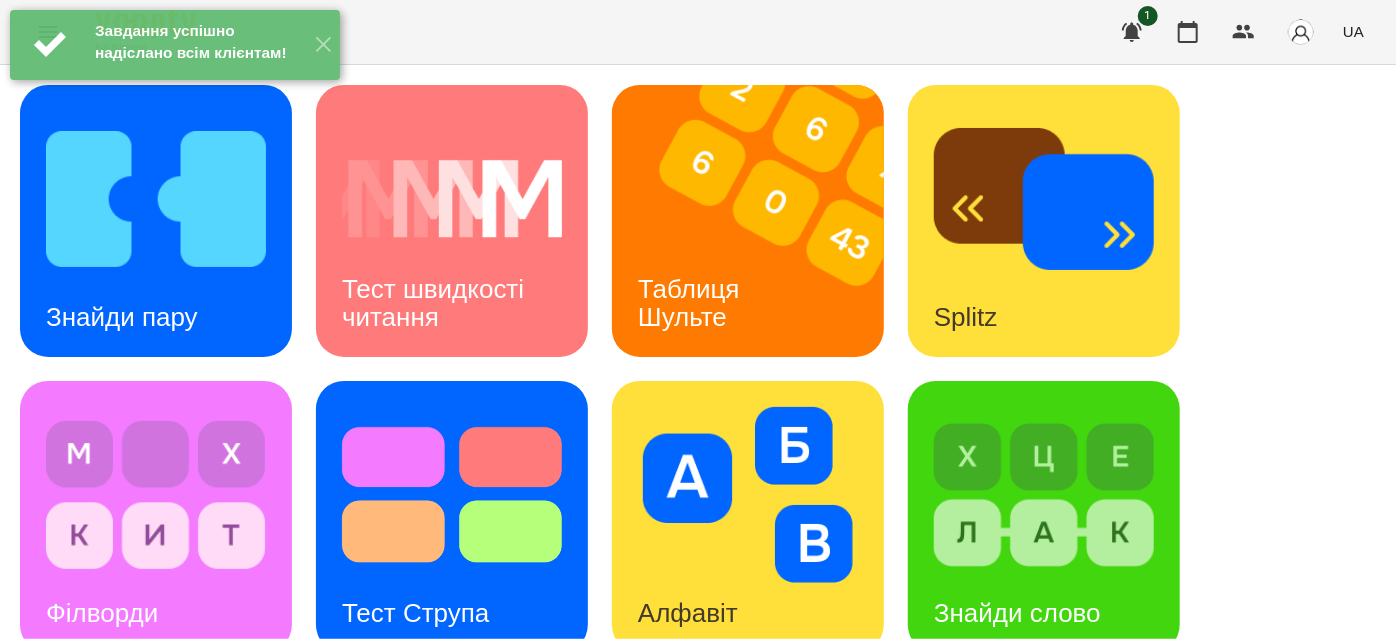 scroll, scrollTop: 293, scrollLeft: 0, axis: vertical 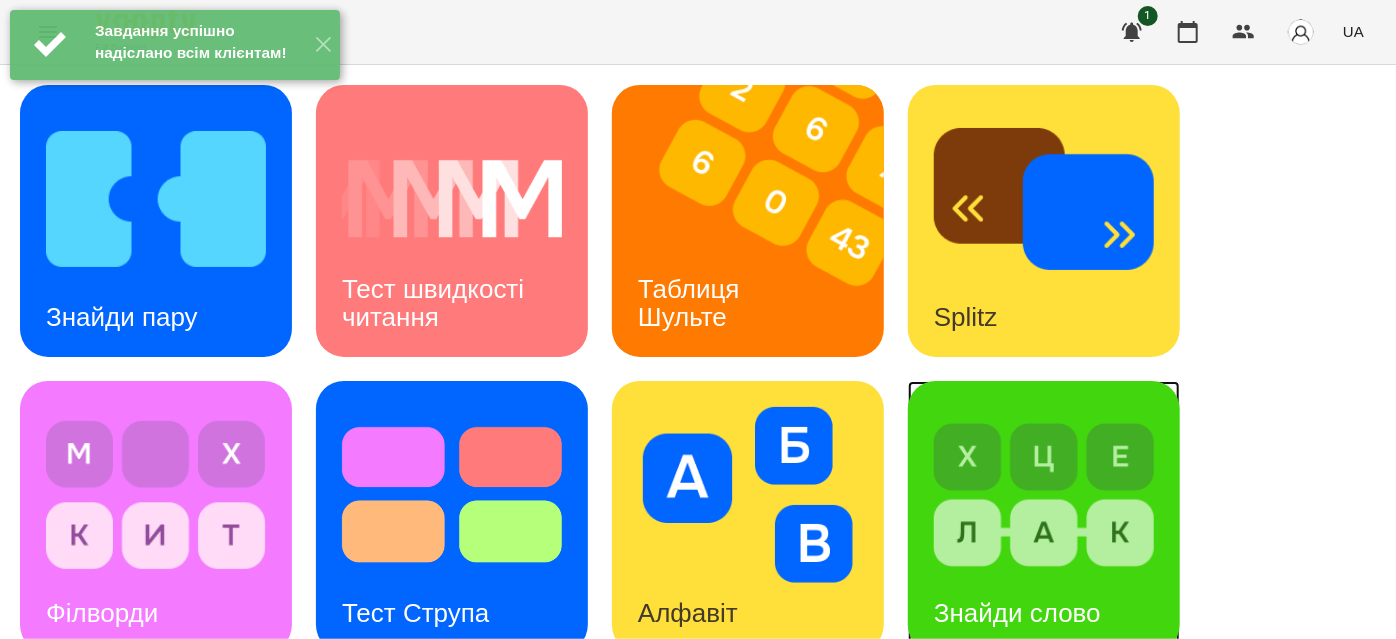 click at bounding box center (1044, 495) 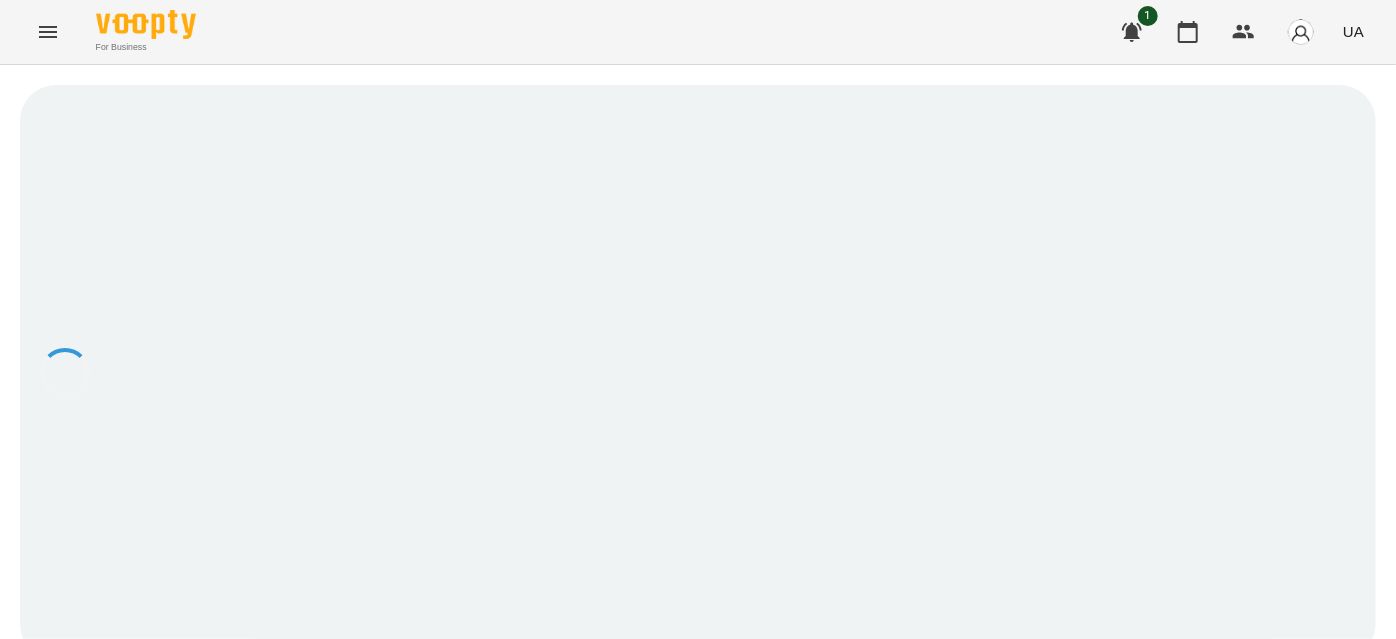 scroll, scrollTop: 0, scrollLeft: 0, axis: both 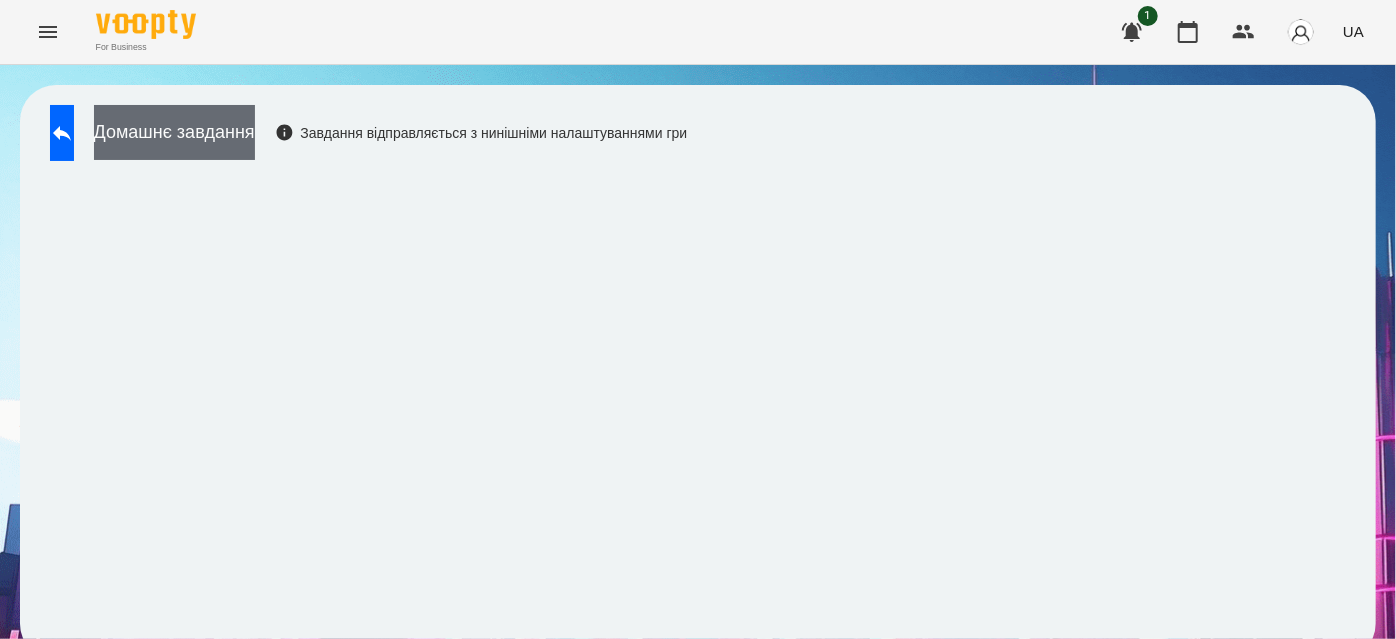 click on "Домашнє завдання" at bounding box center [174, 132] 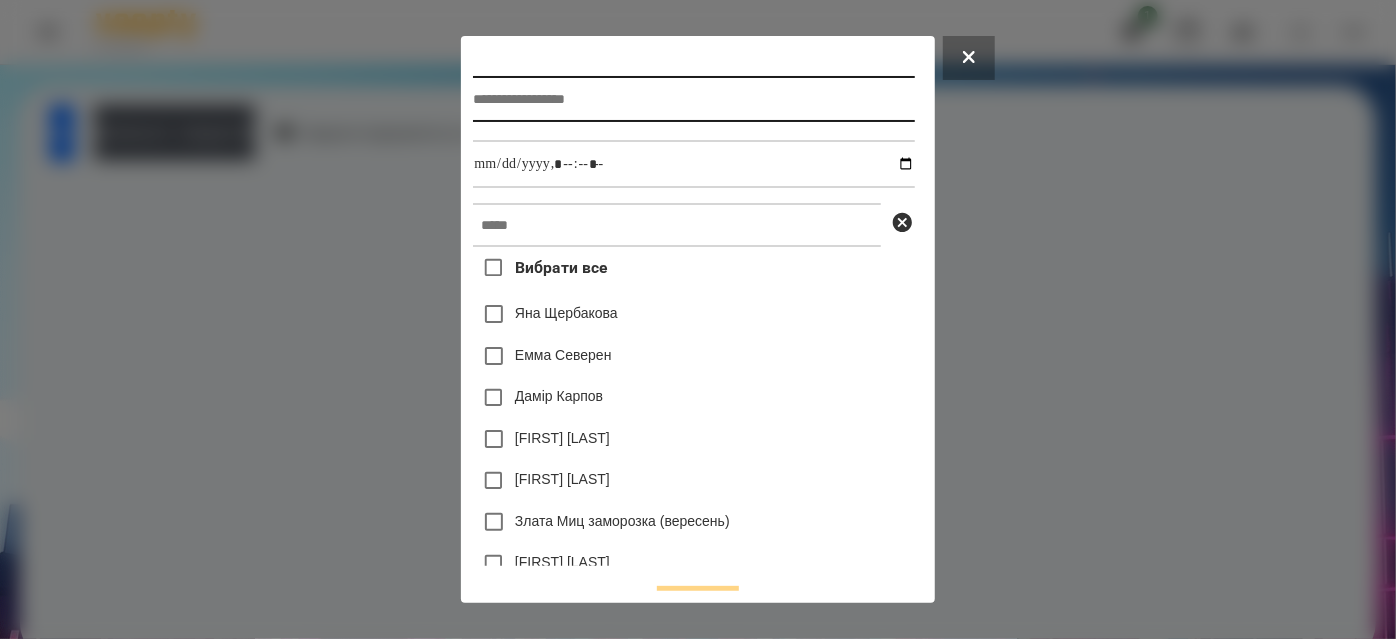 click at bounding box center (693, 99) 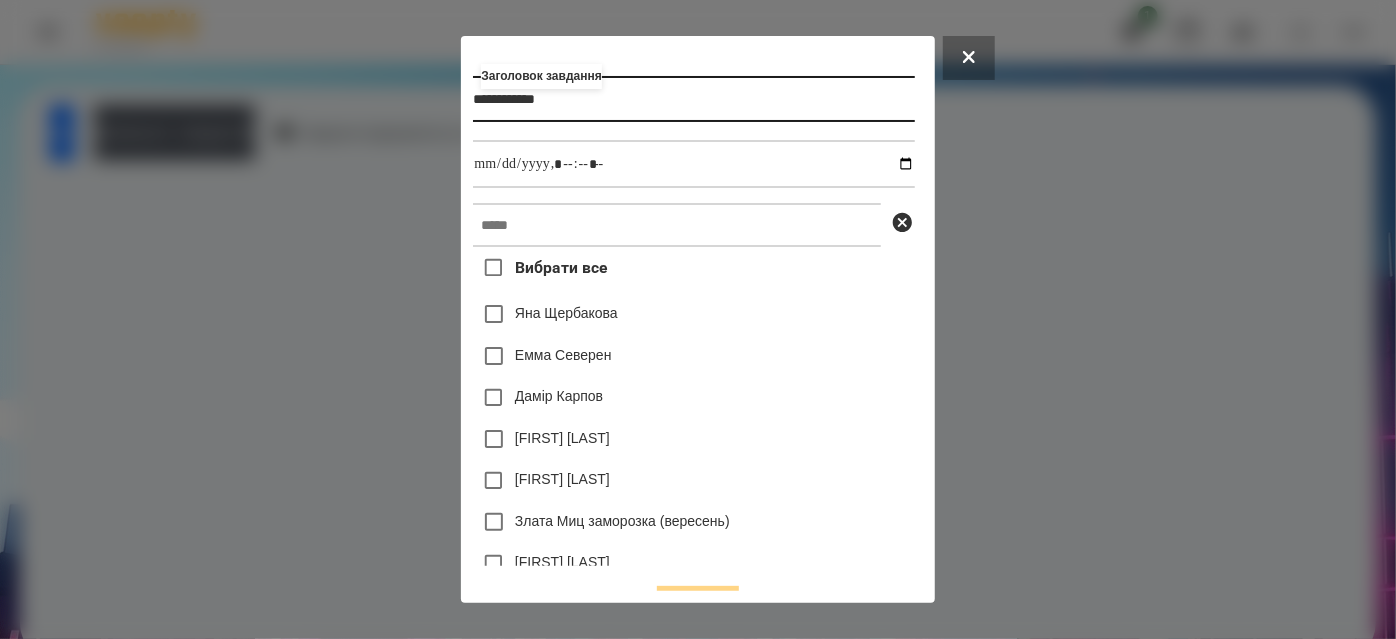 type on "**********" 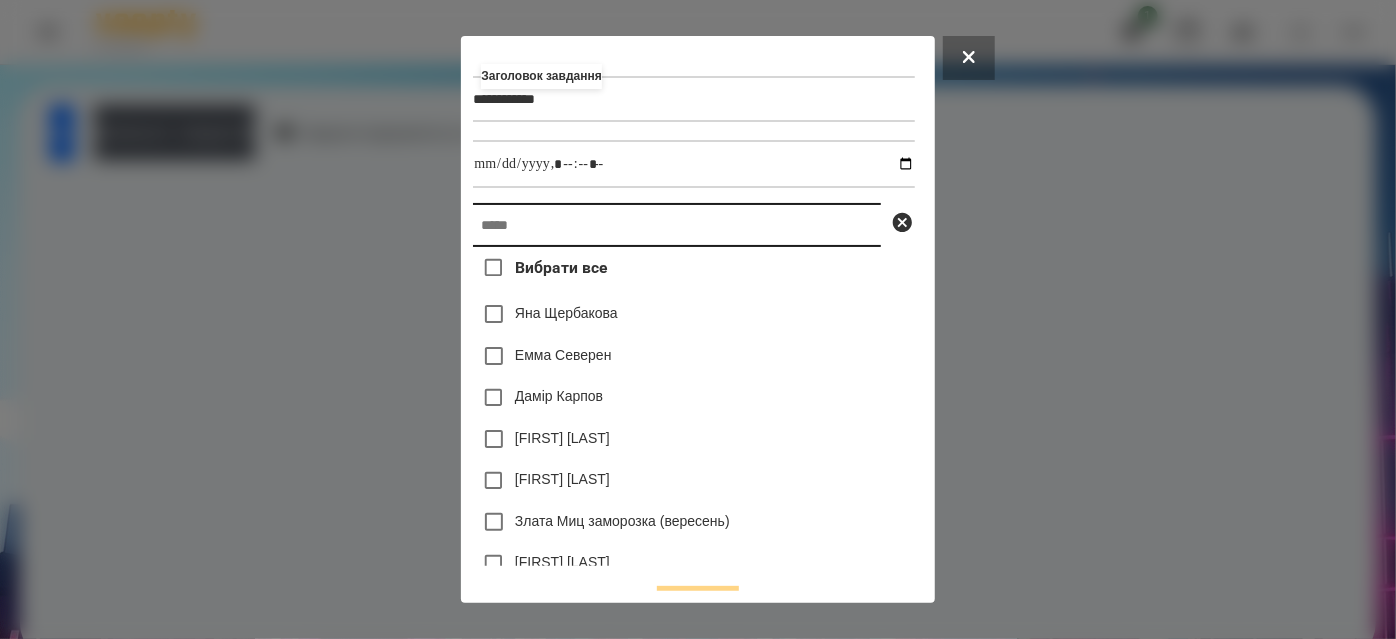 click at bounding box center (677, 225) 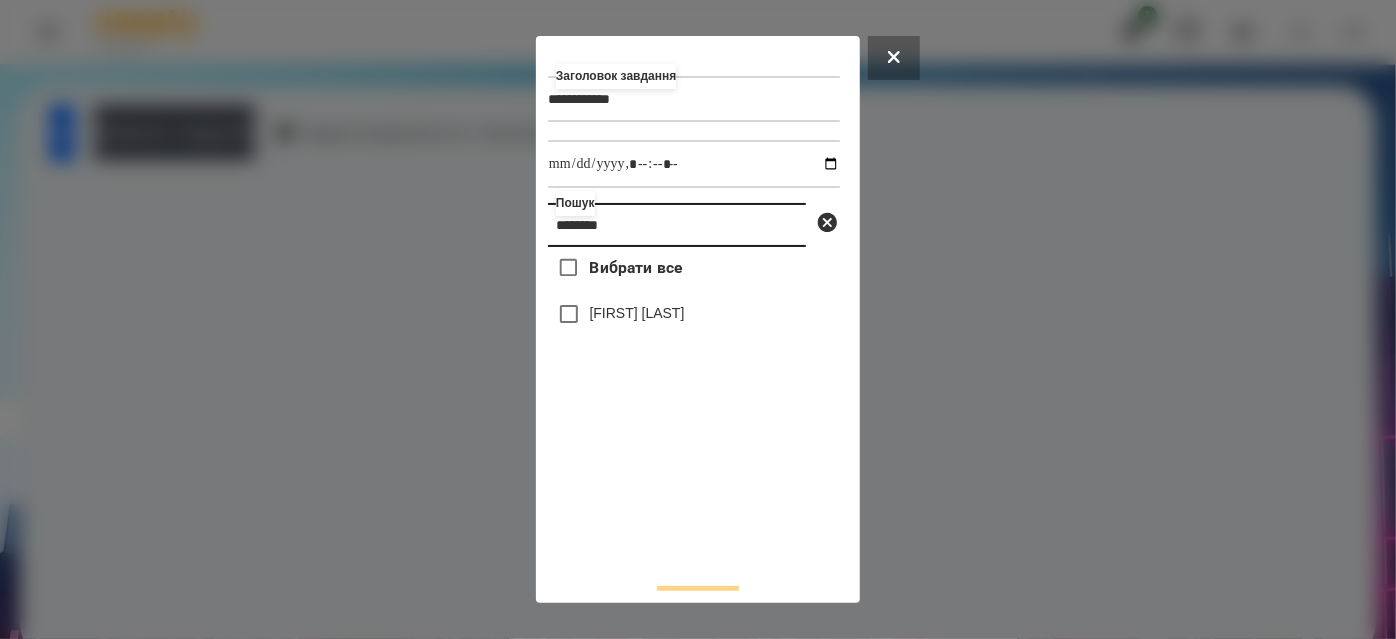 type on "********" 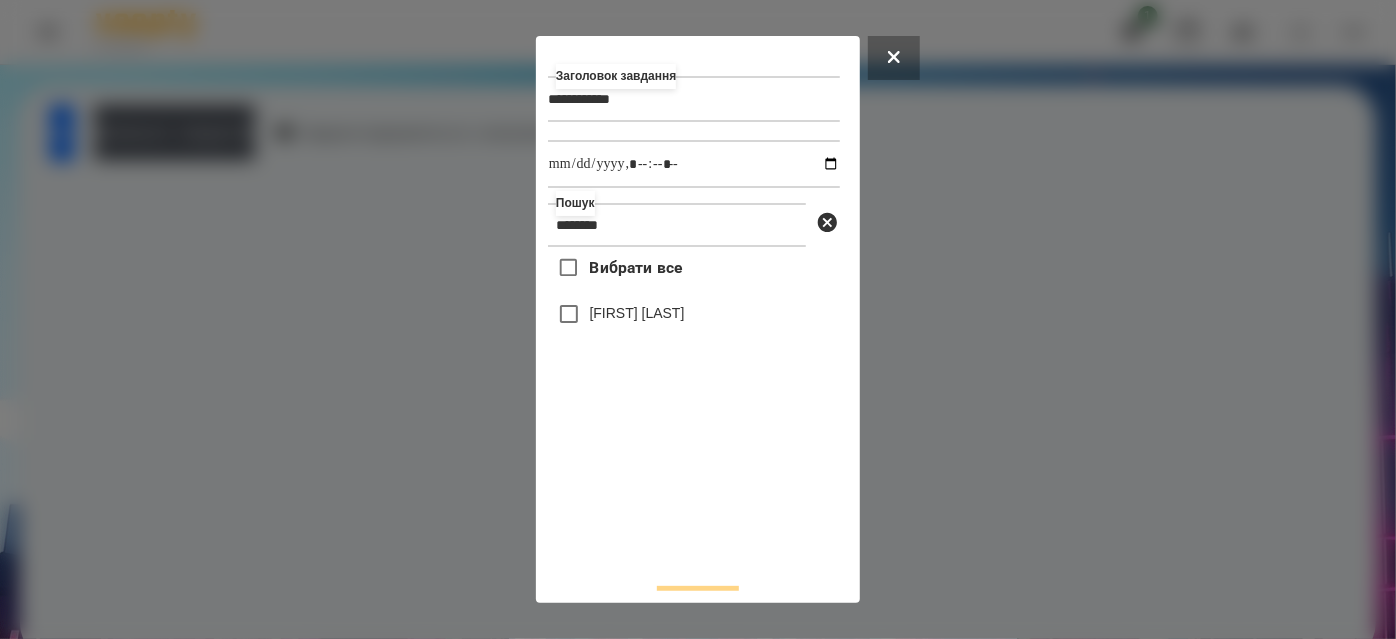 click on "[LAST] [FIRST]" at bounding box center [637, 313] 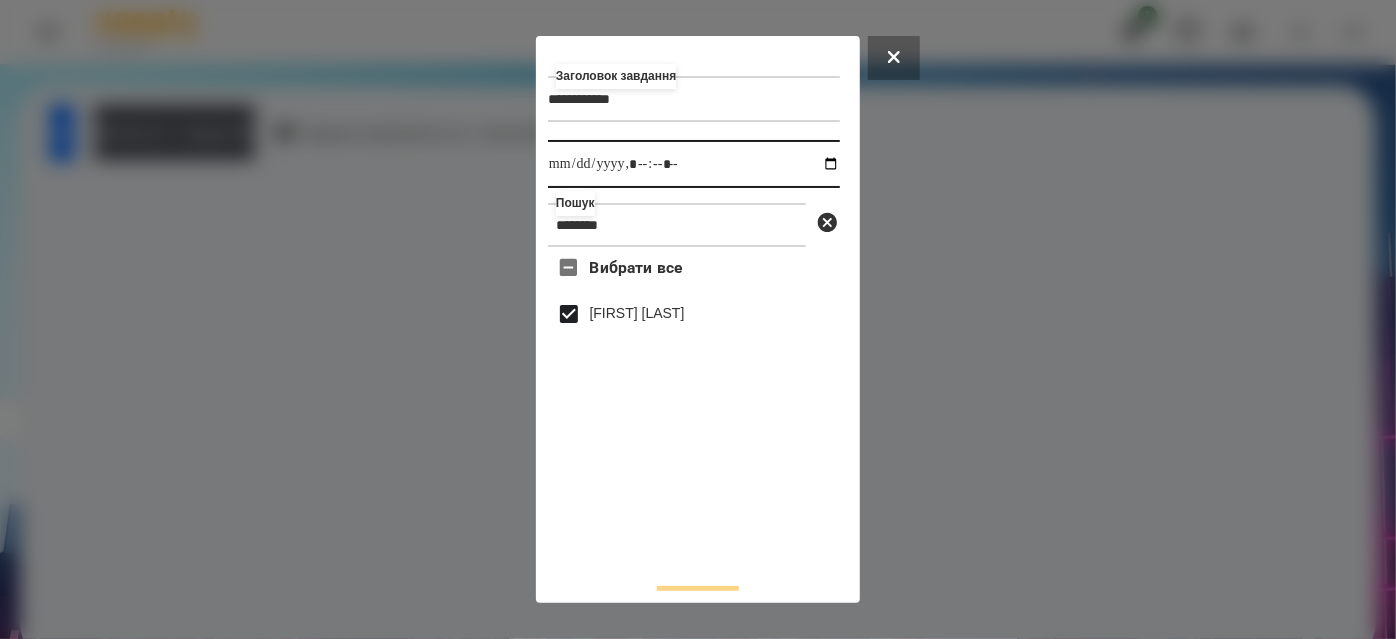 click at bounding box center [694, 164] 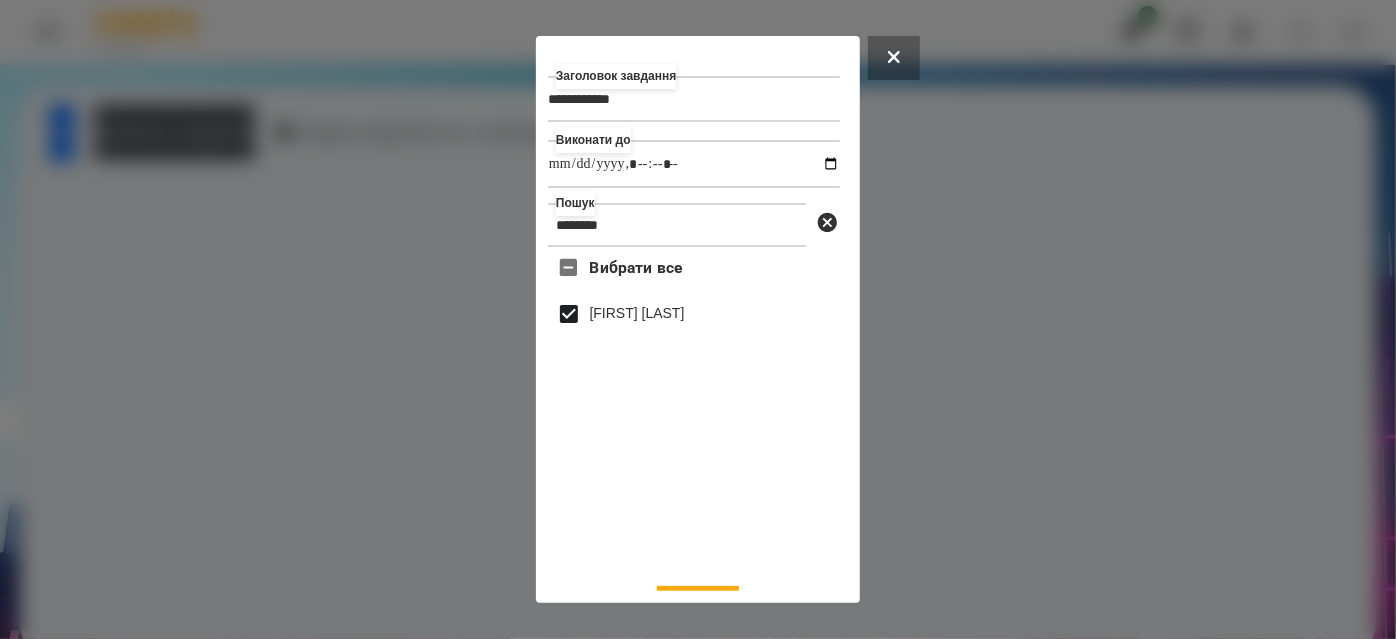type on "**********" 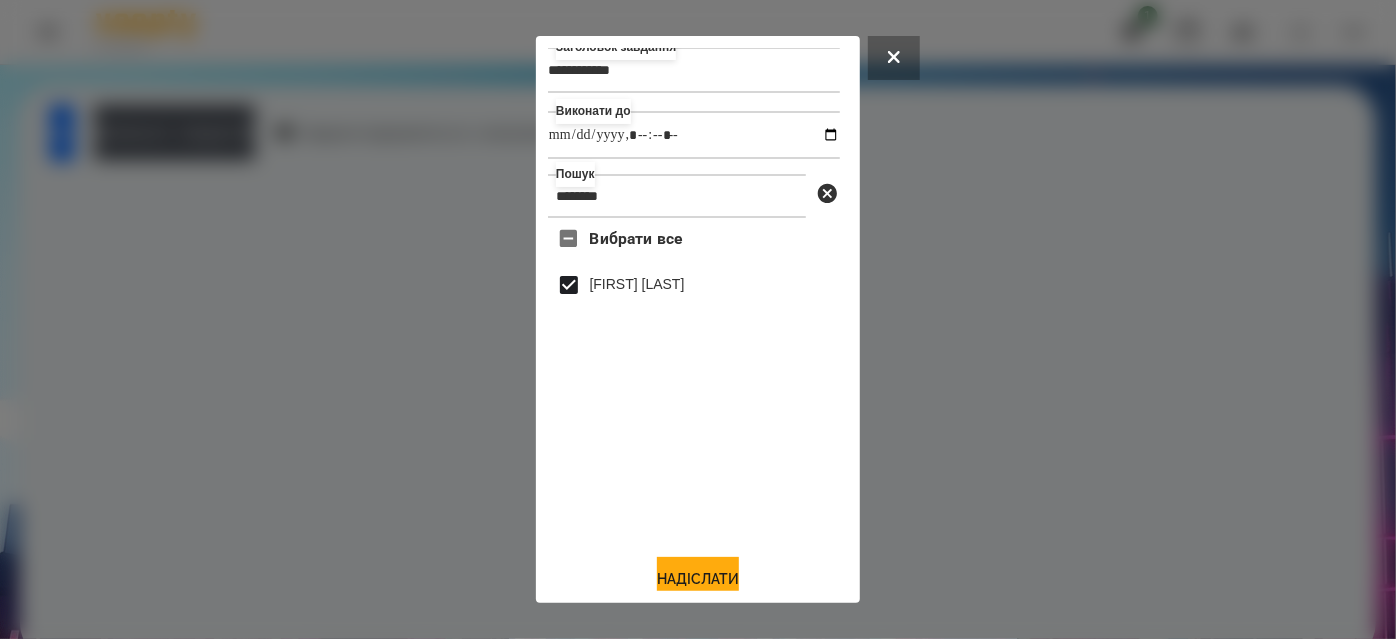 scroll, scrollTop: 44, scrollLeft: 0, axis: vertical 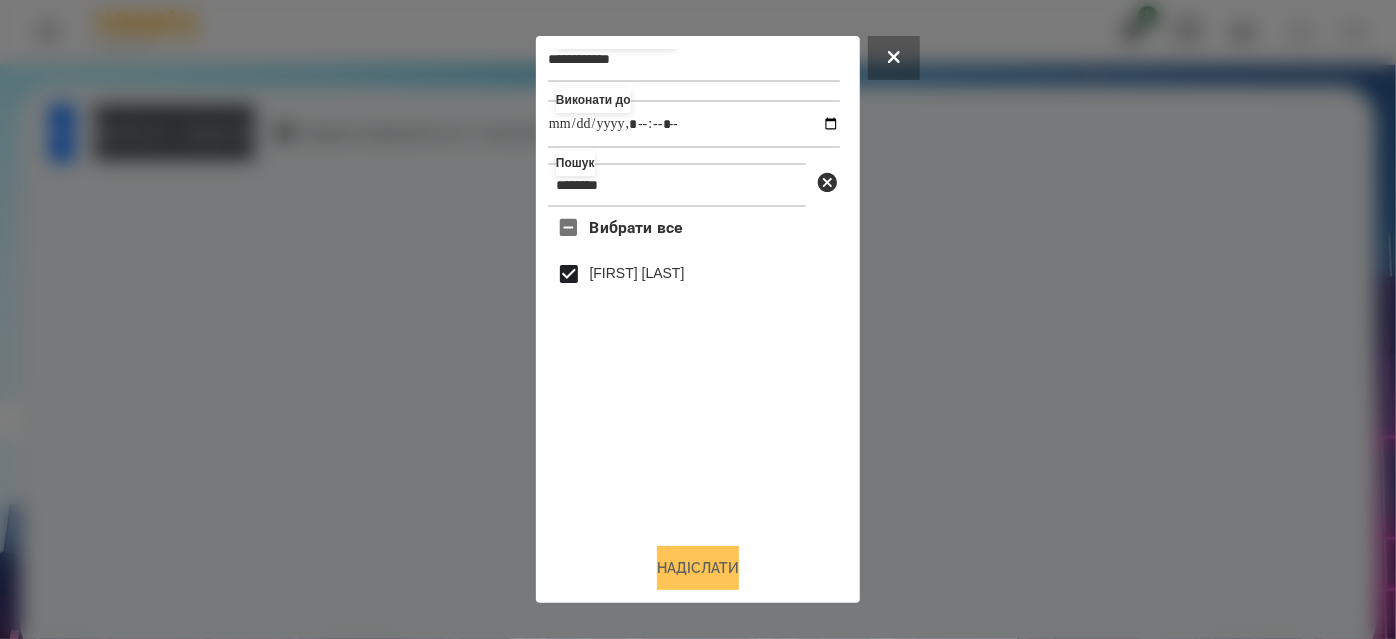 click on "Надіслати" at bounding box center [698, 568] 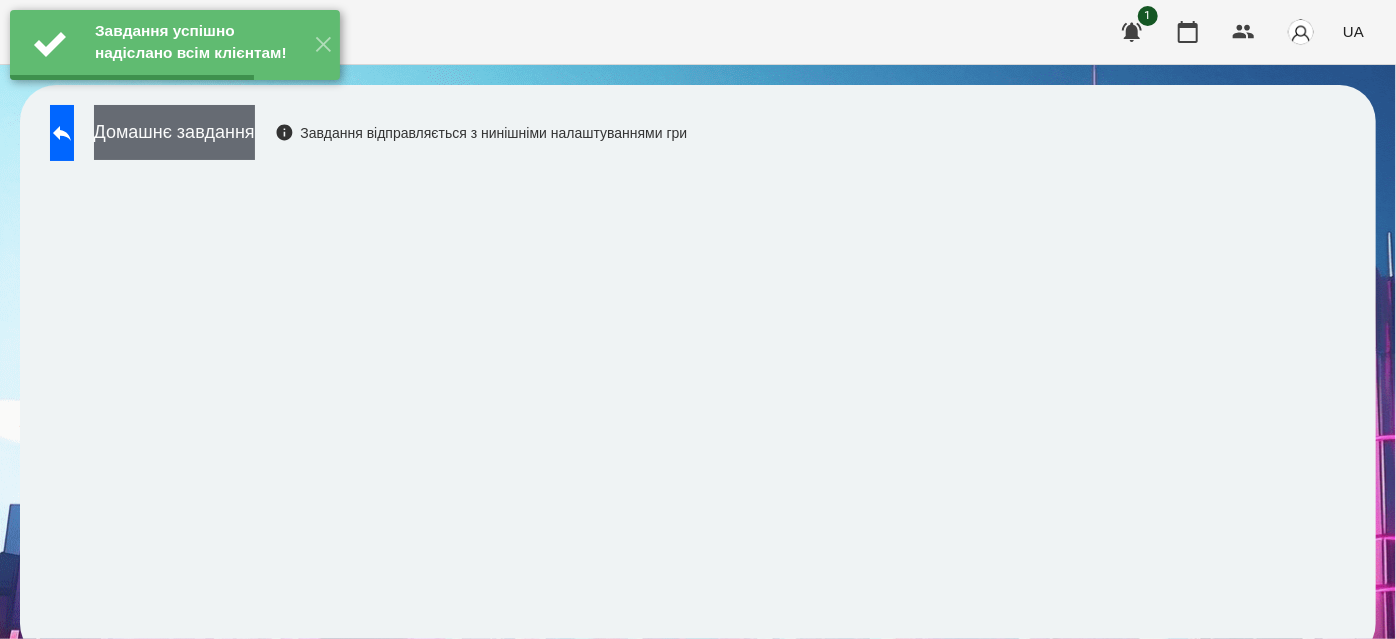 click on "Домашнє завдання" at bounding box center [174, 132] 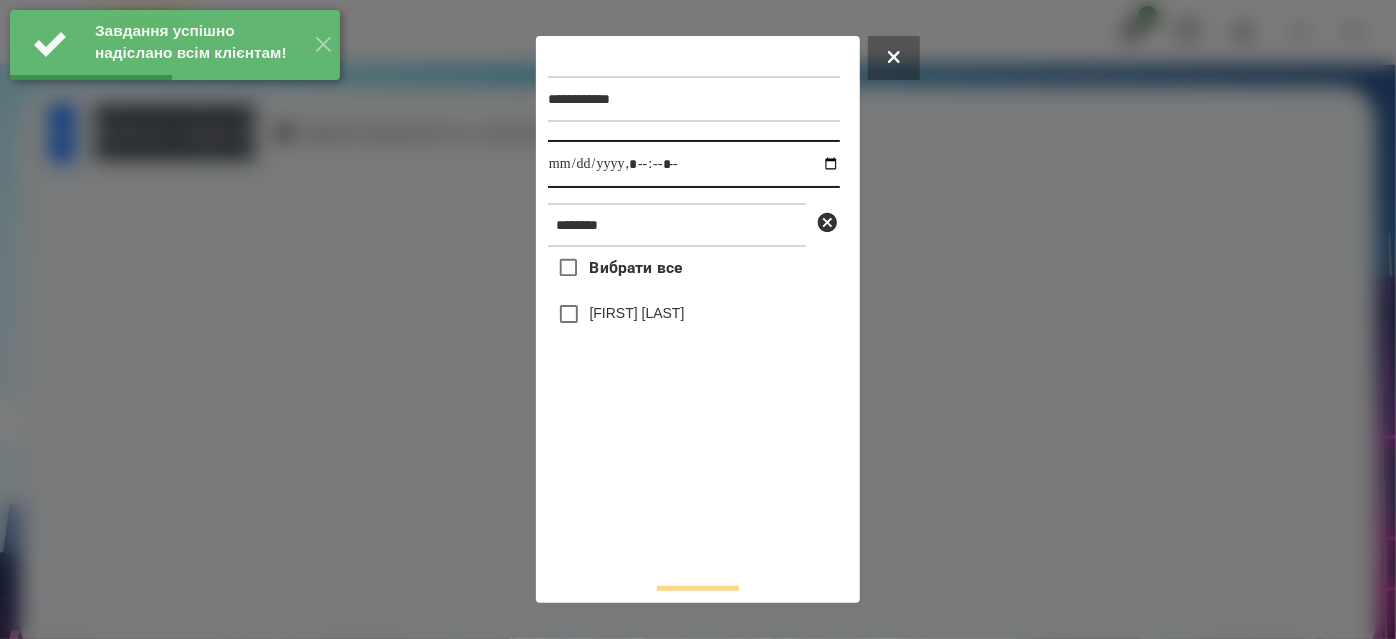 click at bounding box center [694, 164] 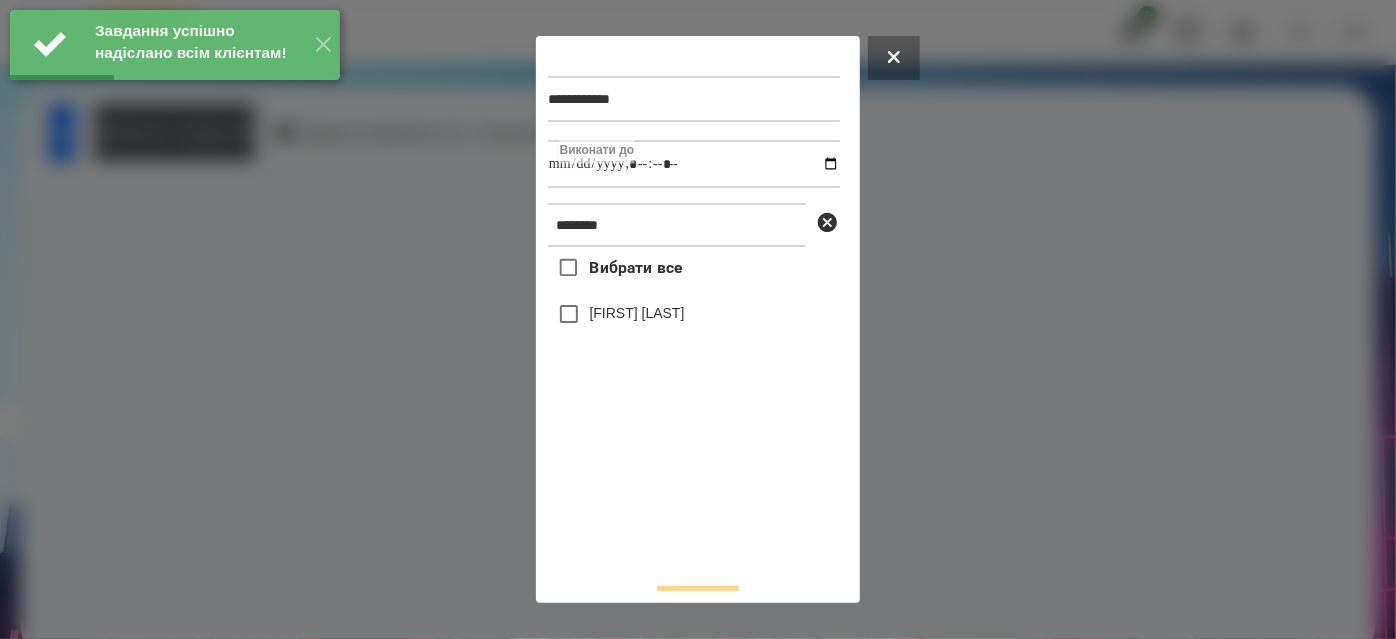 type on "**********" 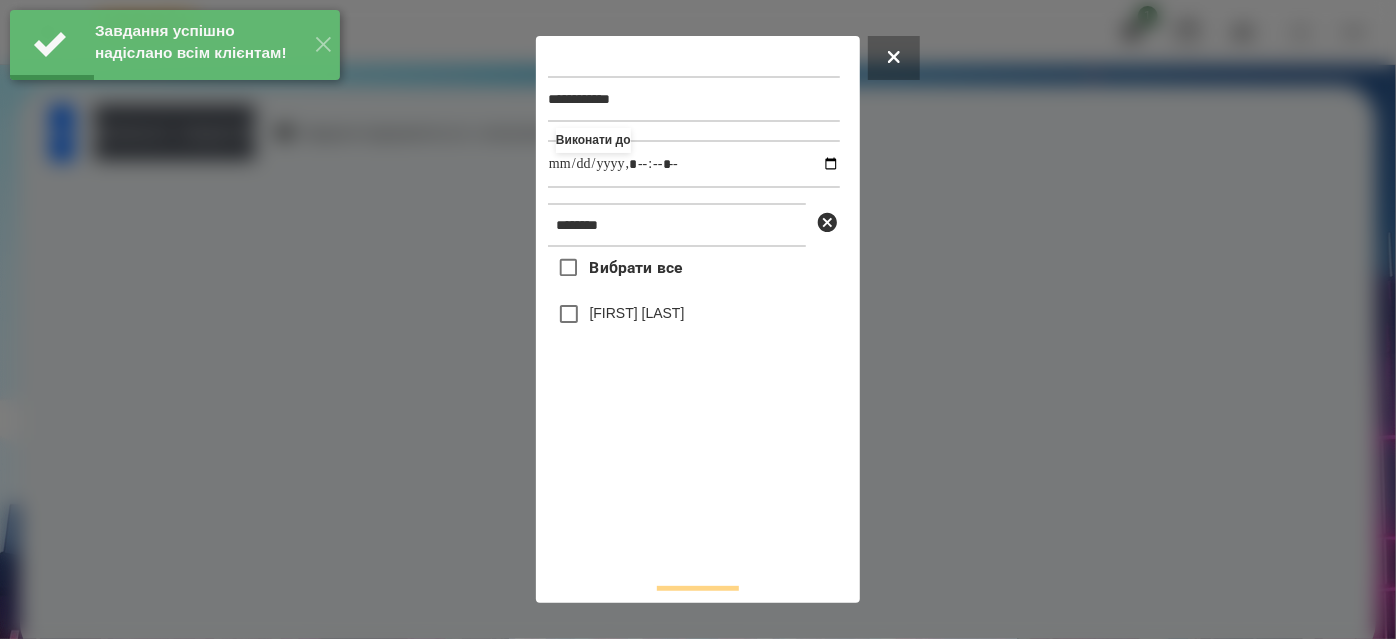 click on "Вибрати все Боднар Святослав" at bounding box center [694, 407] 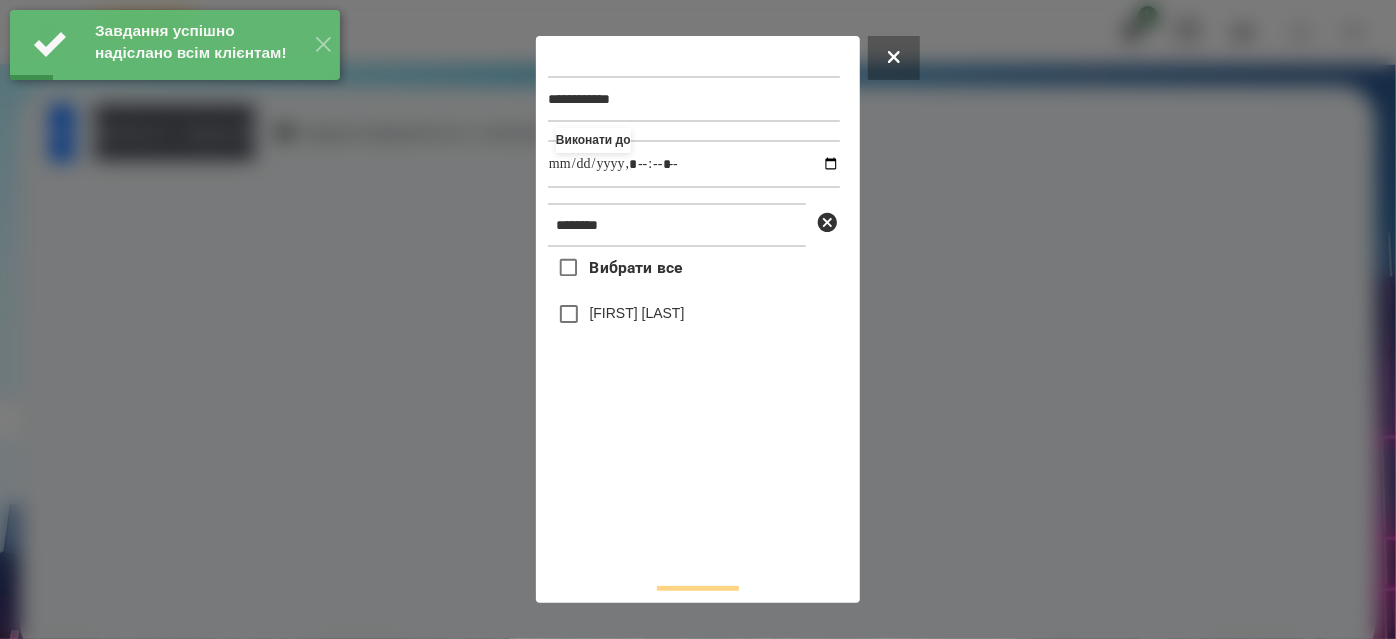 click on "[LAST] [FIRST]" at bounding box center (637, 313) 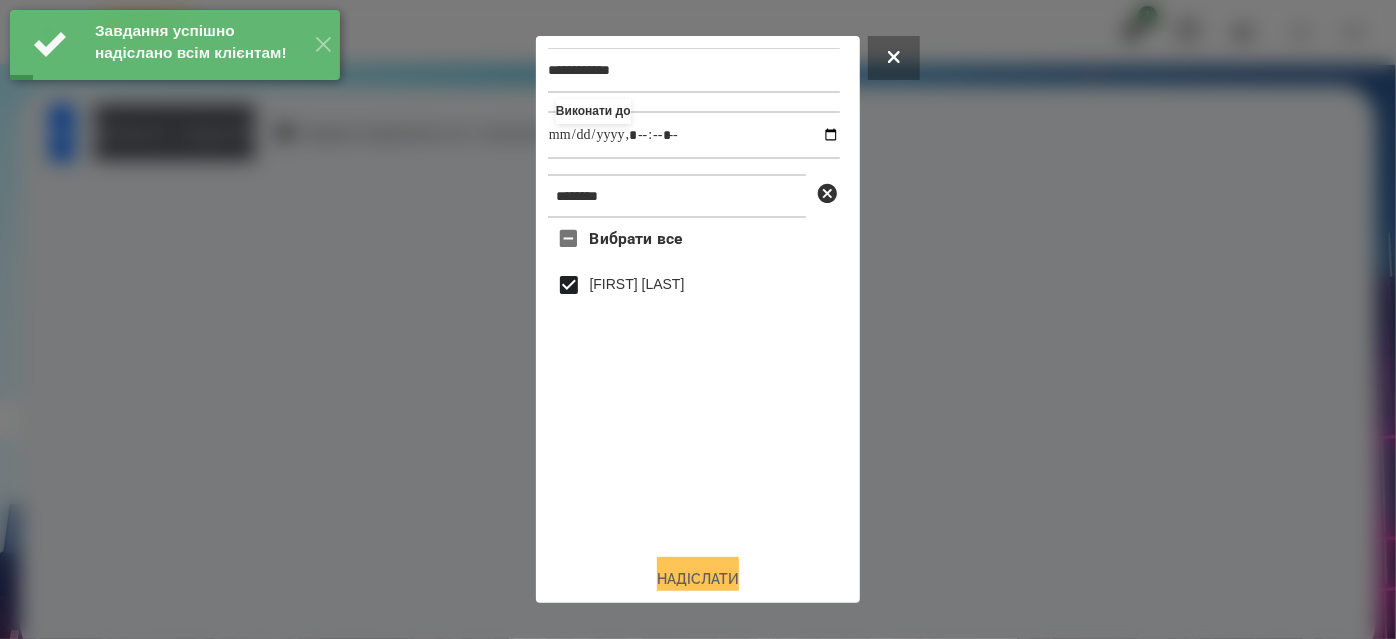 scroll, scrollTop: 44, scrollLeft: 0, axis: vertical 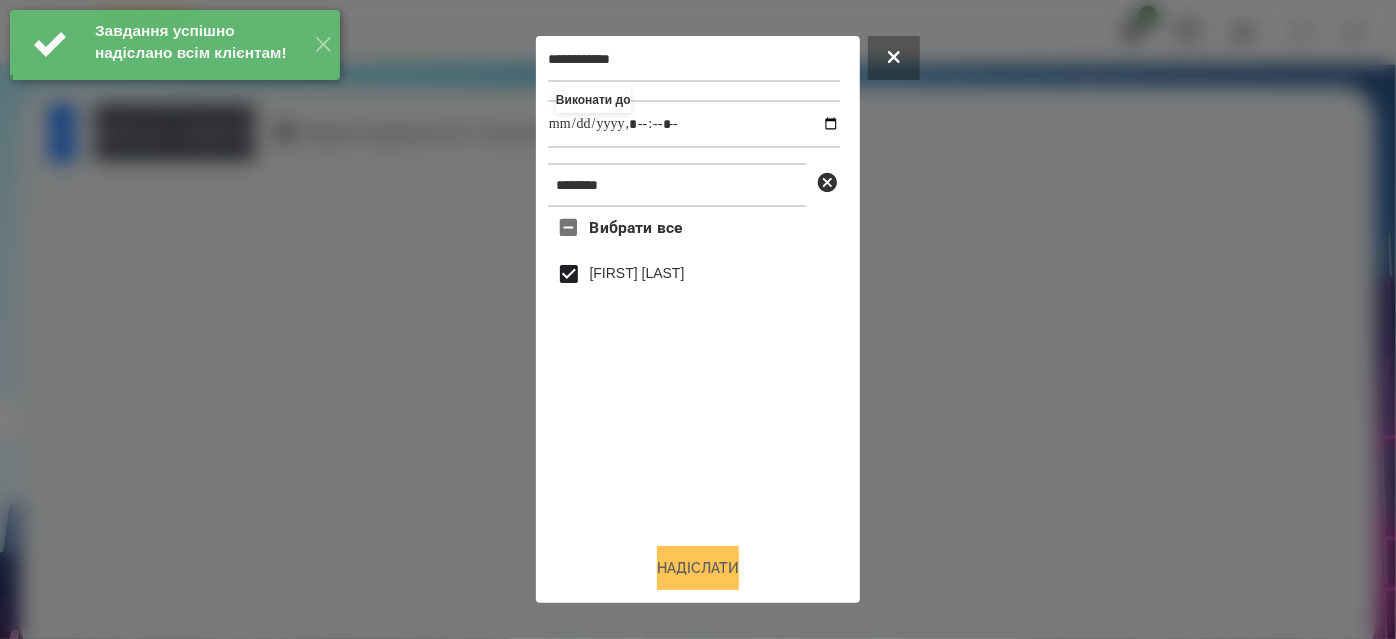 click on "Надіслати" at bounding box center [698, 568] 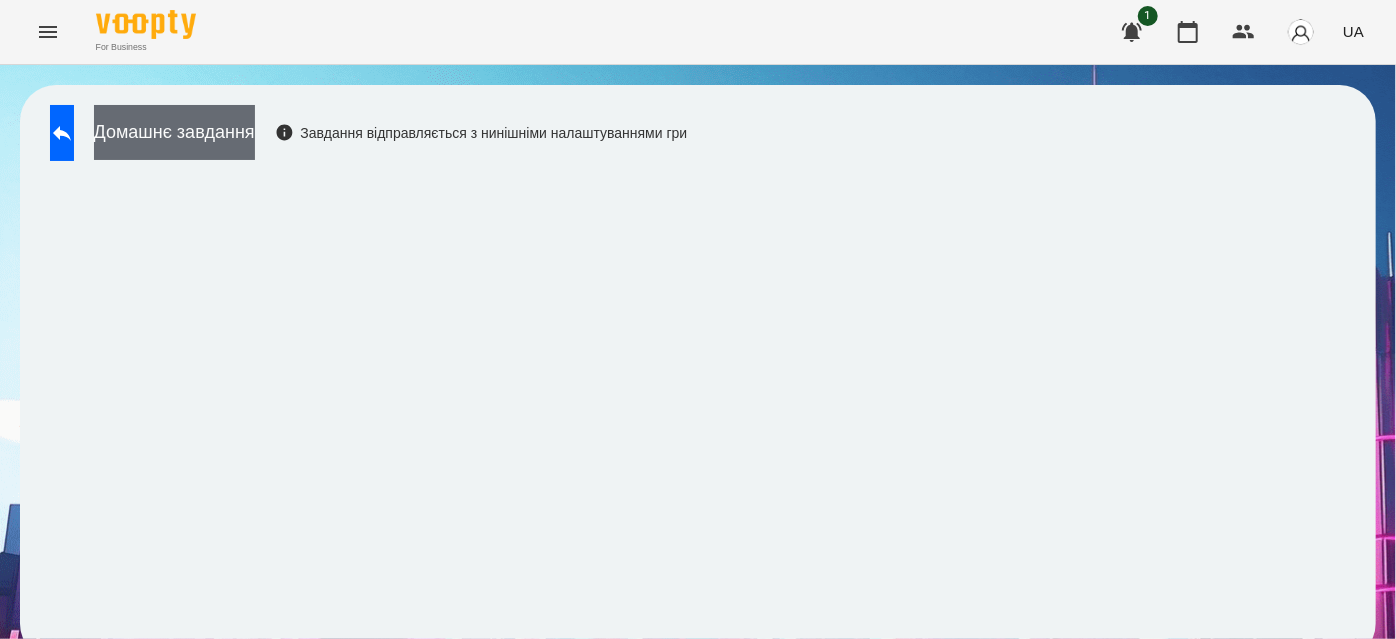 click on "Домашнє завдання" at bounding box center [174, 132] 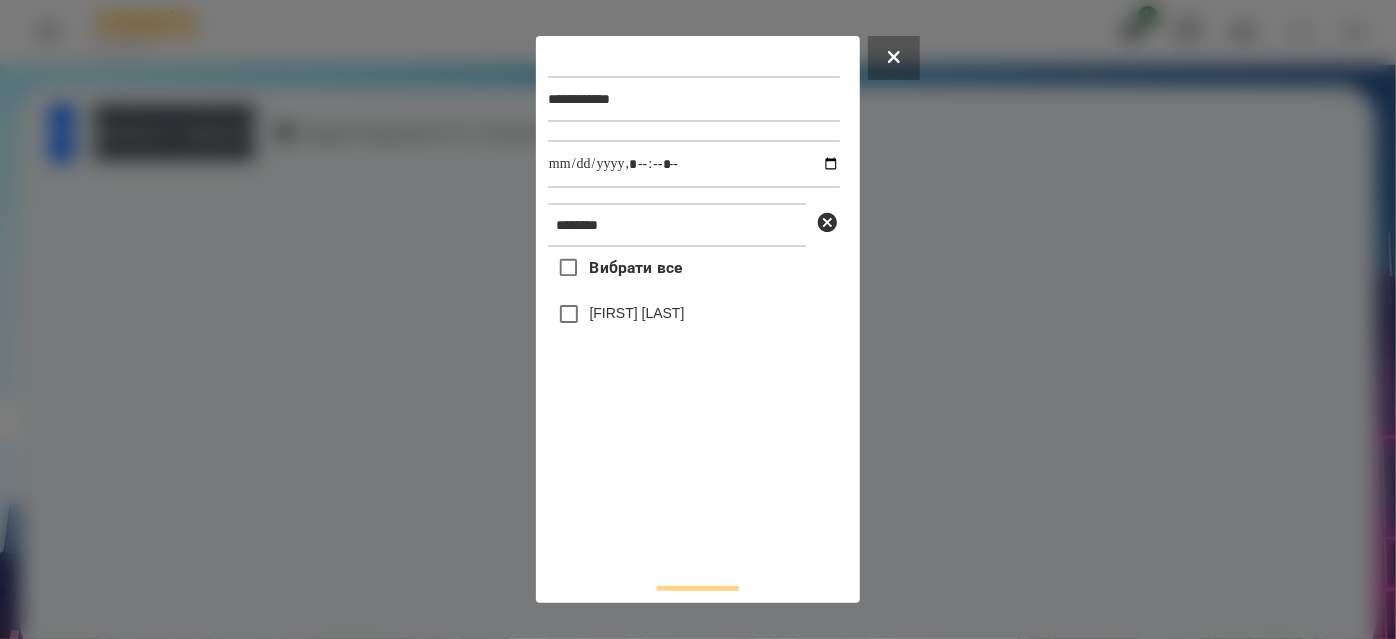 drag, startPoint x: 621, startPoint y: 303, endPoint x: 620, endPoint y: 324, distance: 21.023796 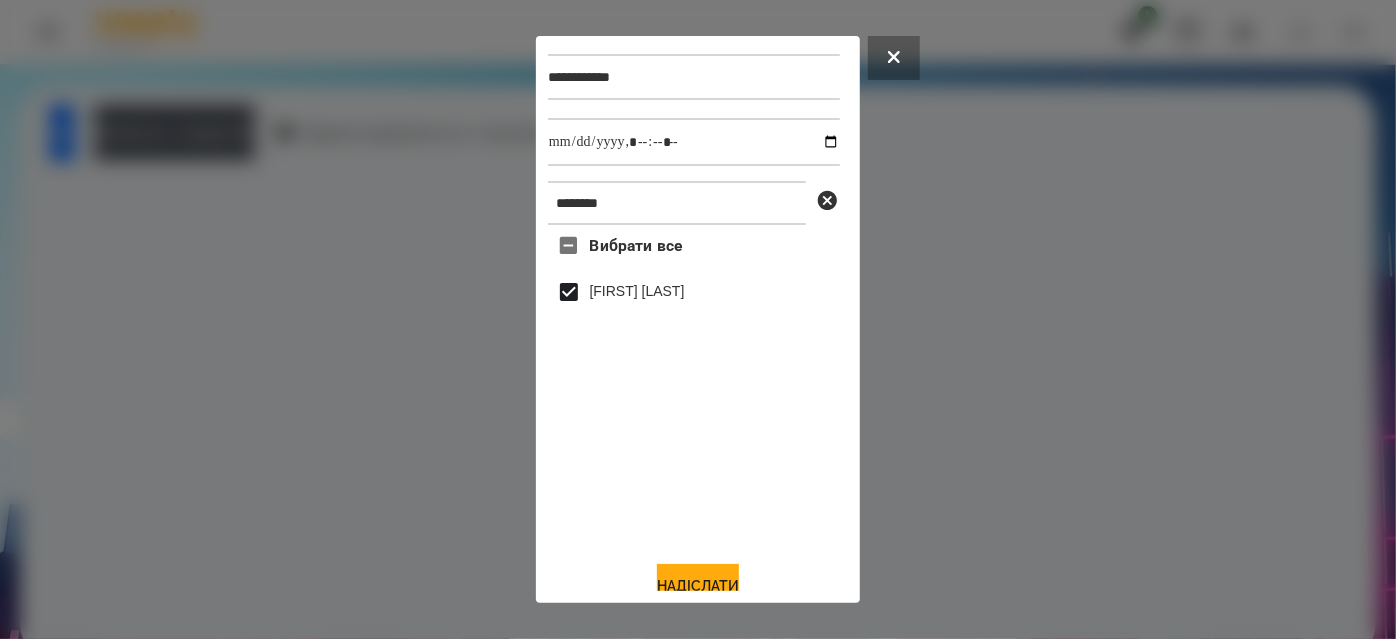 scroll, scrollTop: 44, scrollLeft: 0, axis: vertical 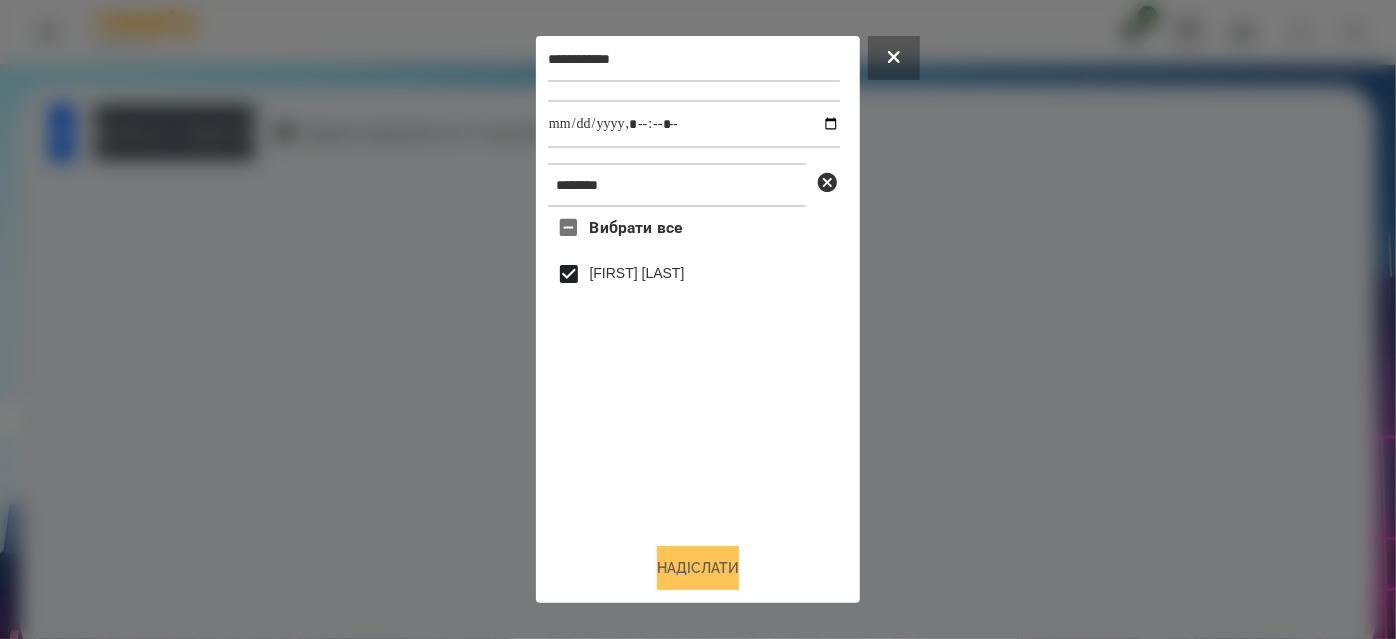 click on "Надіслати" at bounding box center (698, 568) 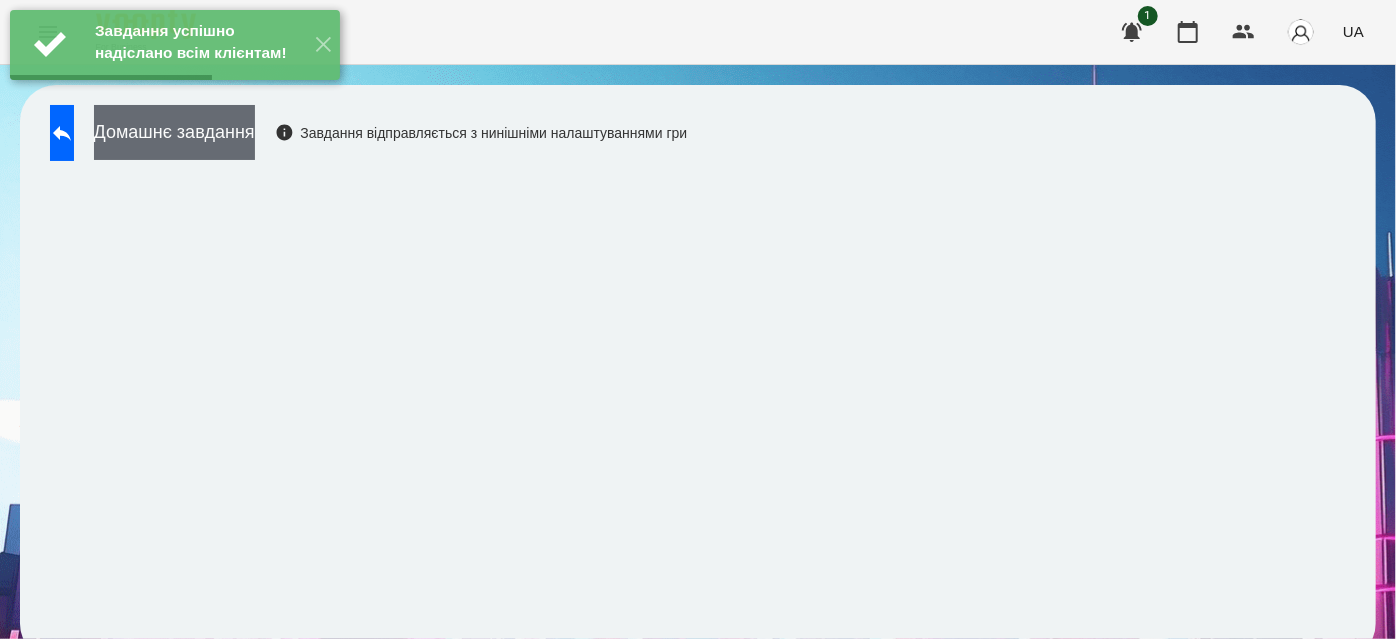 click on "Домашнє завдання" at bounding box center [174, 132] 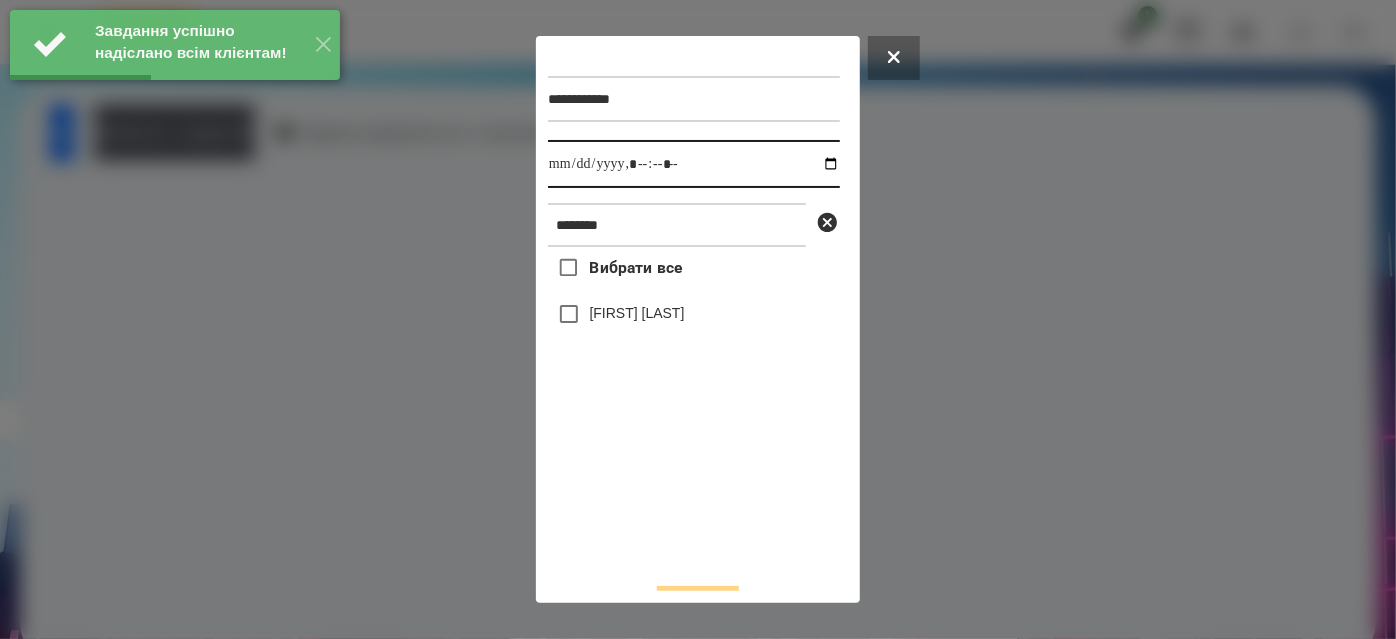 click at bounding box center [694, 164] 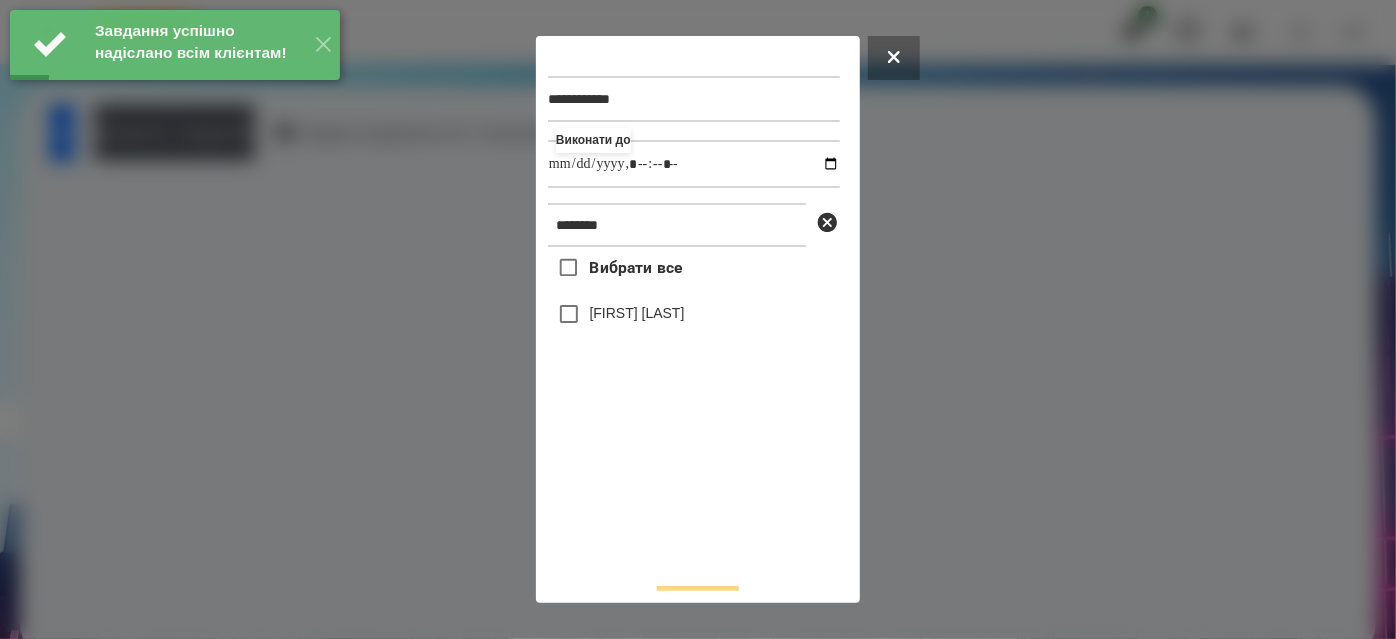 type on "**********" 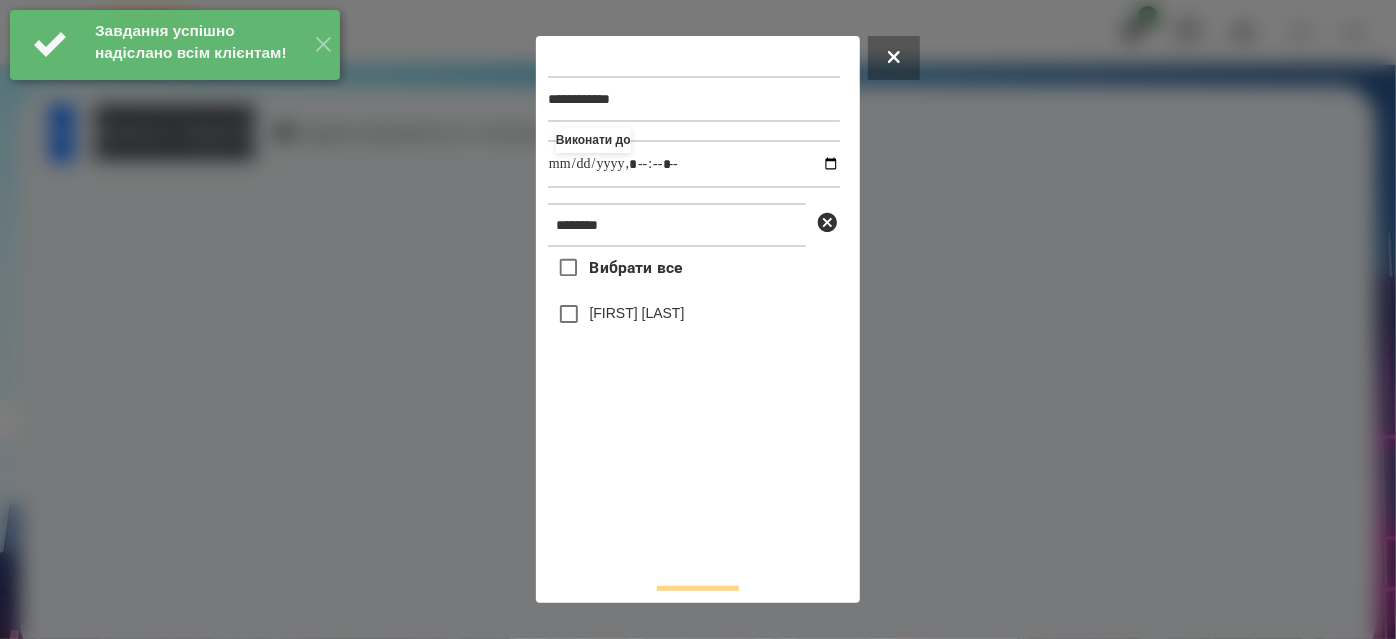 click on "[LAST] [FIRST]" at bounding box center (637, 313) 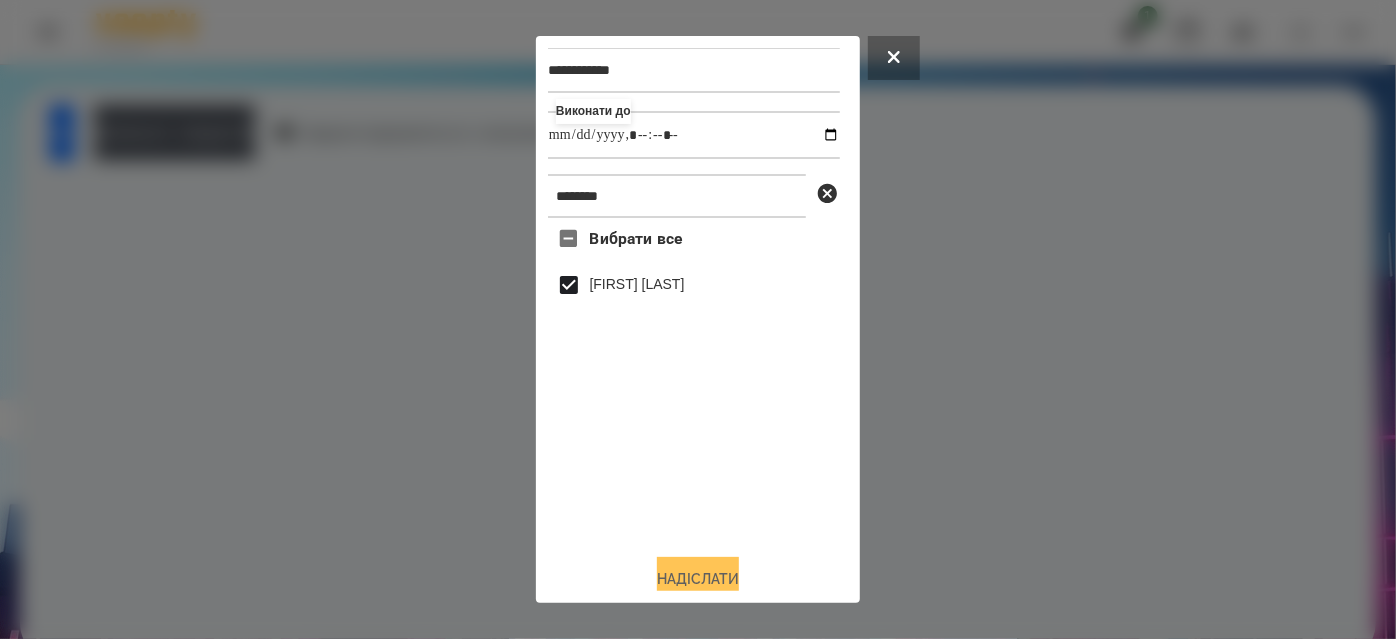scroll, scrollTop: 44, scrollLeft: 0, axis: vertical 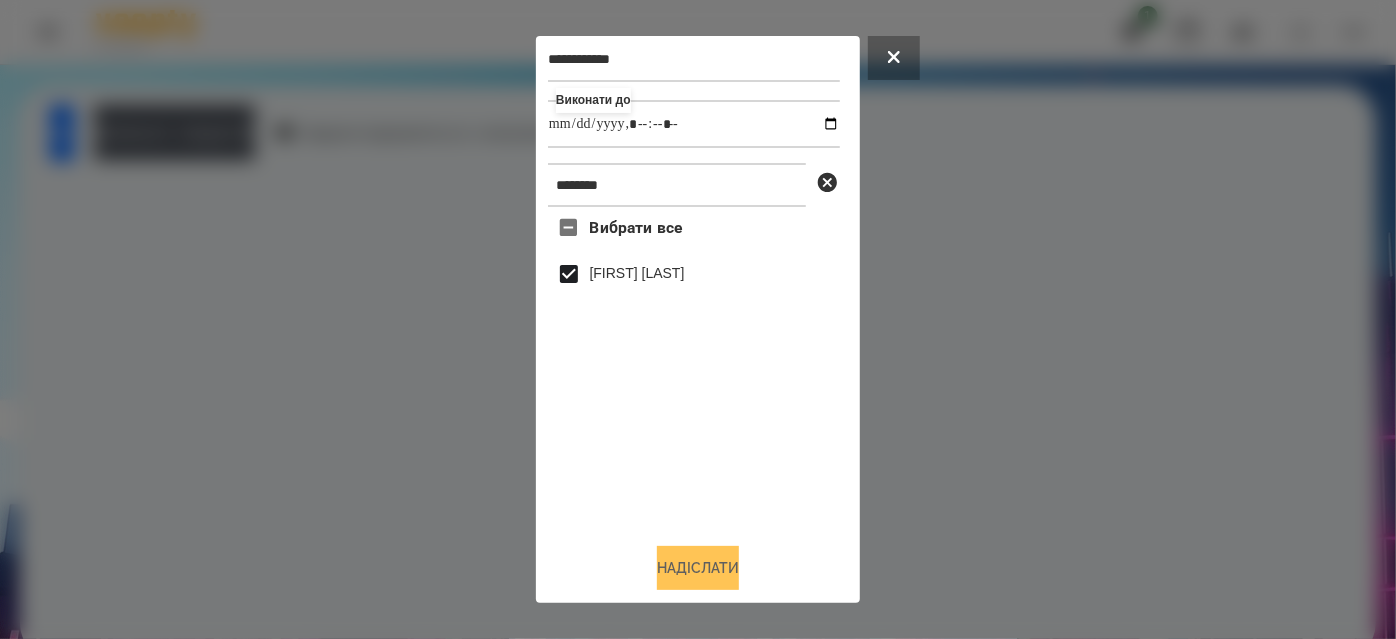 click on "Надіслати" at bounding box center (698, 568) 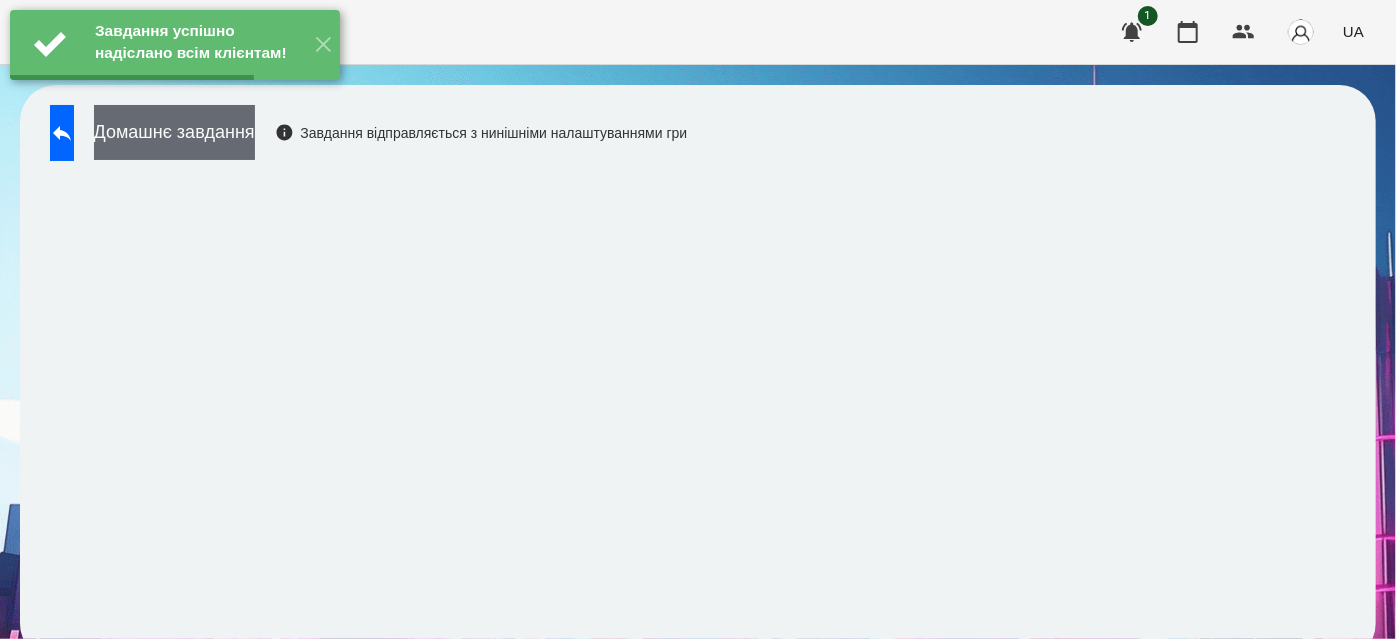 click on "Домашнє завдання" at bounding box center (174, 132) 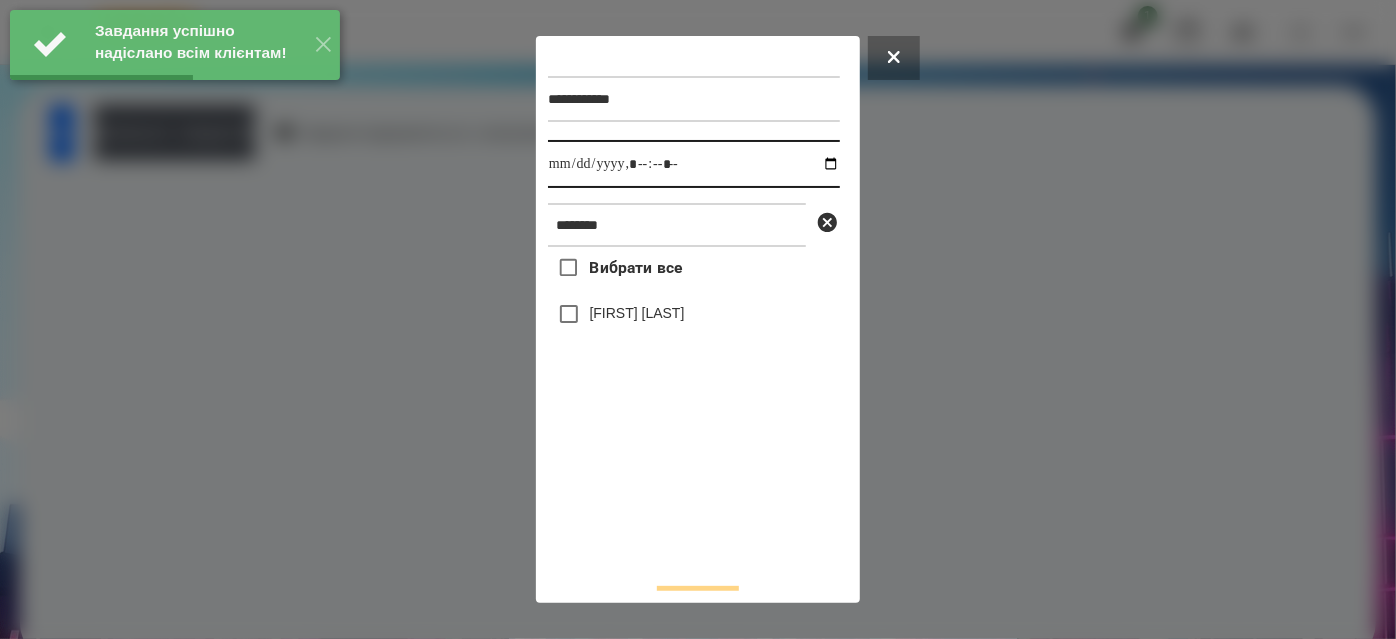 click at bounding box center (694, 164) 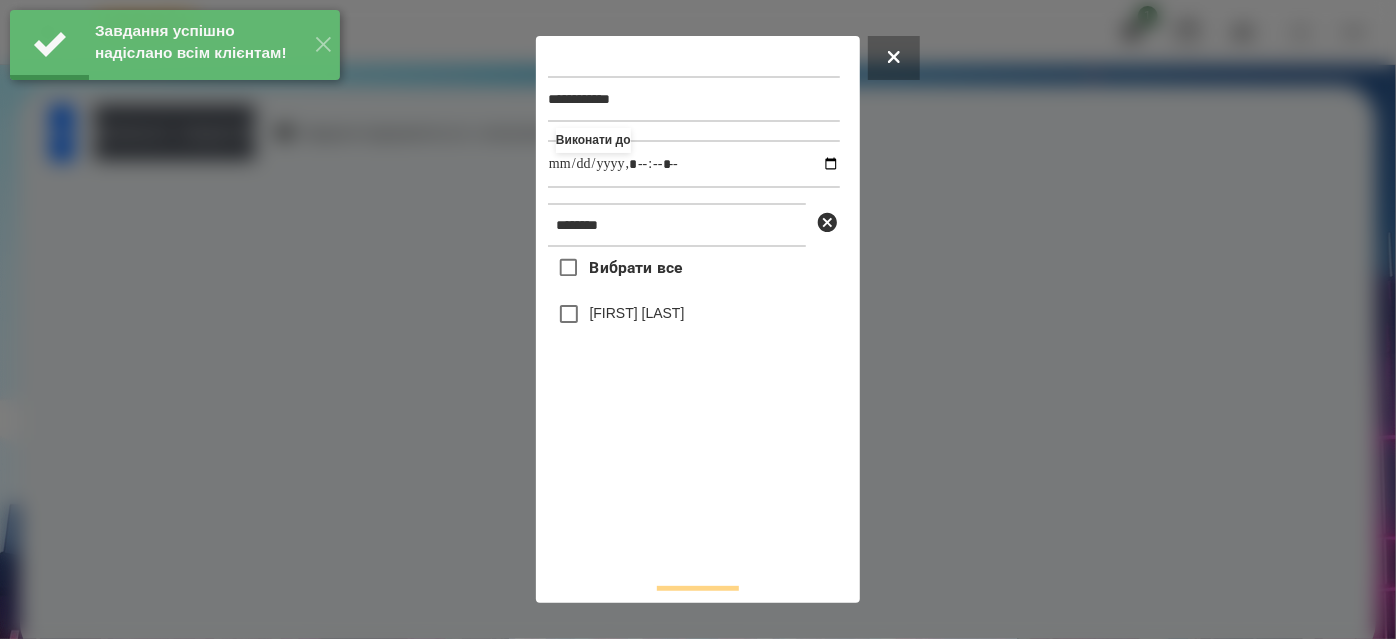 type on "**********" 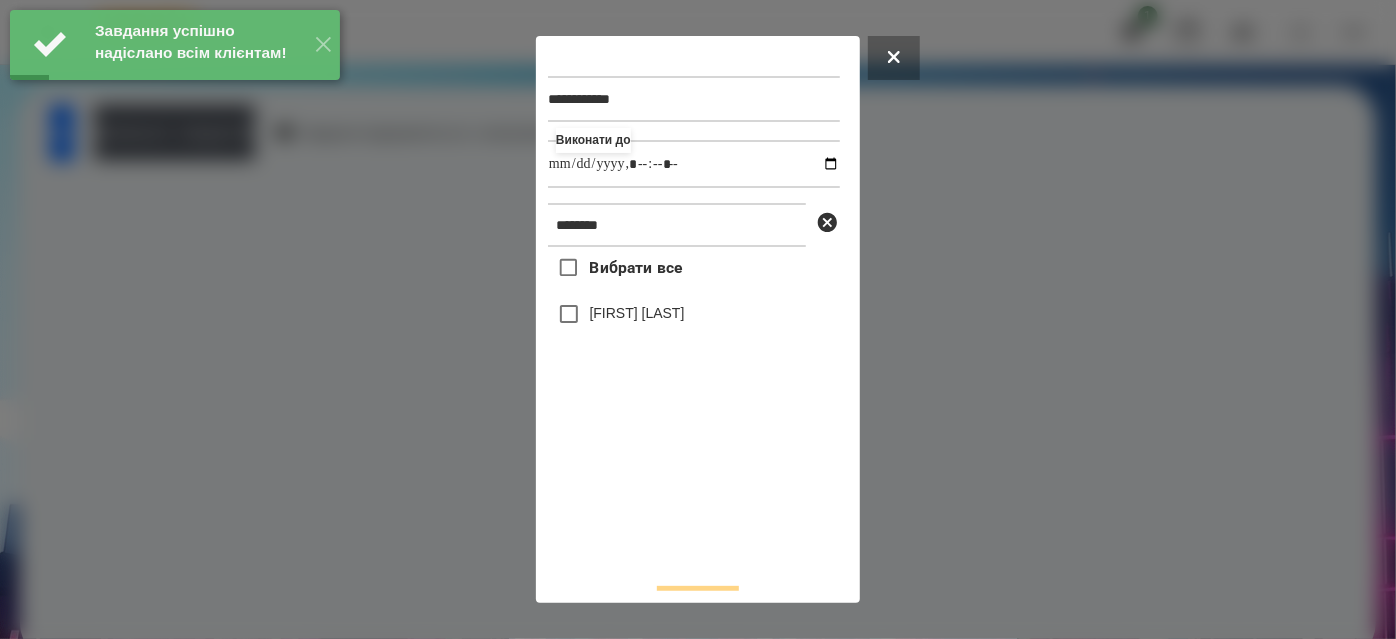 click on "[LAST] [FIRST]" at bounding box center [637, 313] 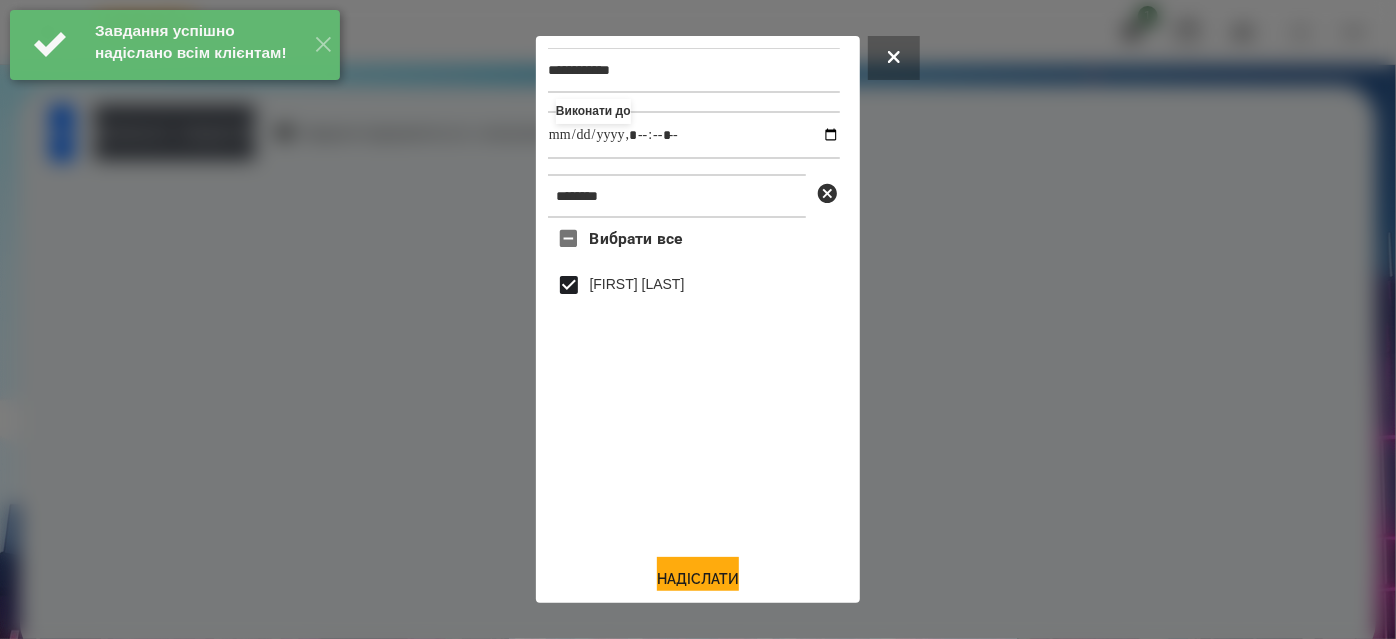 scroll, scrollTop: 44, scrollLeft: 0, axis: vertical 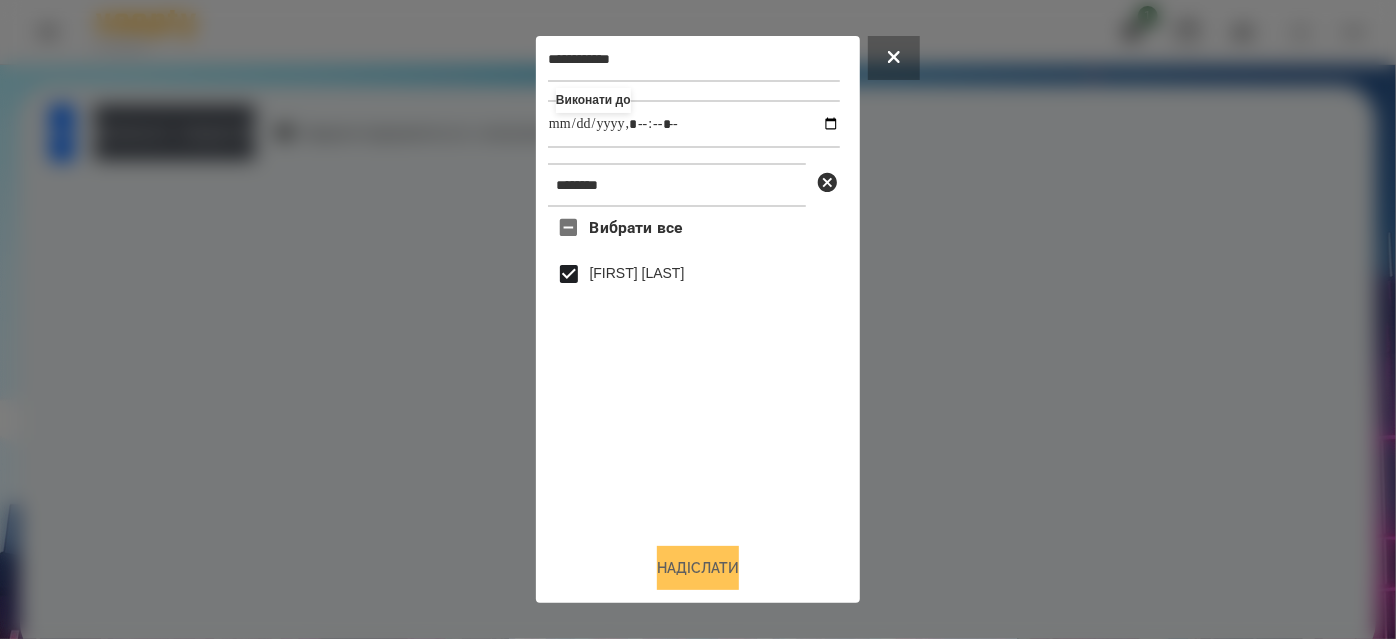 click on "Надіслати" at bounding box center [698, 568] 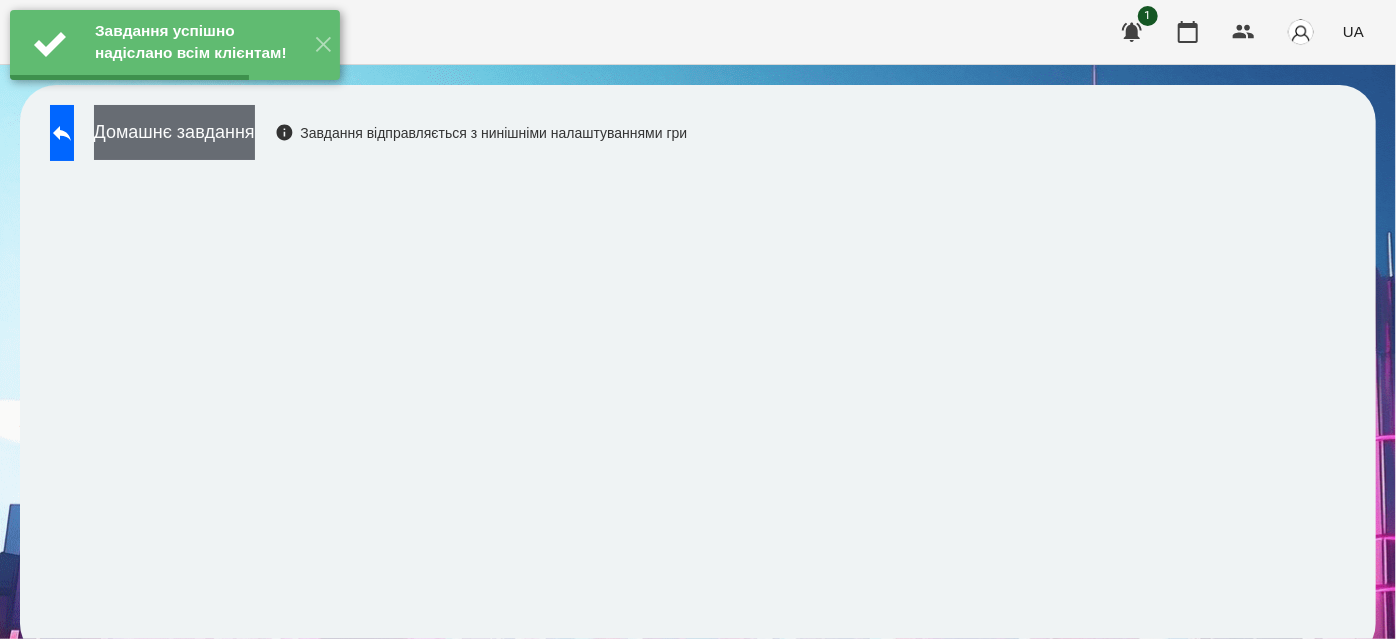 click on "Домашнє завдання" at bounding box center [174, 132] 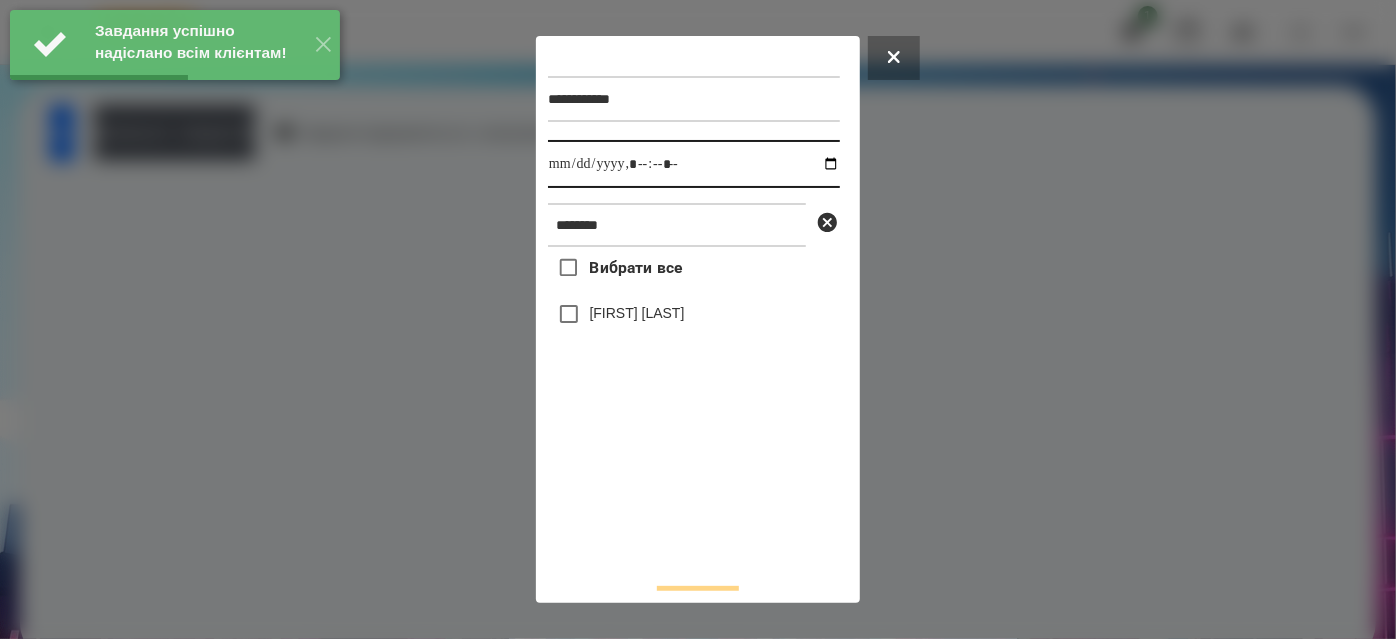 click at bounding box center [694, 164] 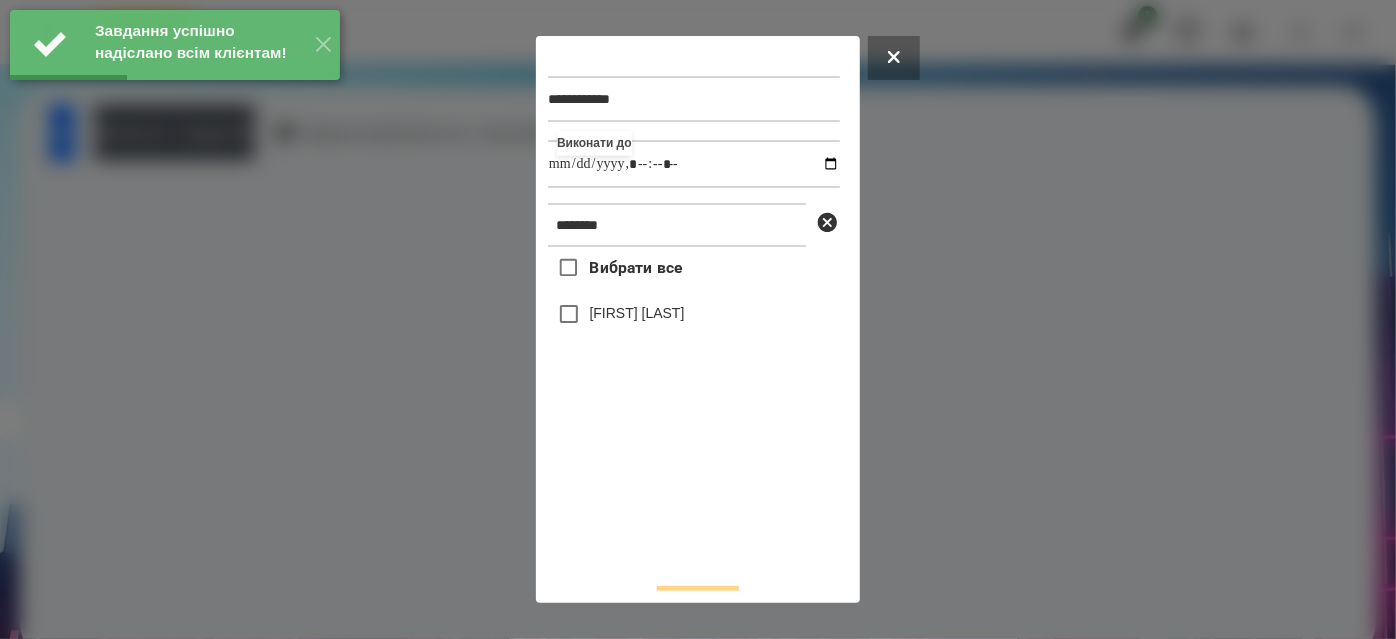 type on "**********" 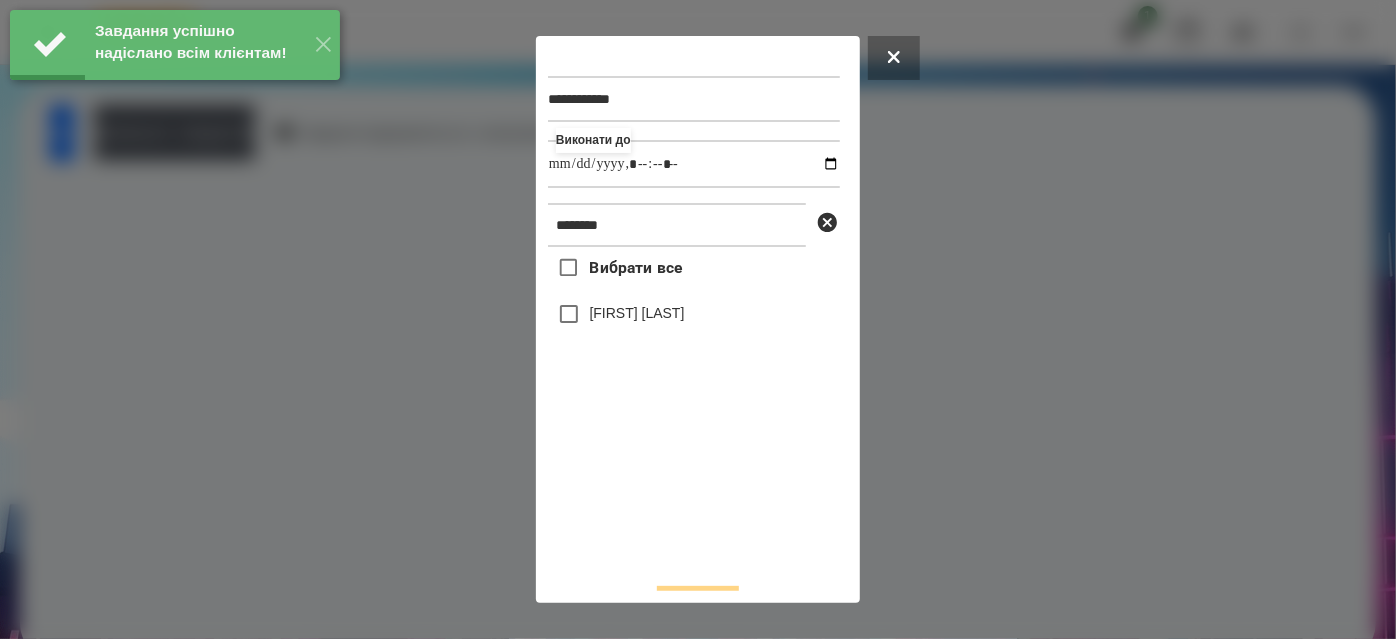click on "[LAST] [FIRST]" at bounding box center [637, 313] 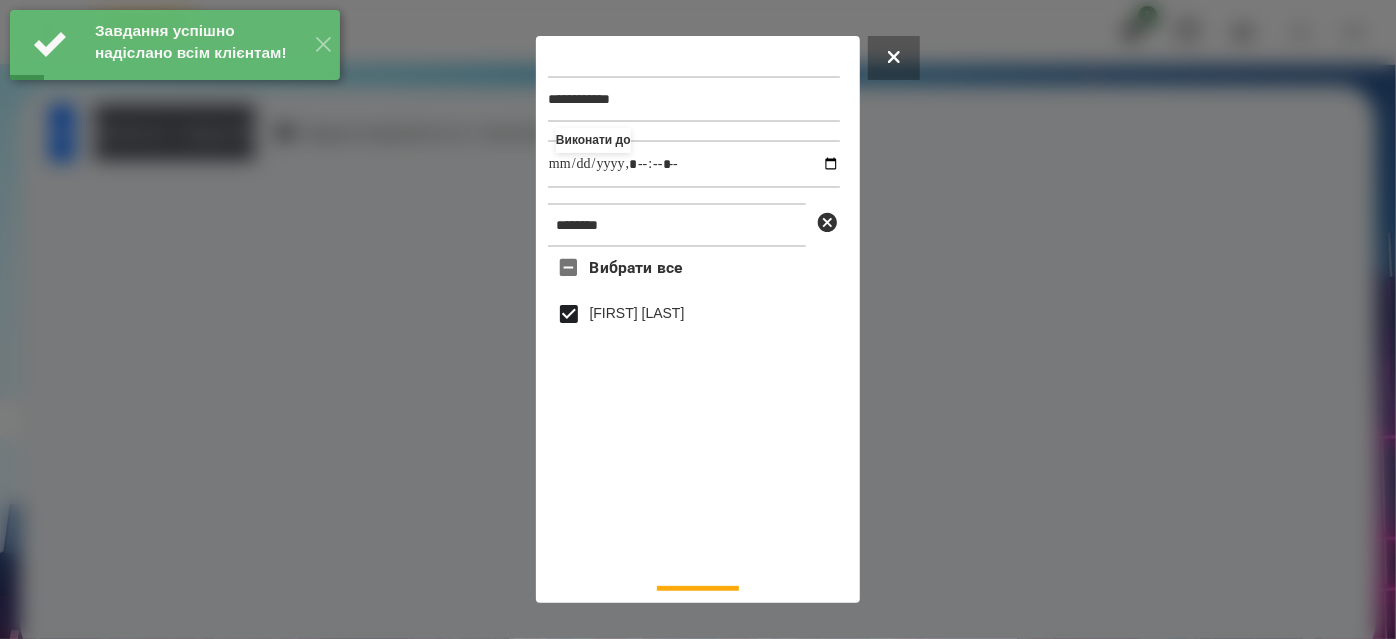 scroll, scrollTop: 44, scrollLeft: 0, axis: vertical 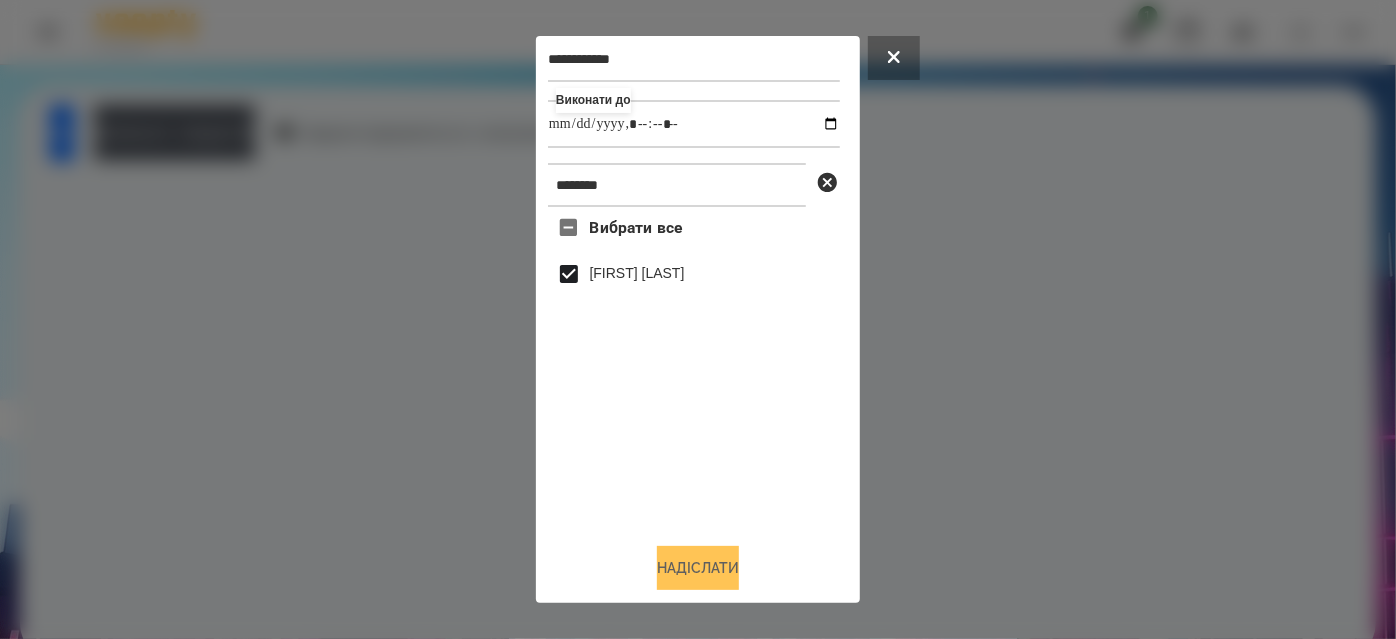 click on "Надіслати" at bounding box center [698, 568] 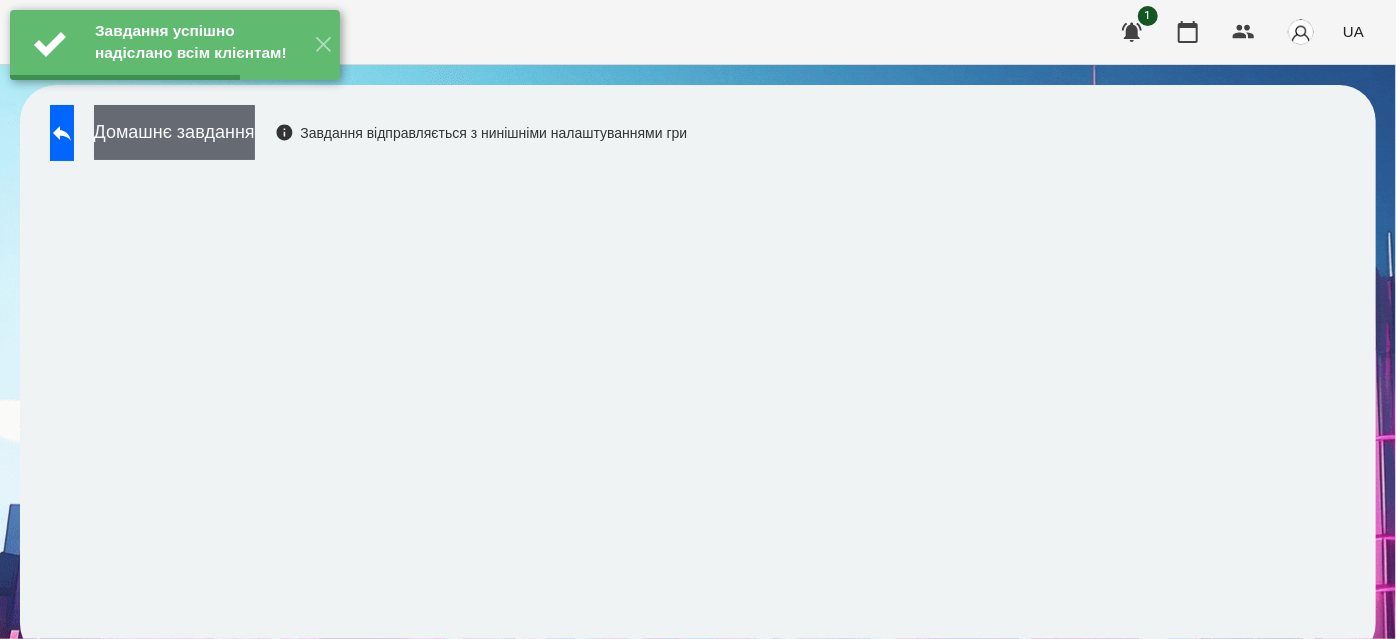 click on "Домашнє завдання" at bounding box center (174, 132) 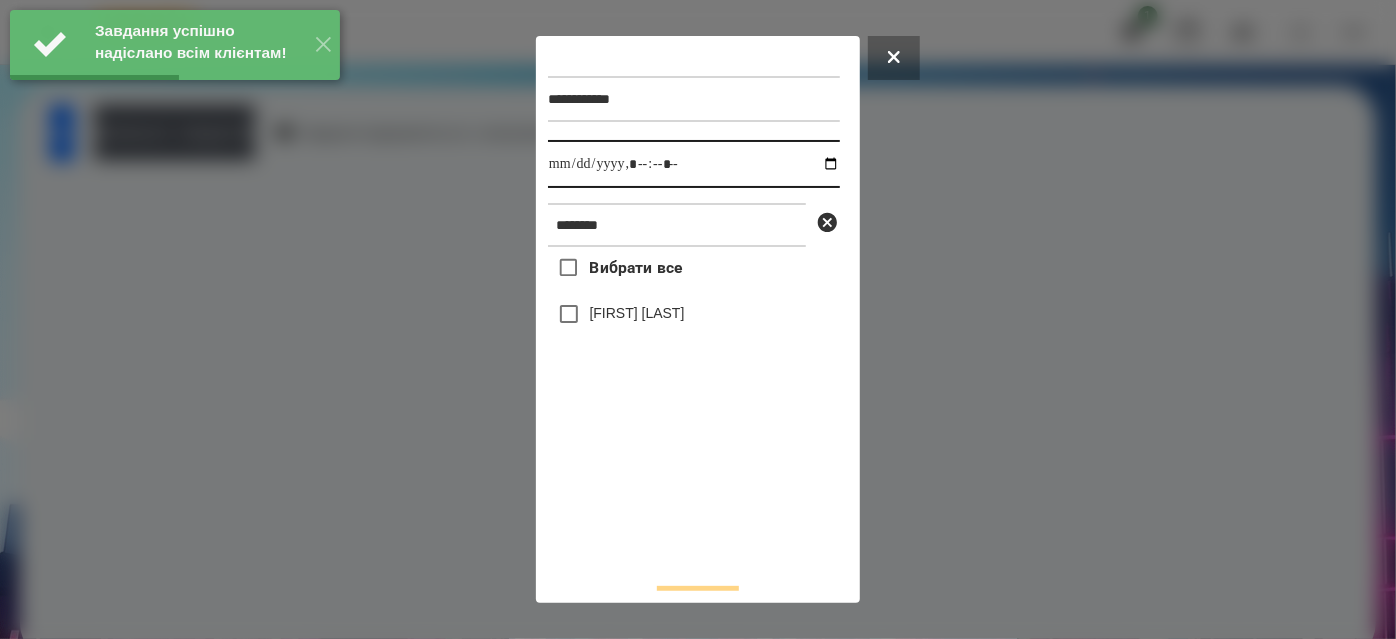 click at bounding box center (694, 164) 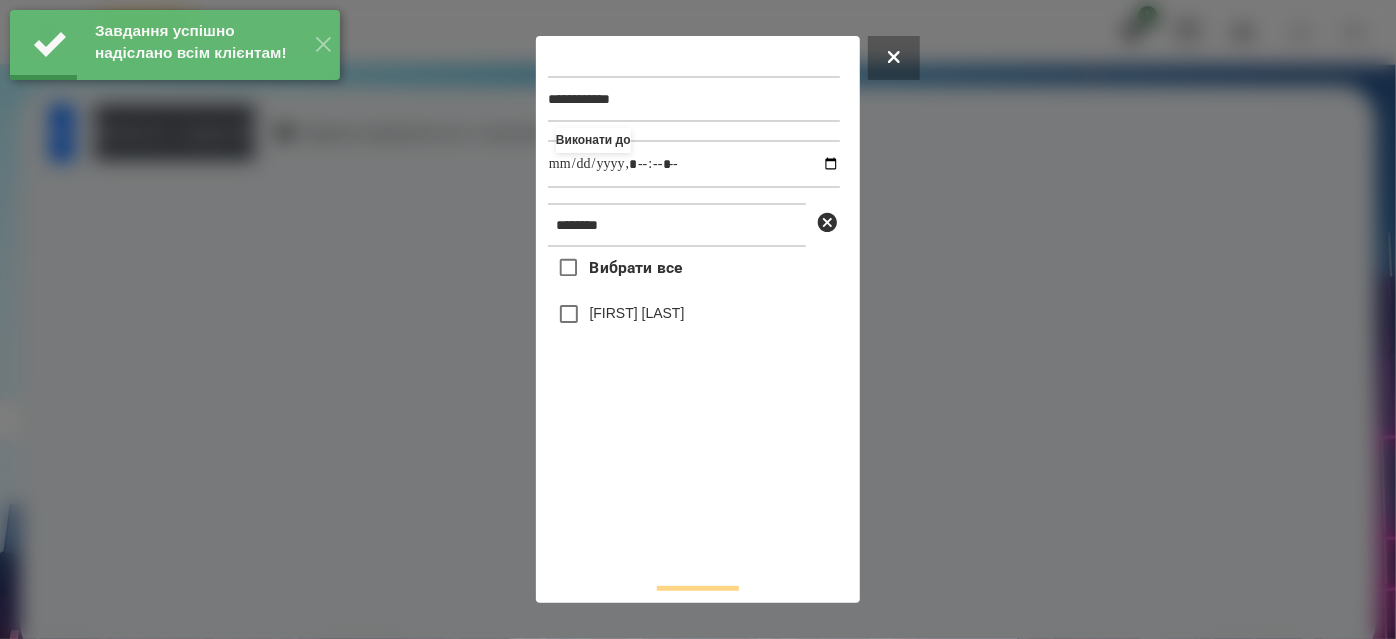 type on "**********" 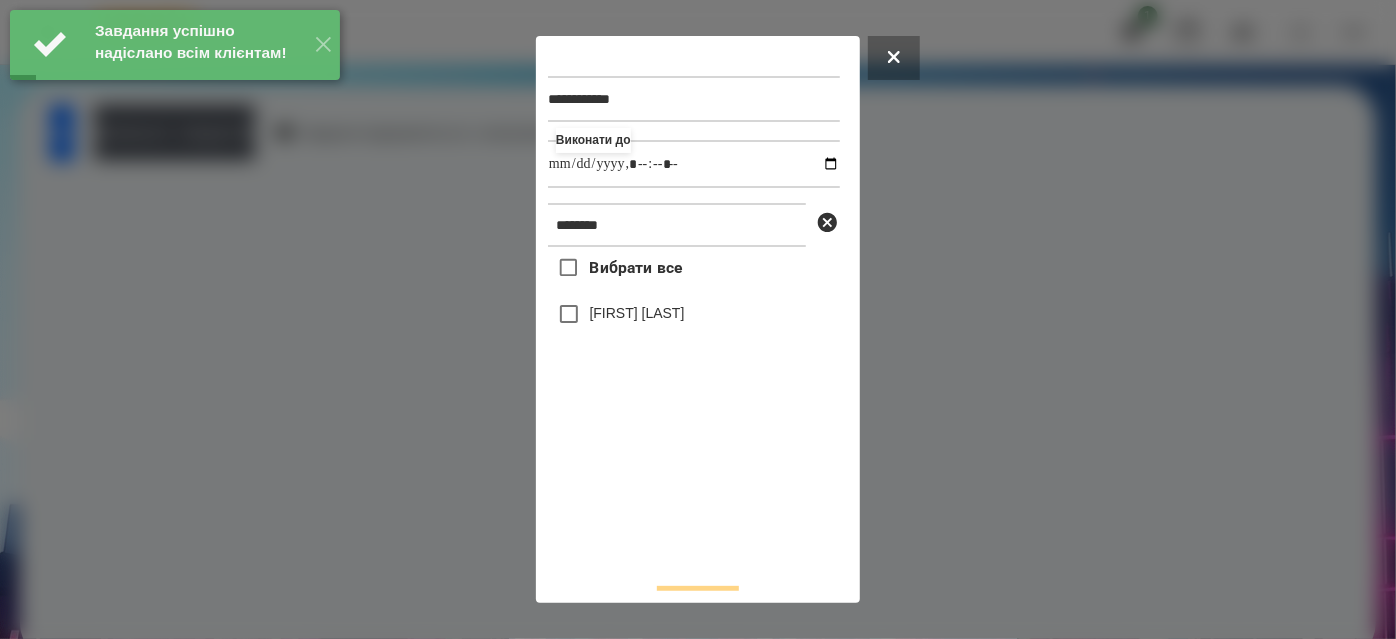 click on "[LAST] [FIRST]" at bounding box center (637, 313) 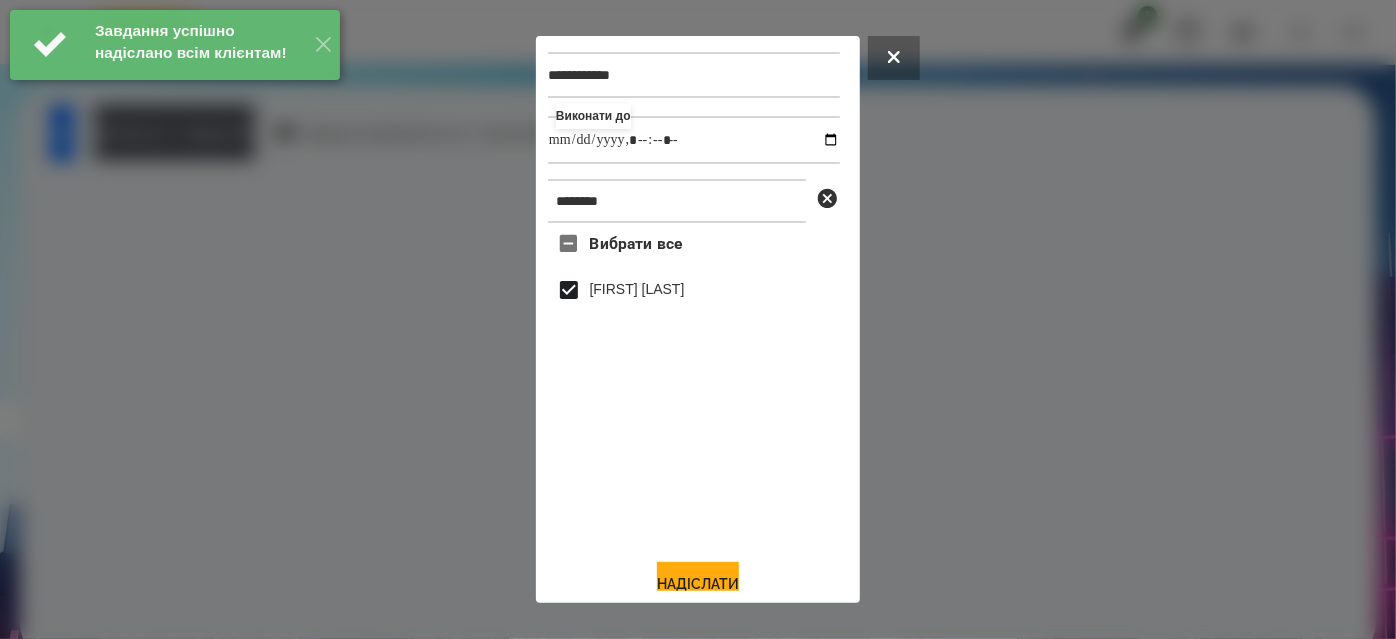 scroll, scrollTop: 44, scrollLeft: 0, axis: vertical 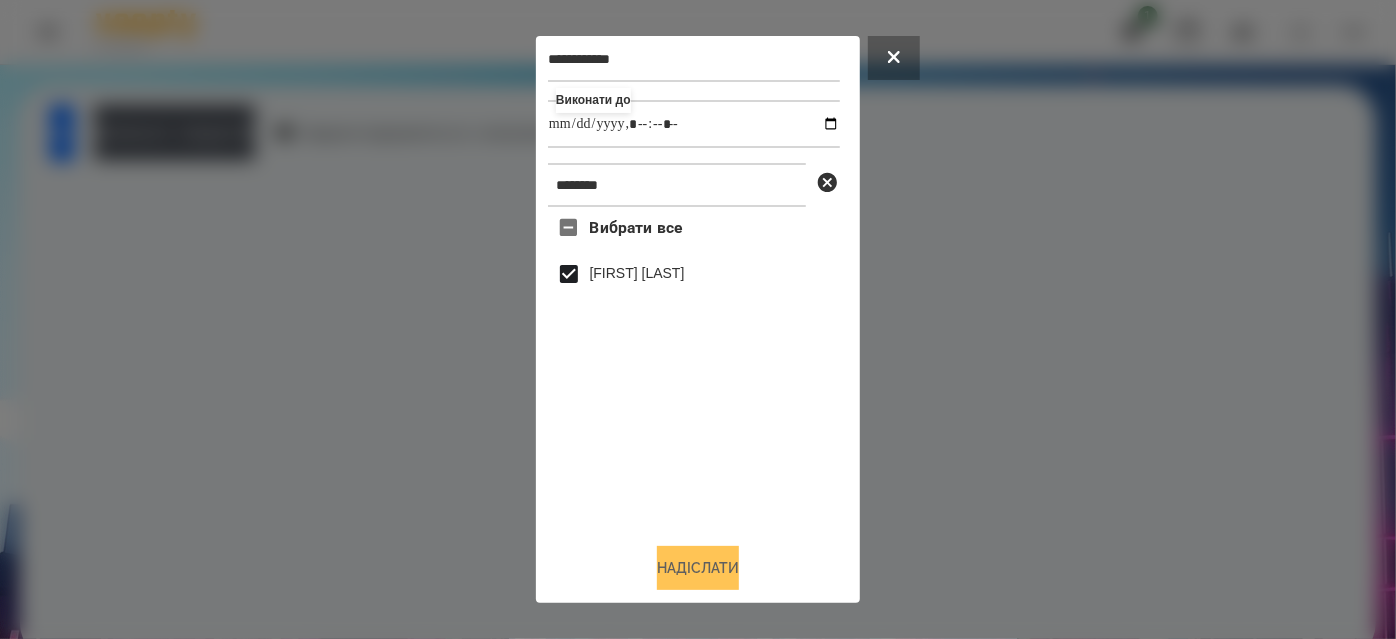 click on "Надіслати" at bounding box center (698, 568) 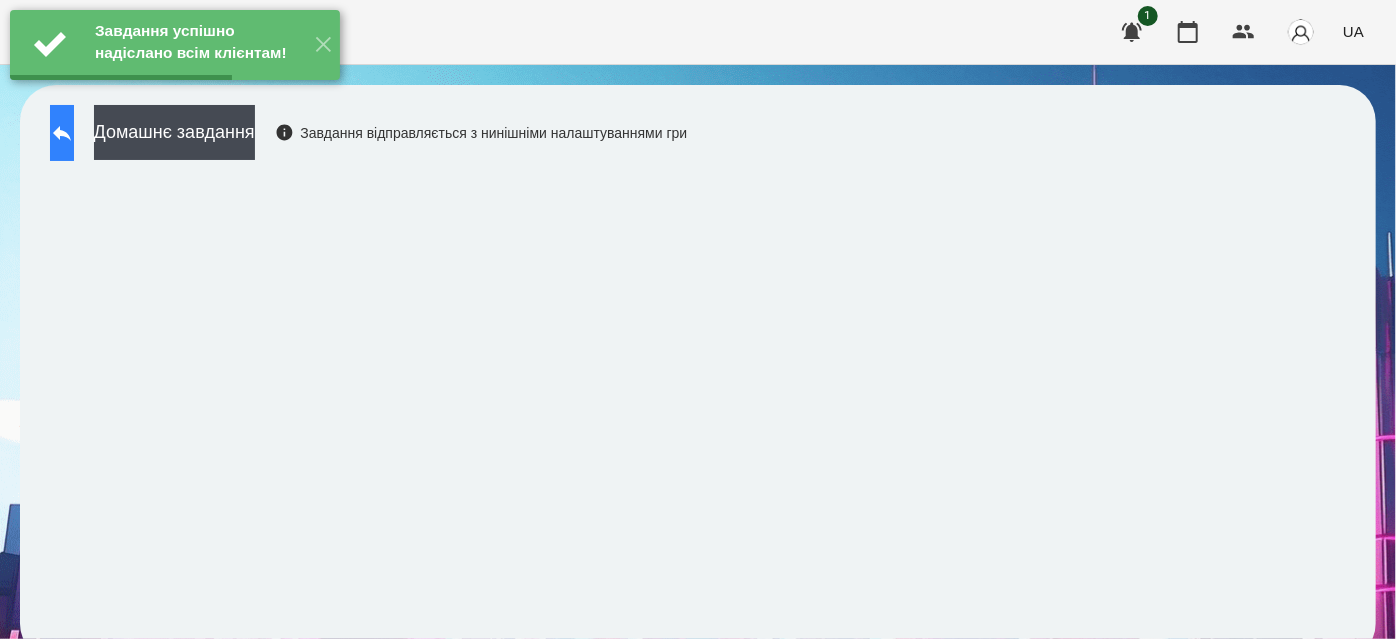 click at bounding box center [62, 133] 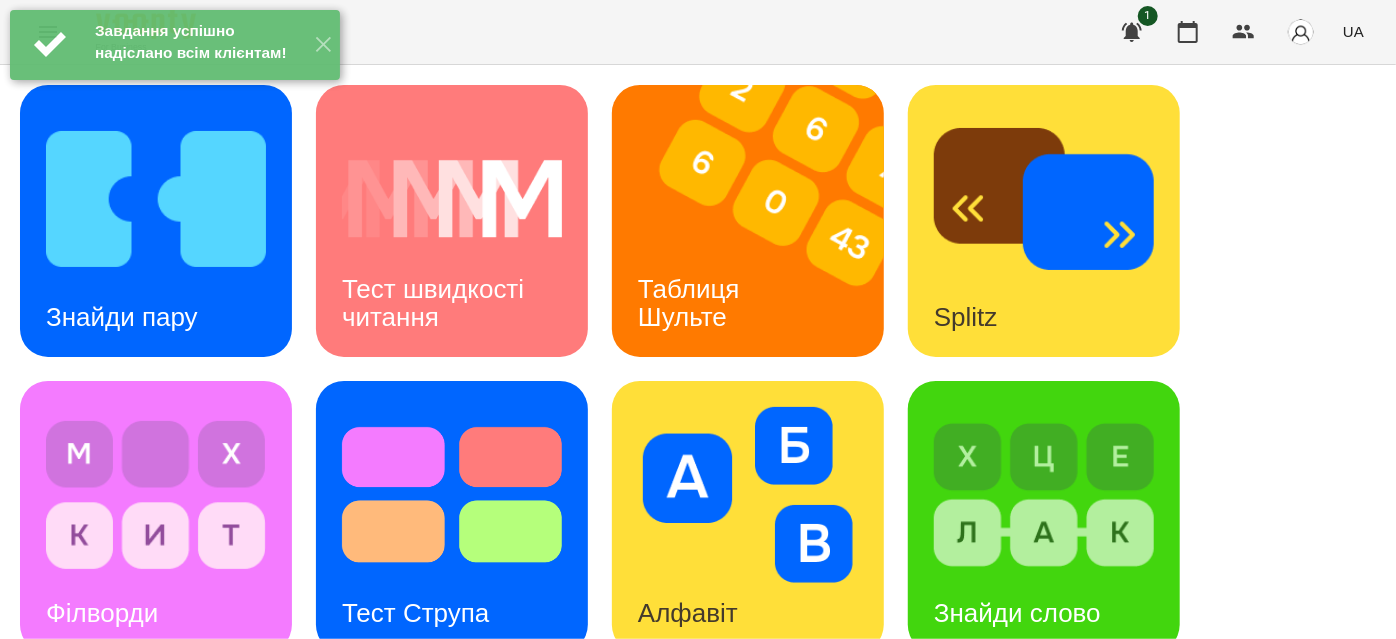 scroll, scrollTop: 727, scrollLeft: 0, axis: vertical 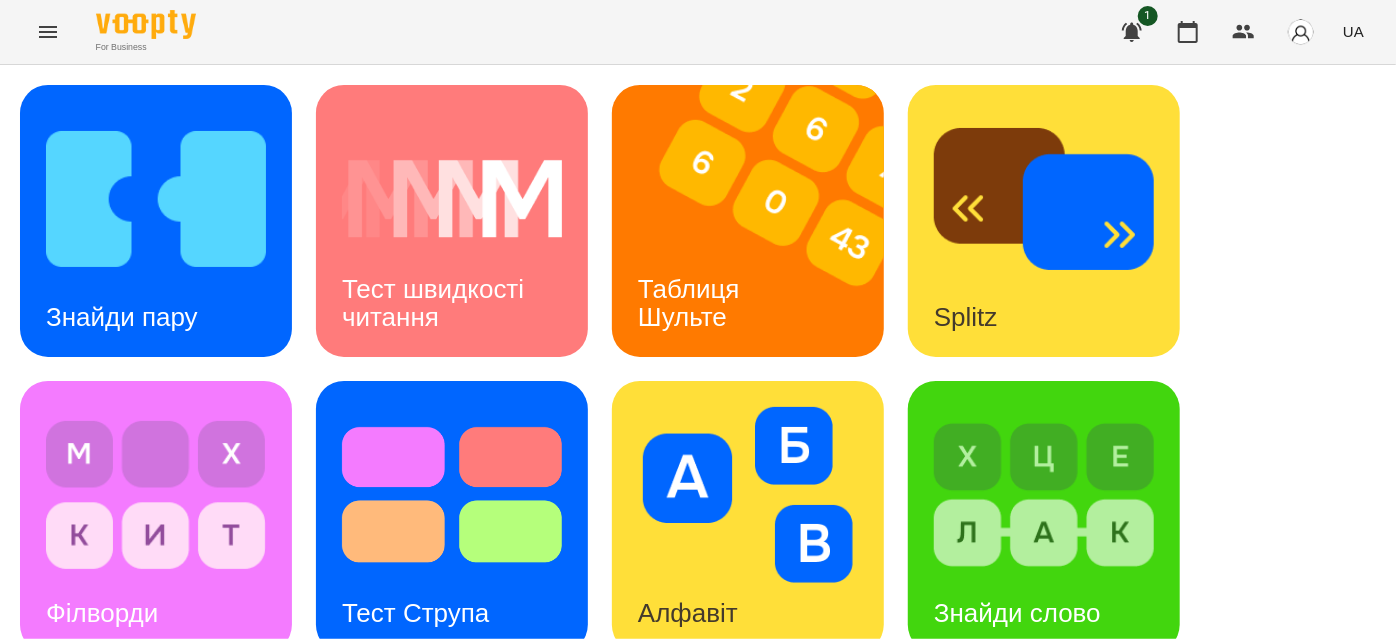 click at bounding box center [452, 1087] 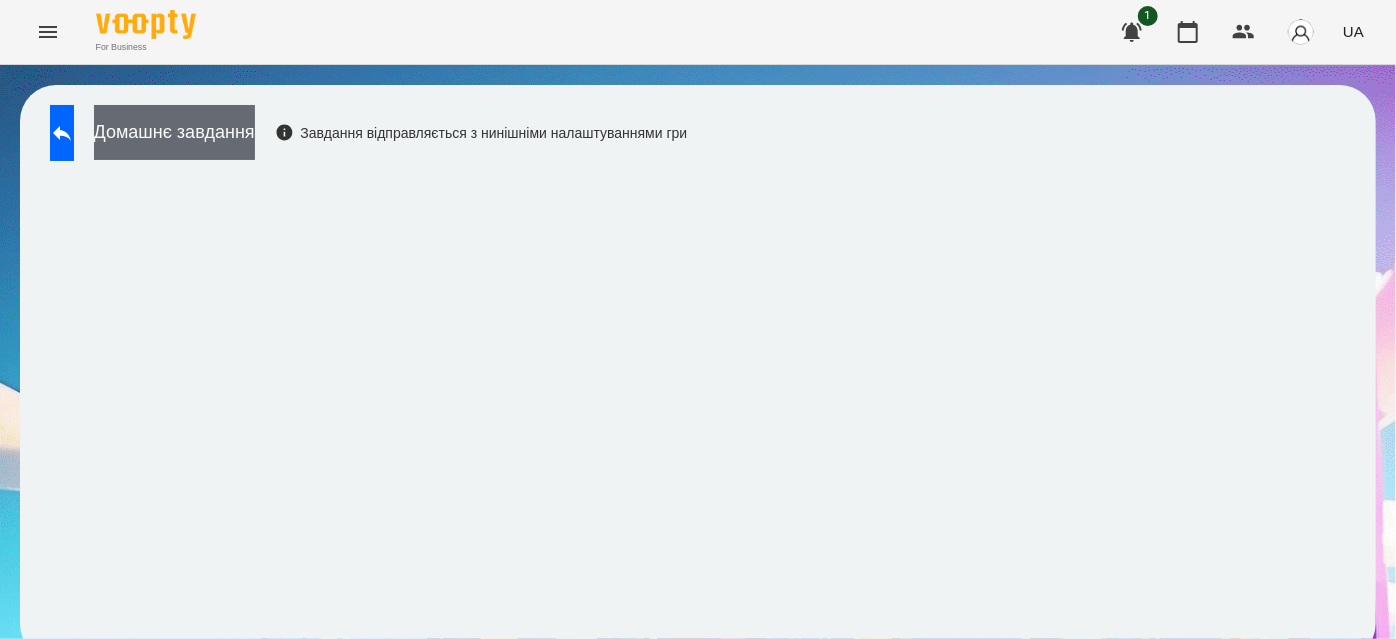 click on "Домашнє завдання" at bounding box center [174, 132] 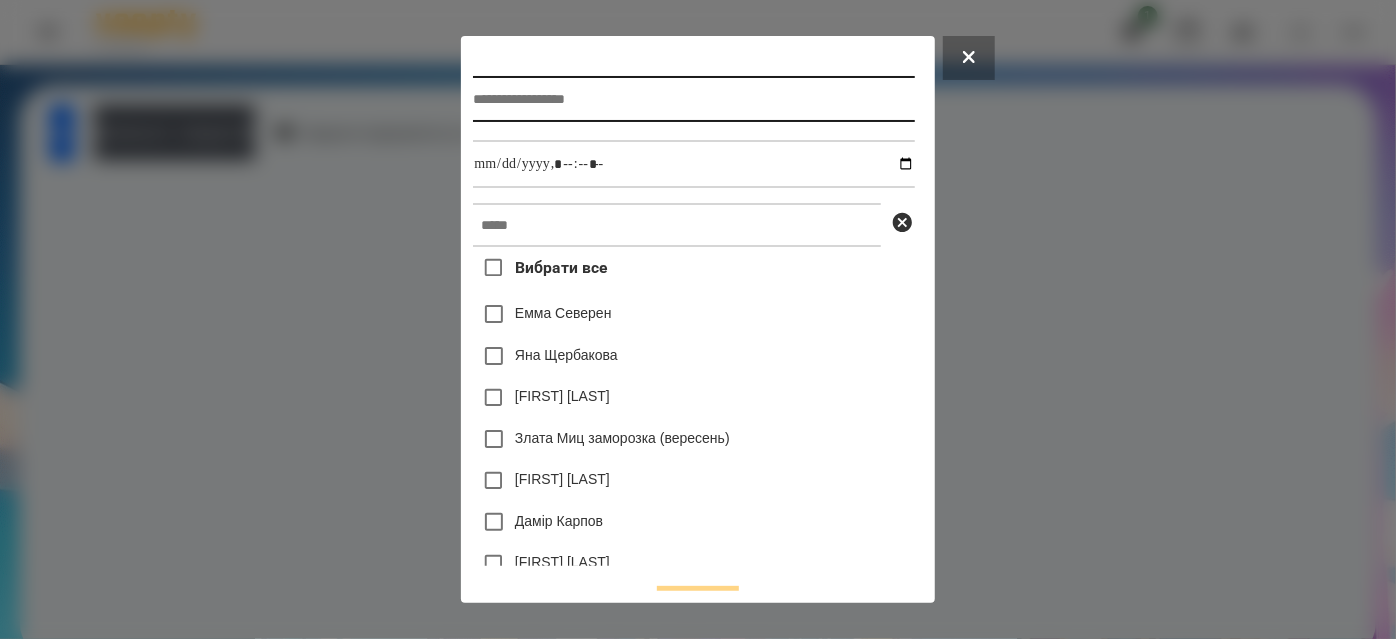 click at bounding box center (693, 99) 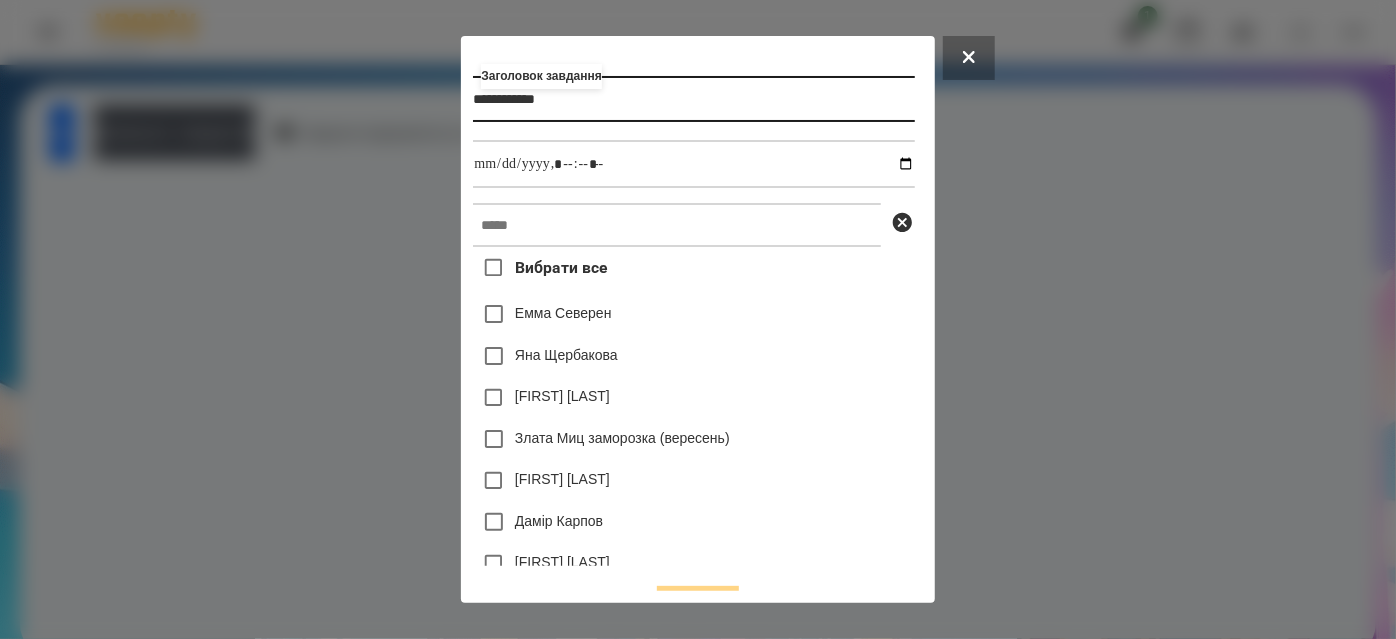 type on "**********" 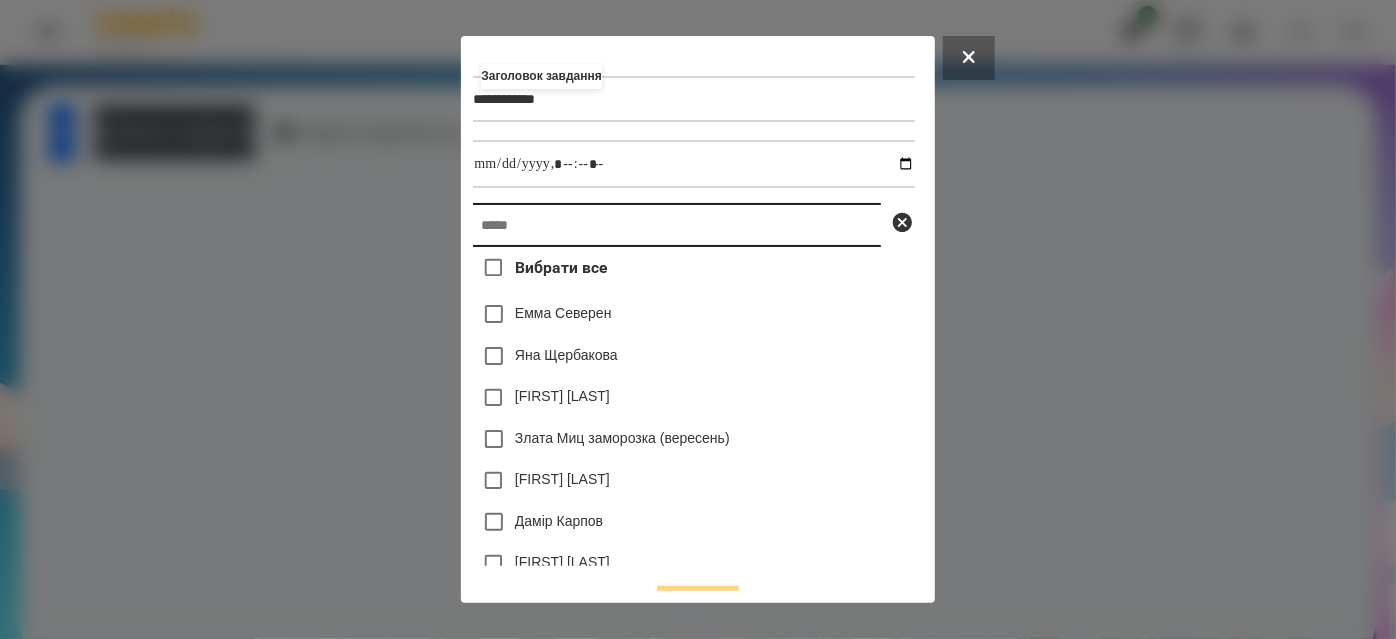 click at bounding box center (677, 225) 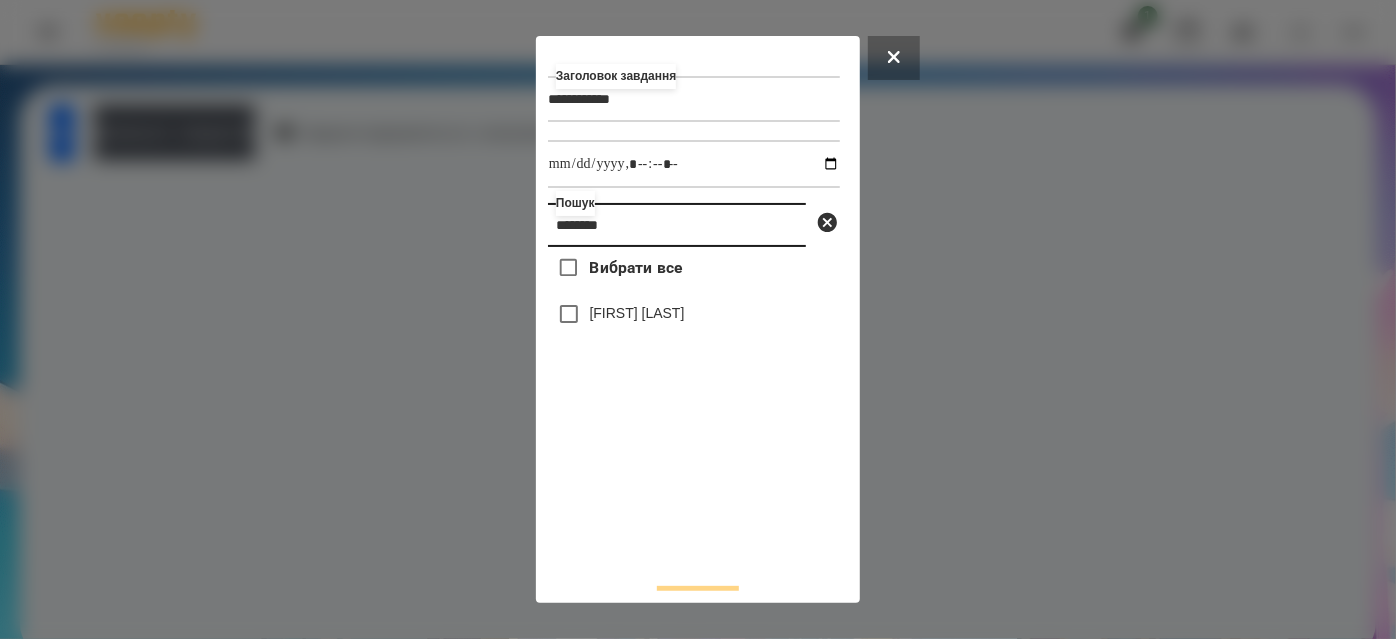 type on "********" 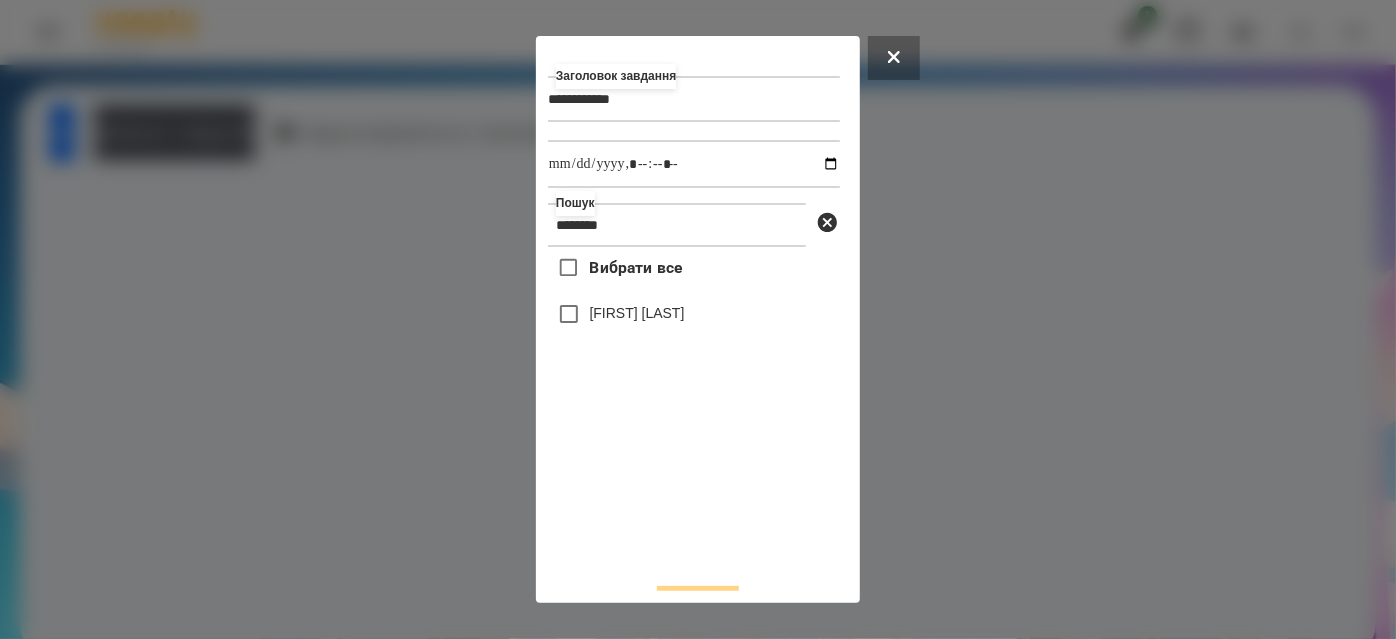 click on "[LAST] [FIRST]" at bounding box center [637, 313] 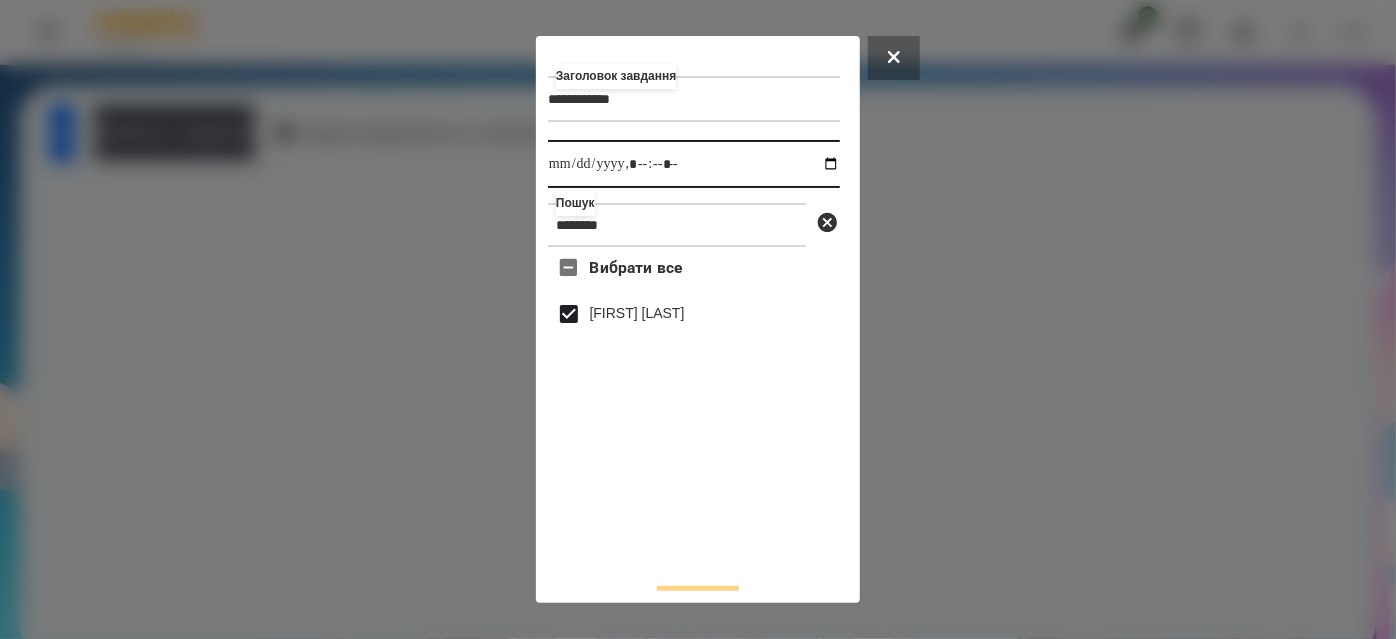 click at bounding box center (694, 164) 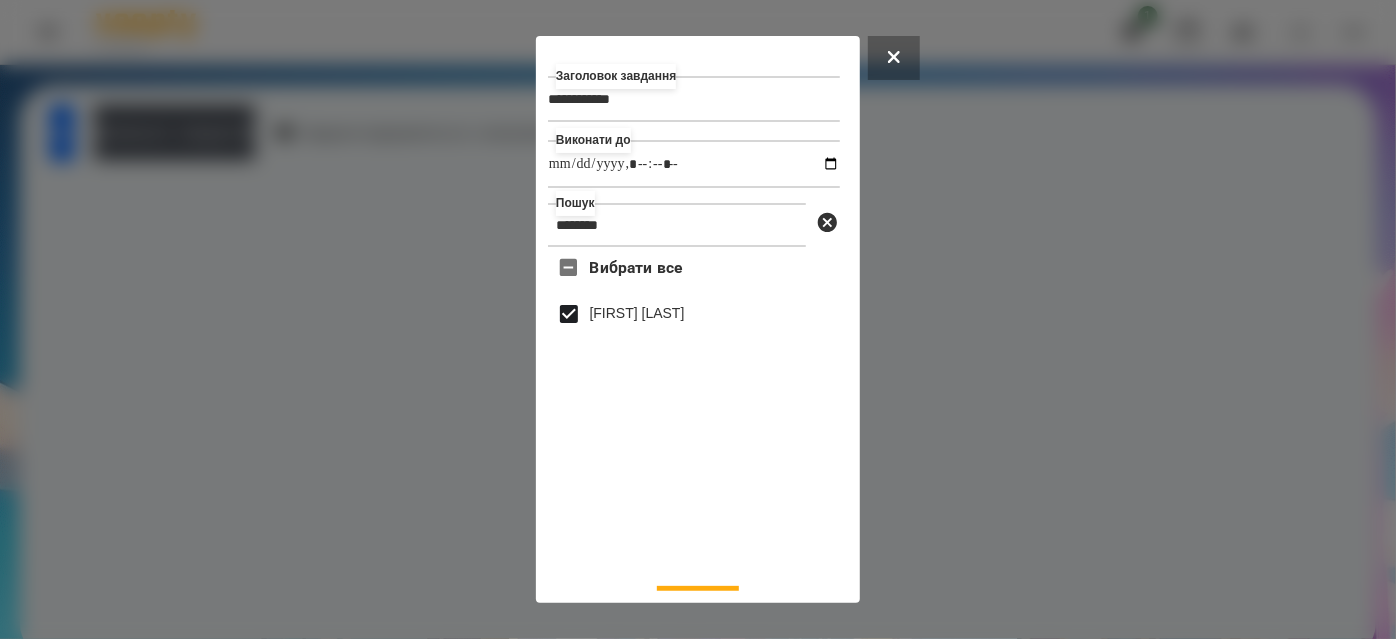 type on "**********" 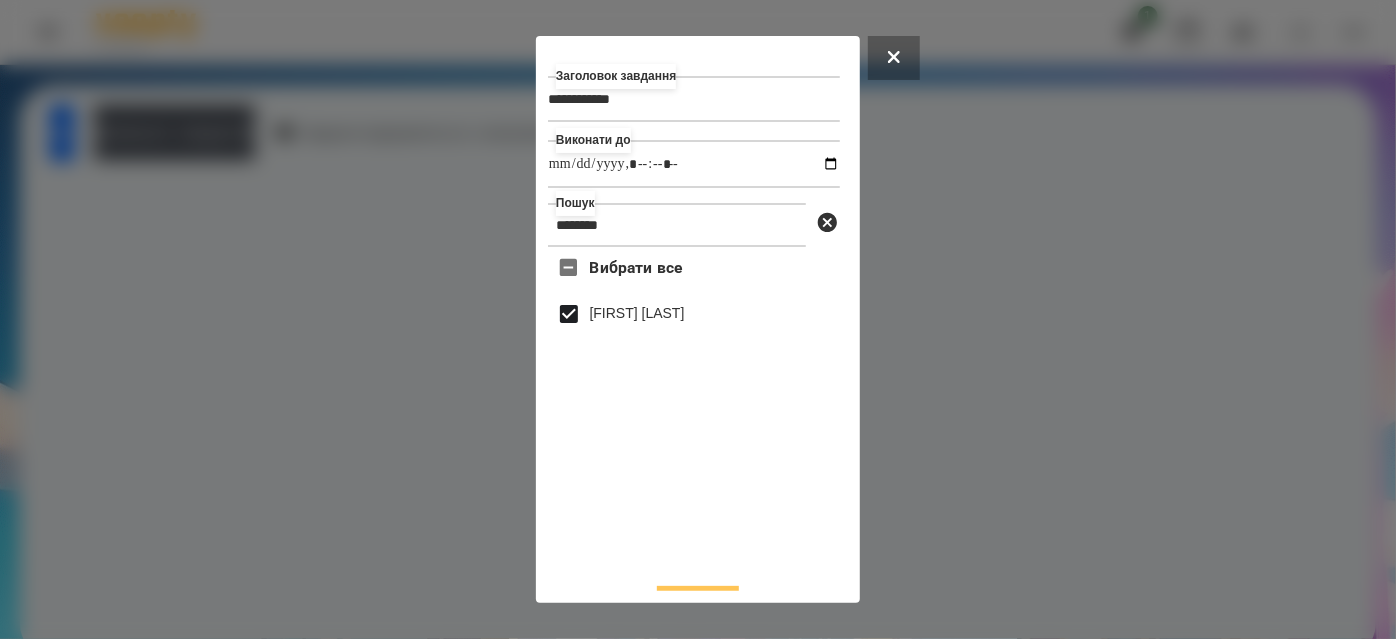 scroll, scrollTop: 44, scrollLeft: 0, axis: vertical 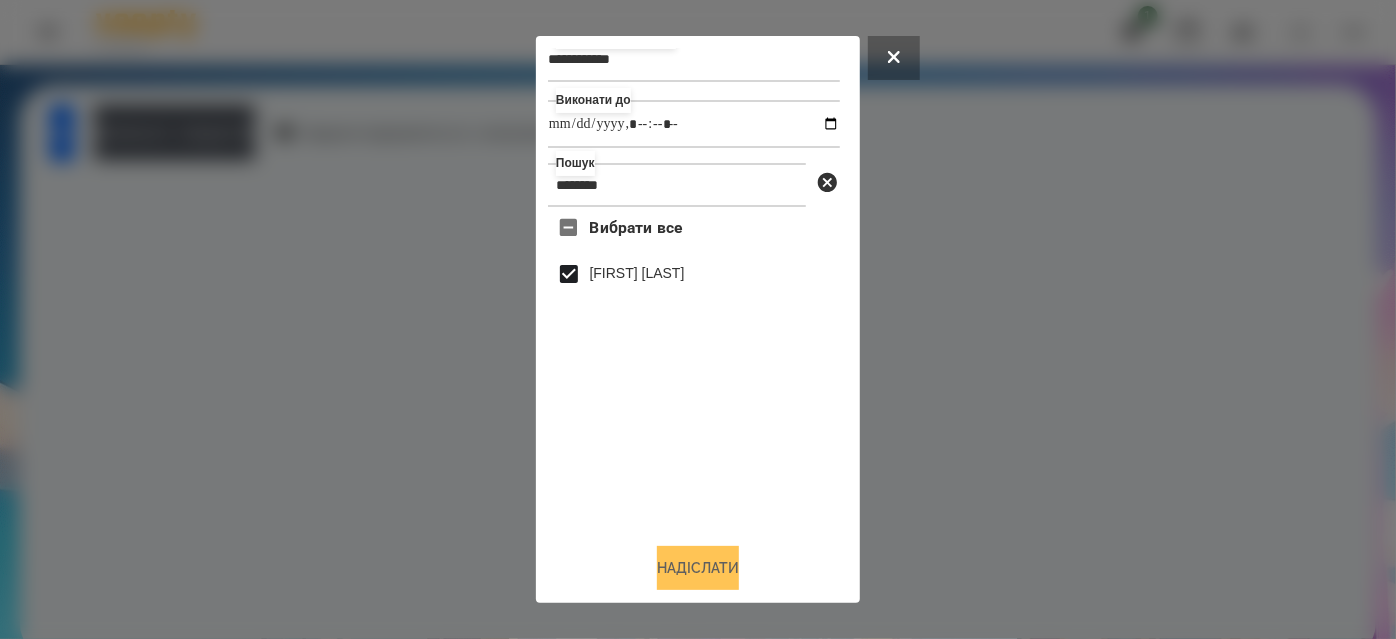 click on "Надіслати" at bounding box center (698, 568) 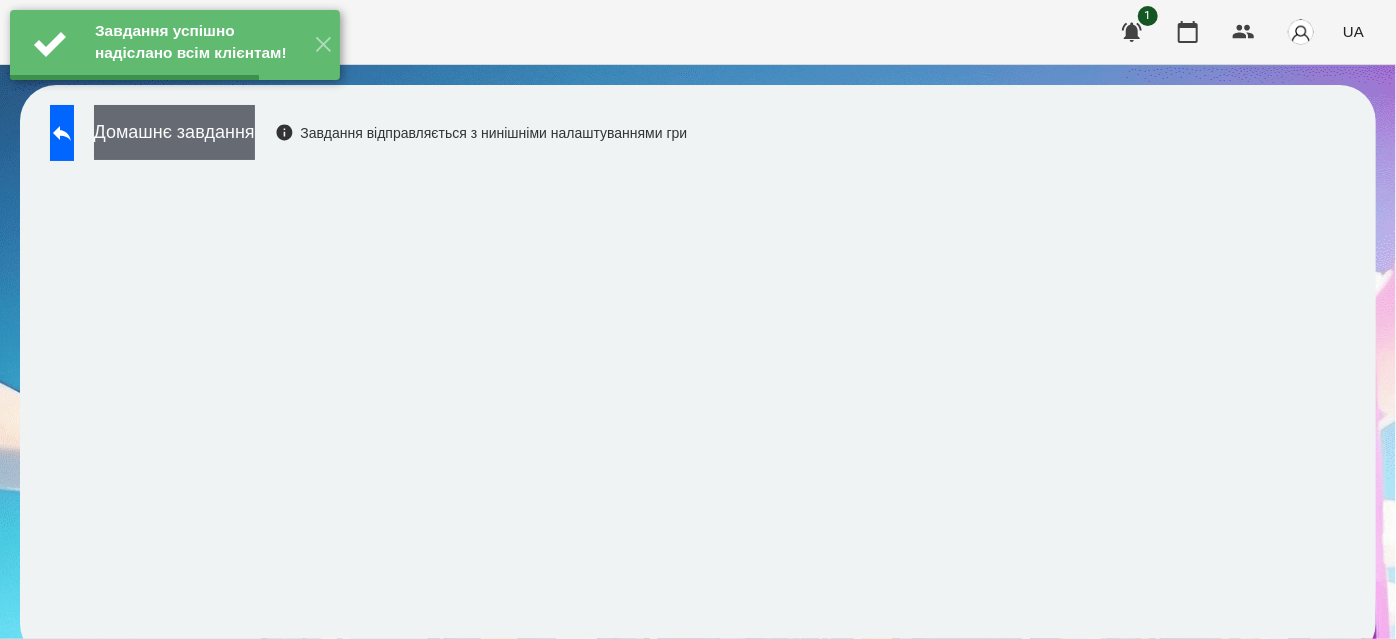 click on "Домашнє завдання" at bounding box center [174, 132] 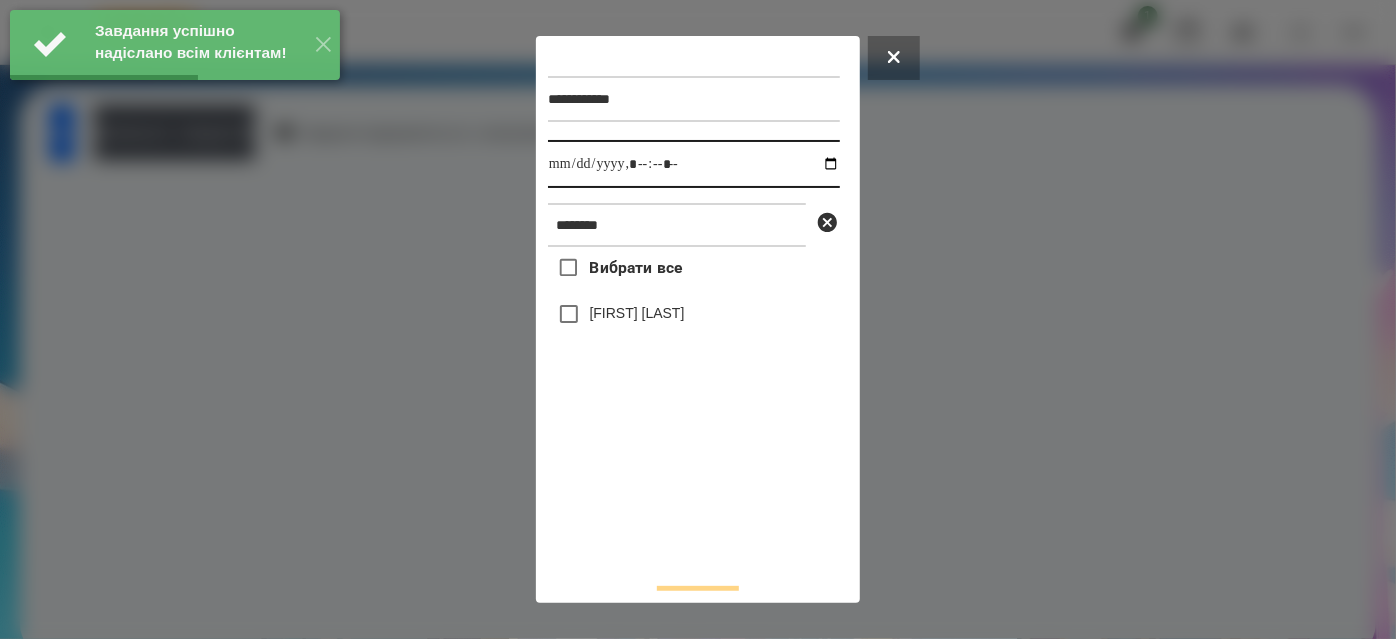 click at bounding box center [694, 164] 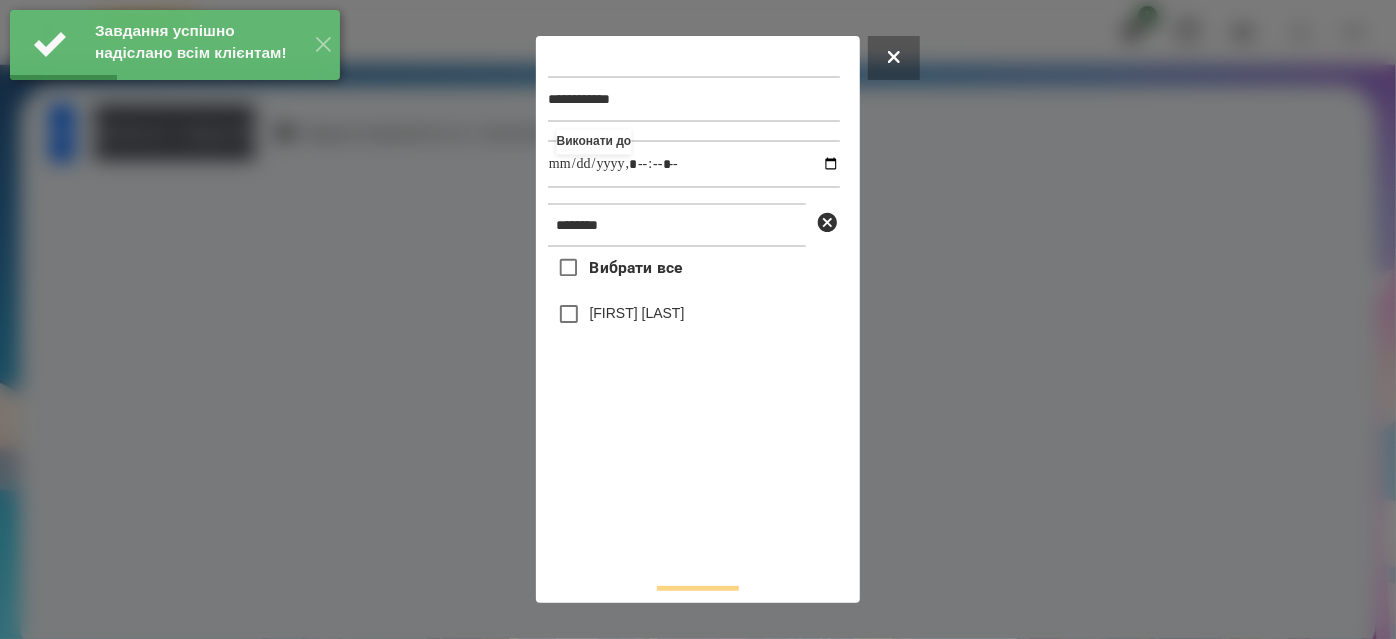 type on "**********" 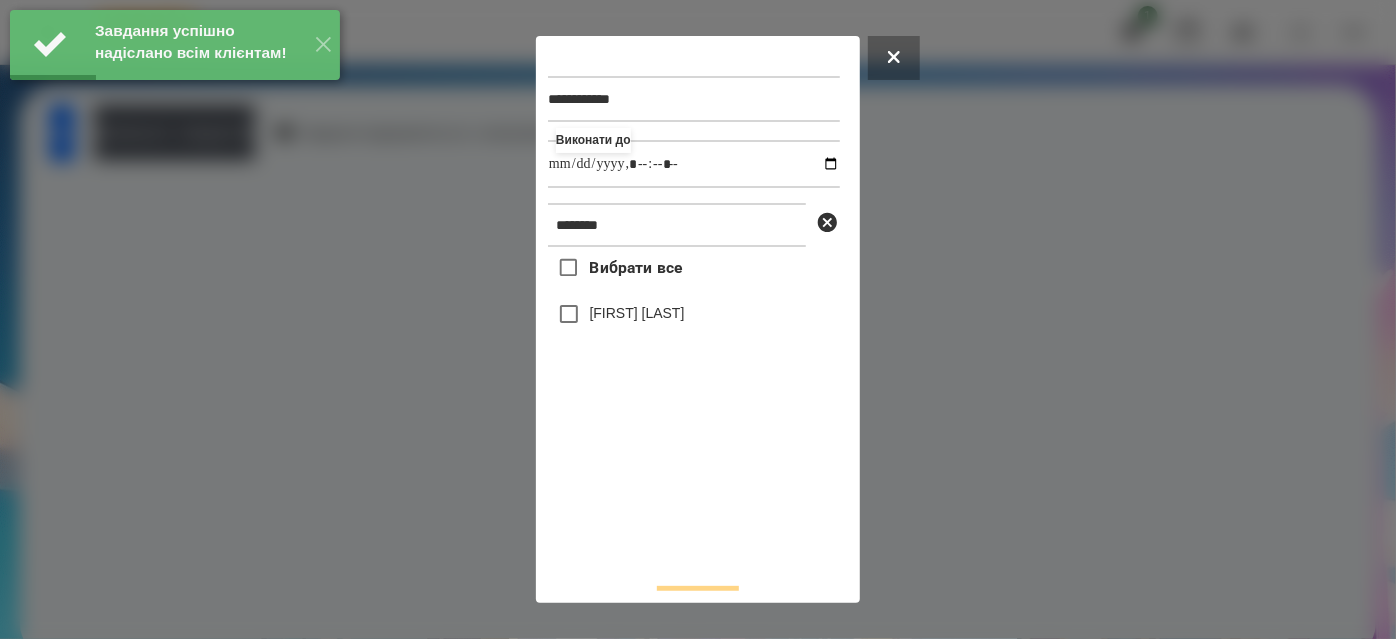 click on "Вибрати все Боднар Святослав" at bounding box center [694, 407] 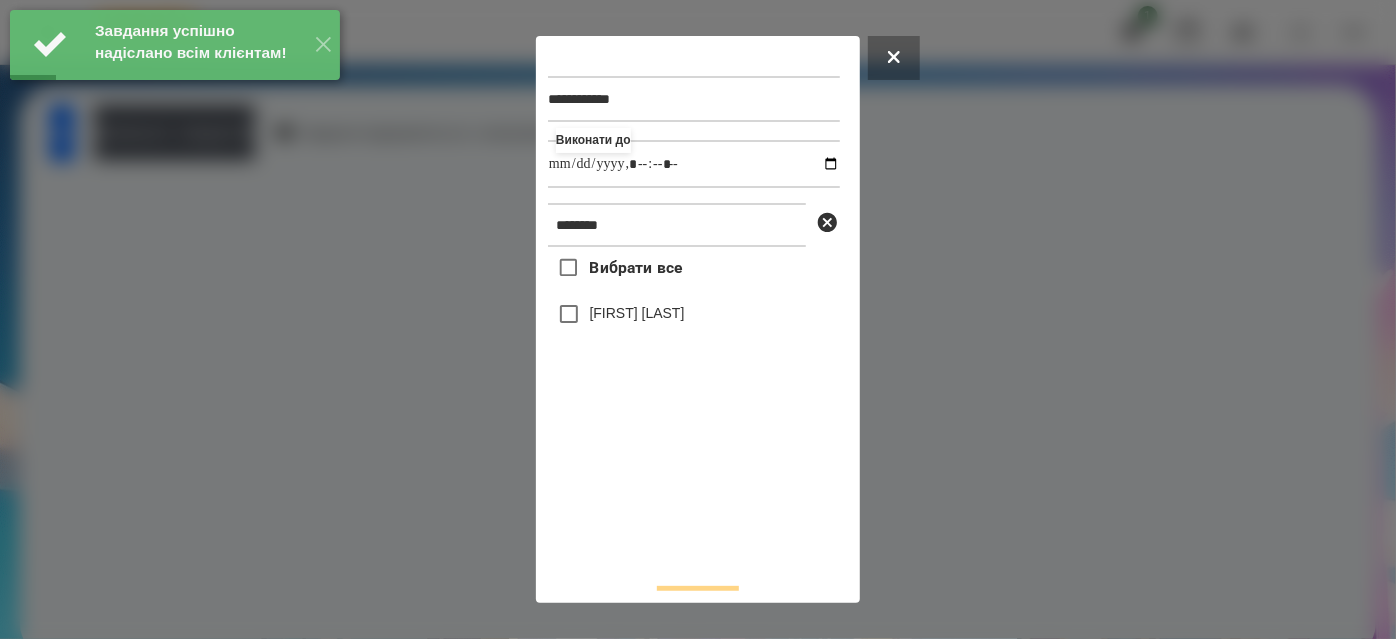 click on "[LAST] [FIRST]" at bounding box center (637, 313) 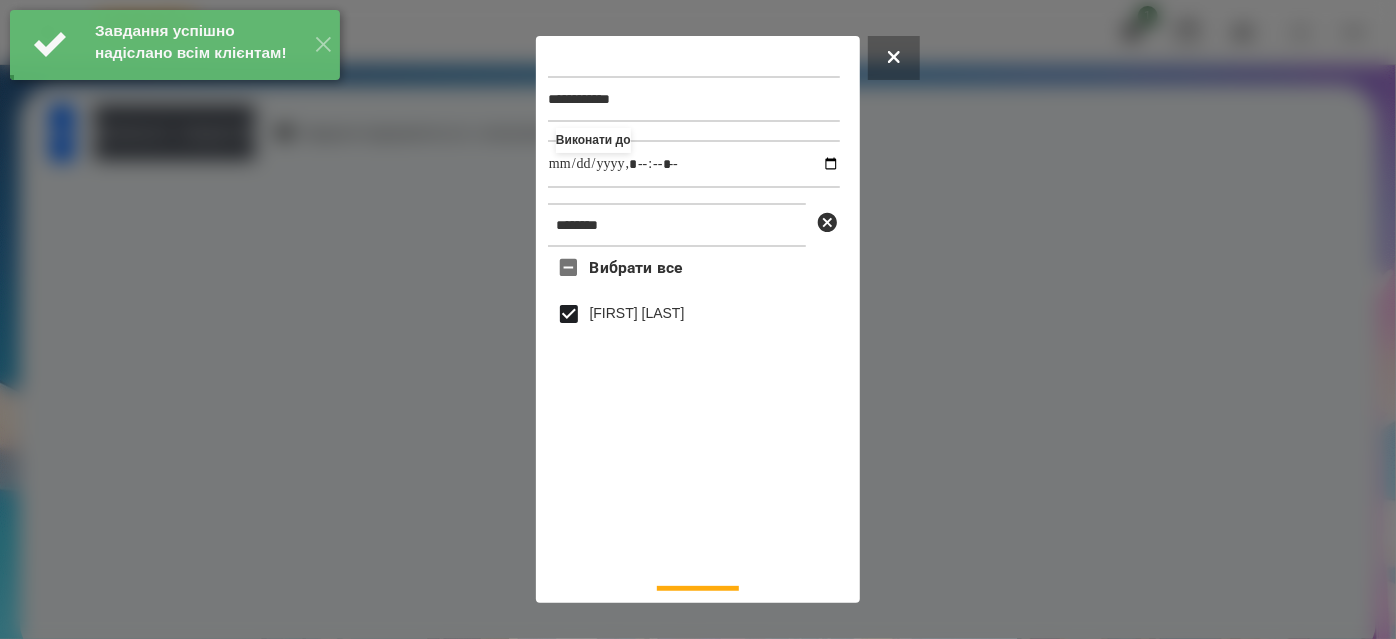 scroll, scrollTop: 44, scrollLeft: 0, axis: vertical 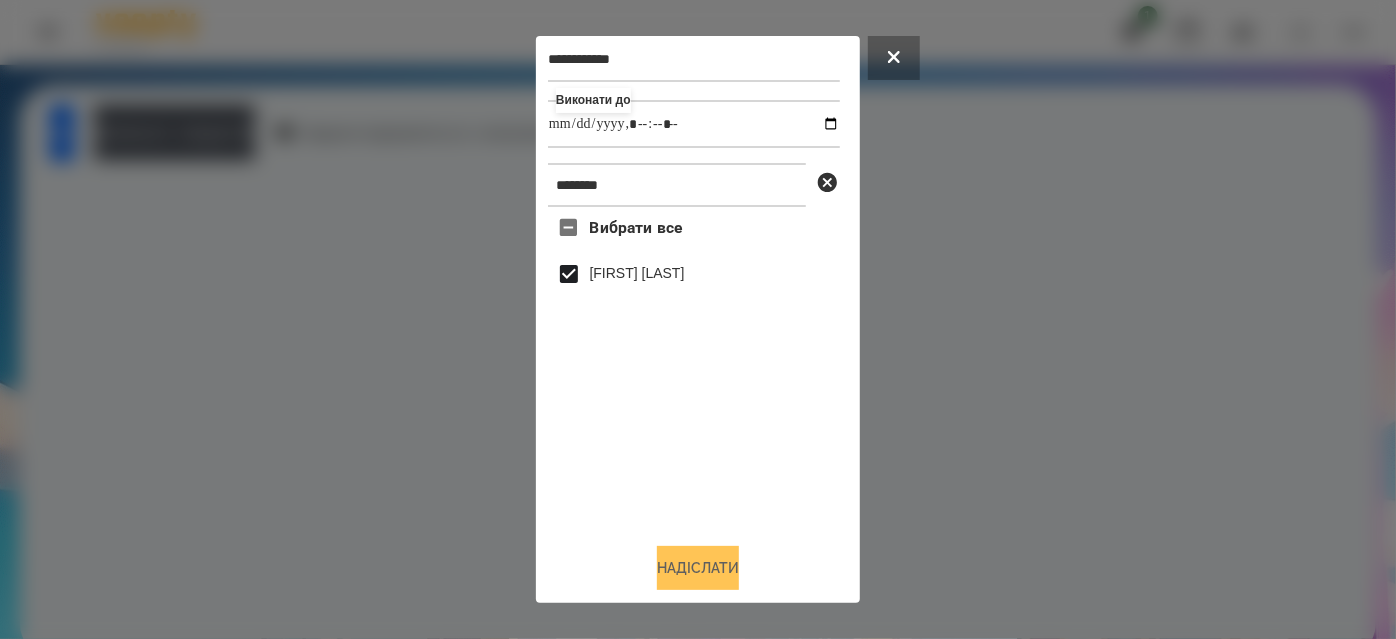 click on "Надіслати" at bounding box center [698, 568] 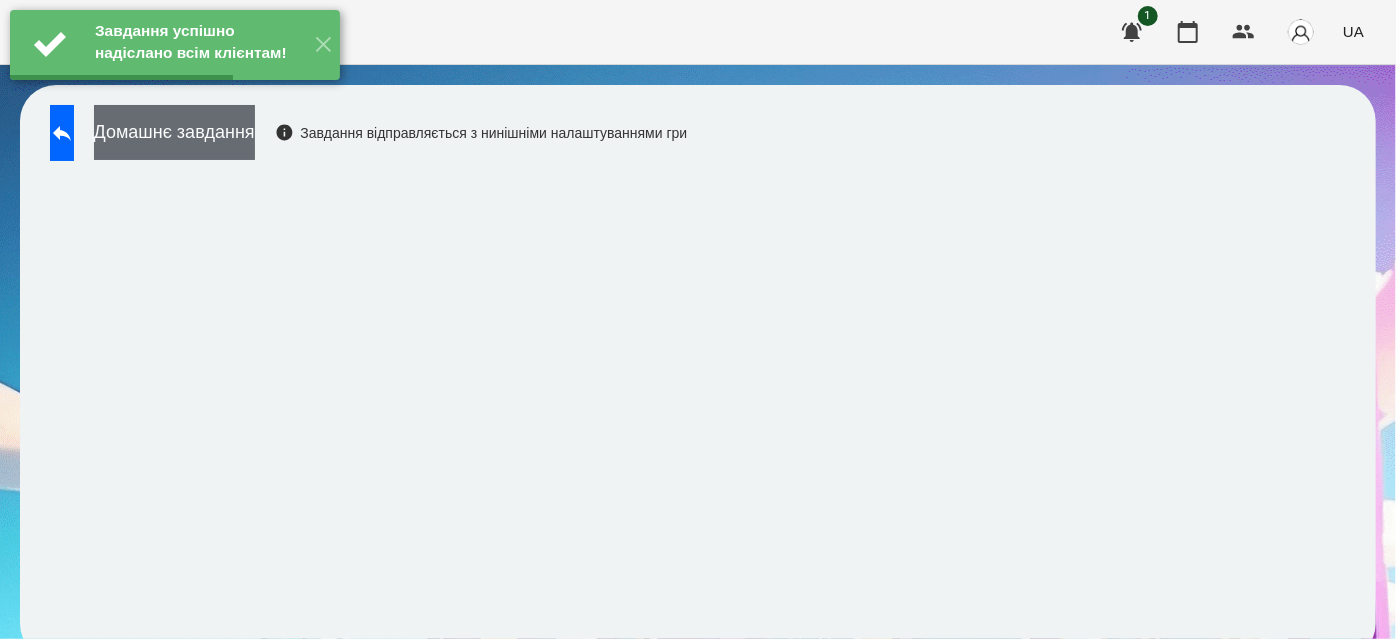 click on "Домашнє завдання" at bounding box center (174, 132) 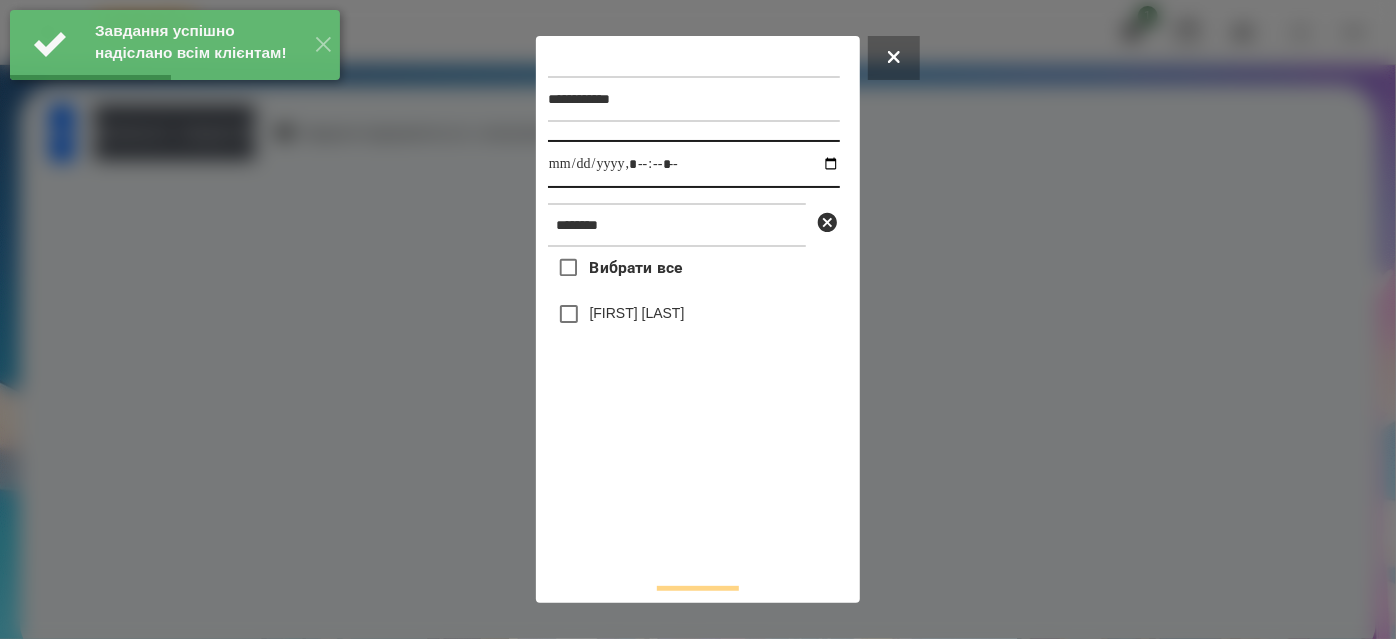 click at bounding box center [694, 164] 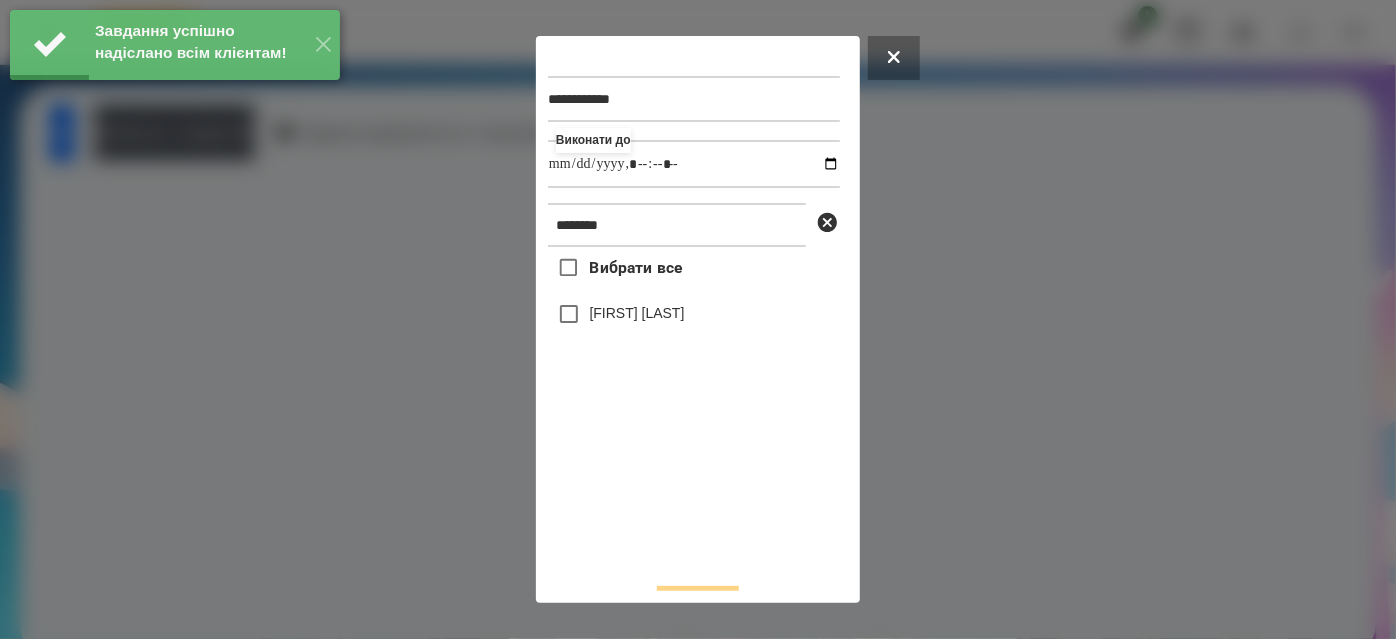 type on "**********" 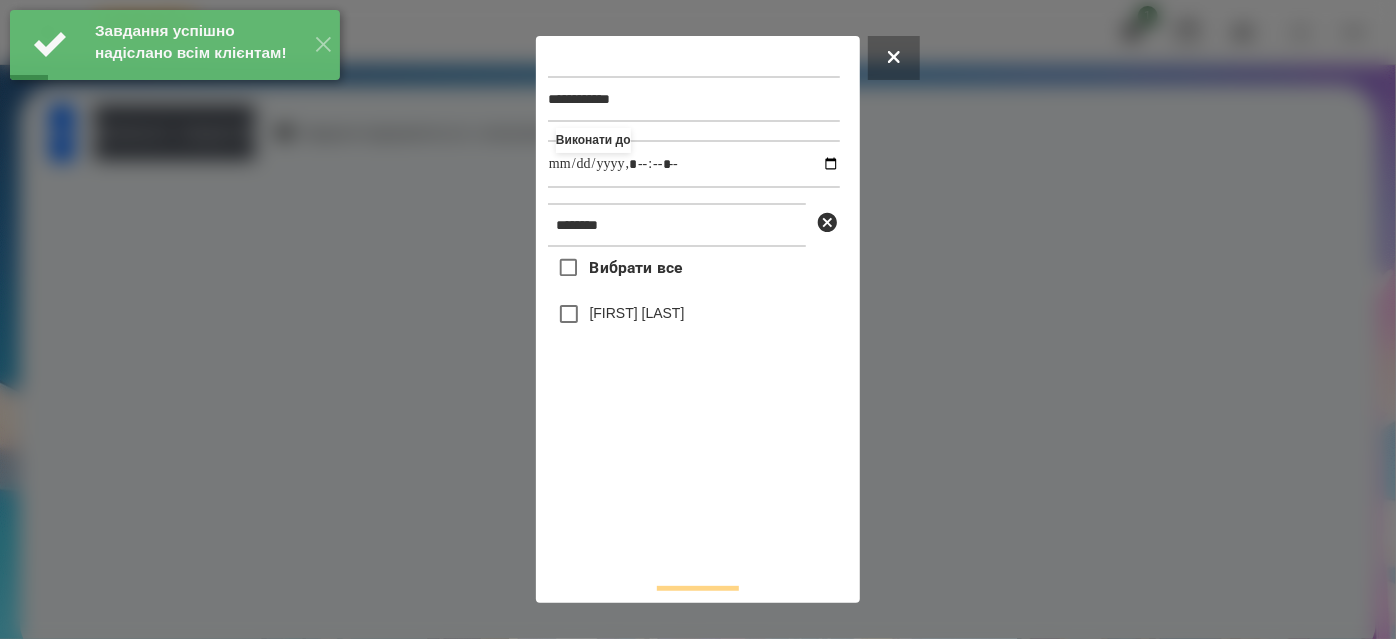 click on "[LAST] [FIRST]" at bounding box center (637, 313) 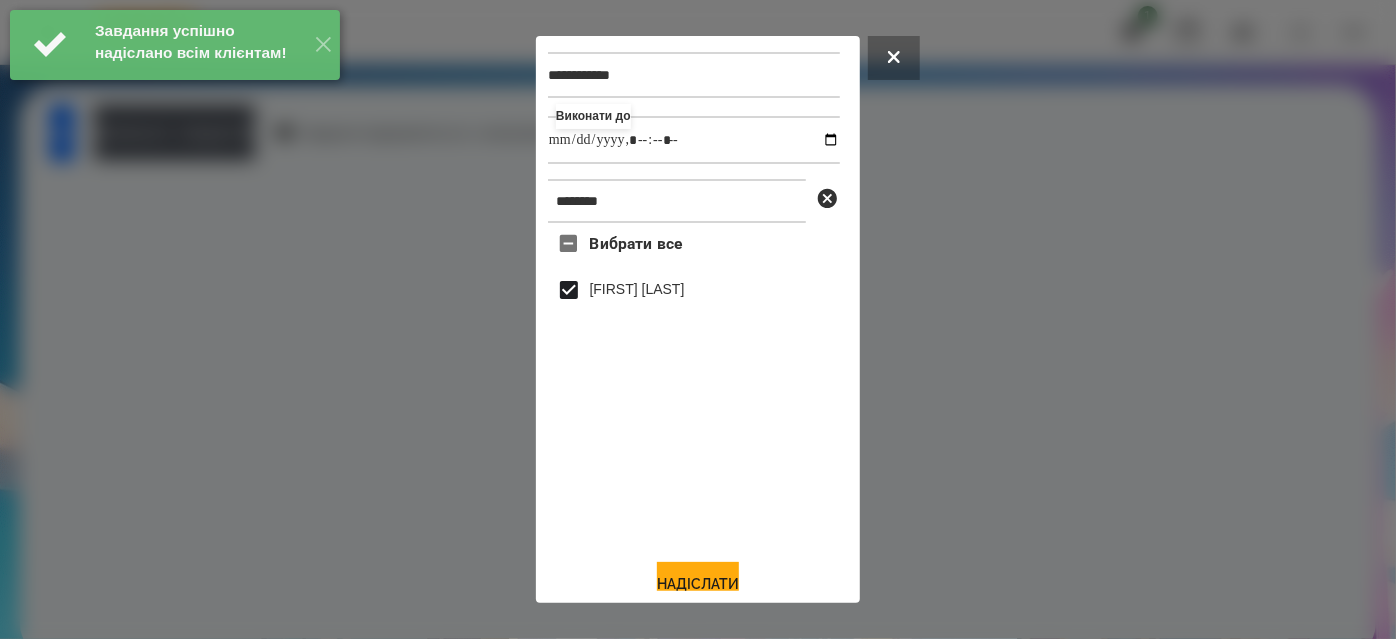 scroll, scrollTop: 44, scrollLeft: 0, axis: vertical 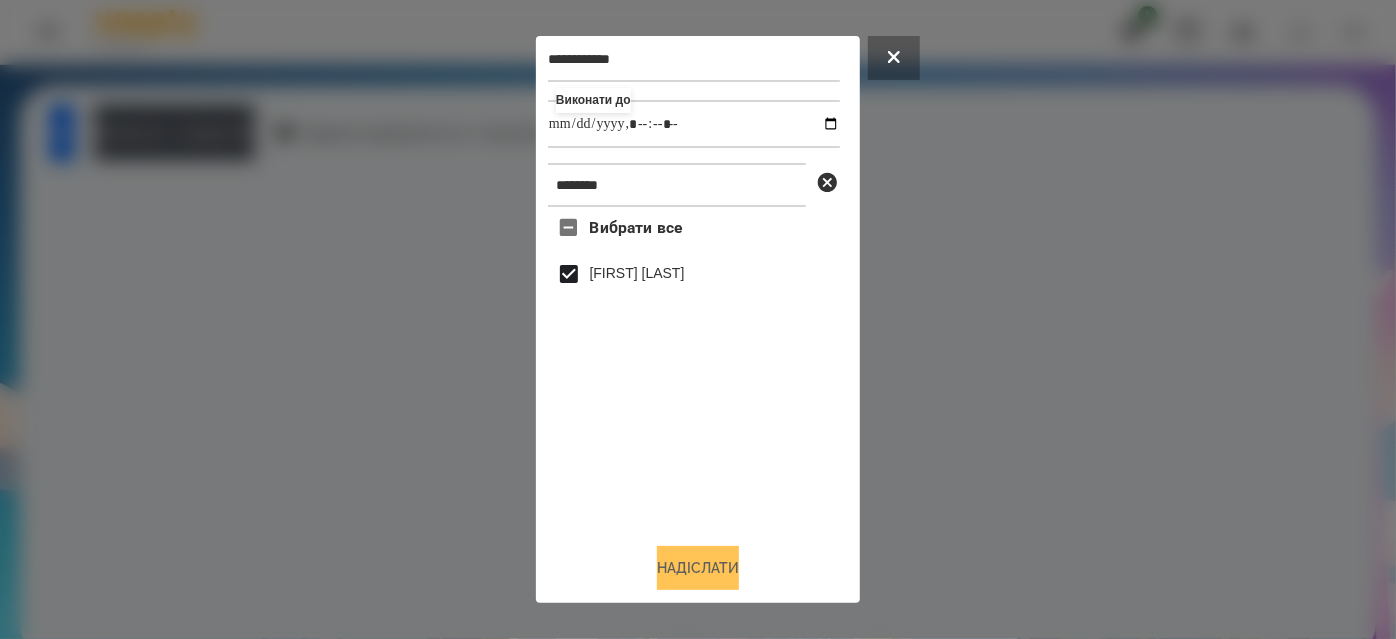 click on "Надіслати" at bounding box center (698, 568) 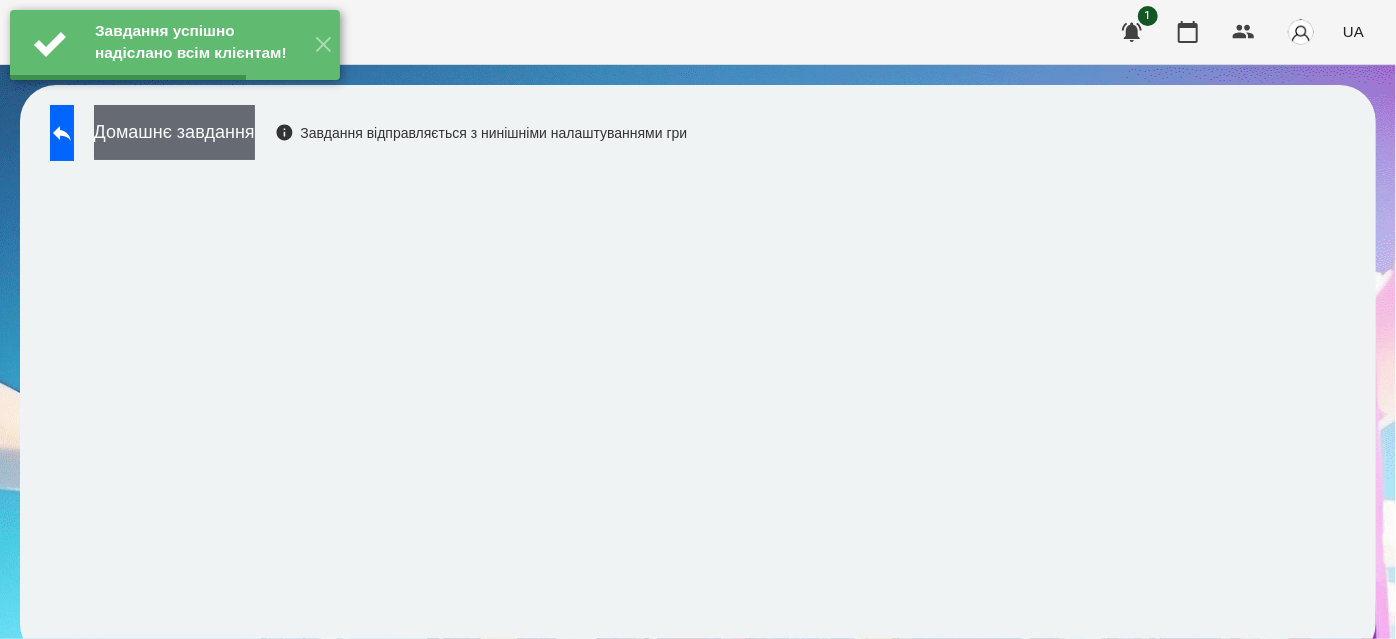click on "Домашнє завдання" at bounding box center [174, 132] 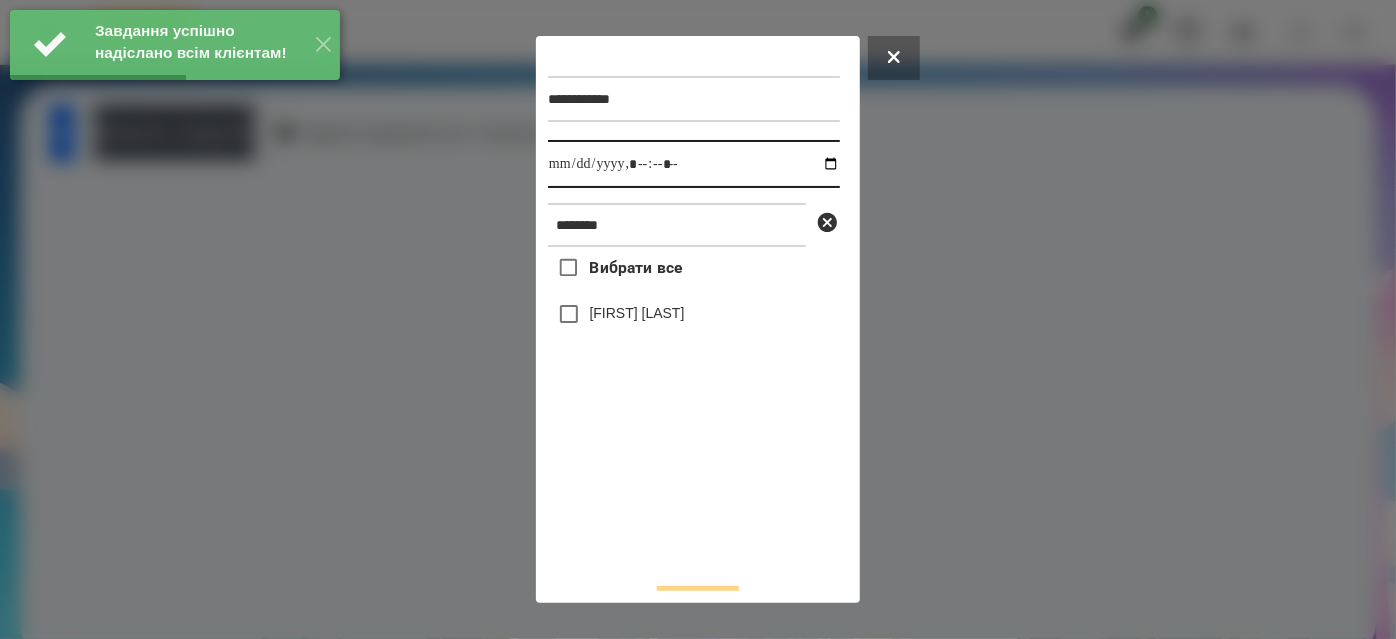 click at bounding box center [694, 164] 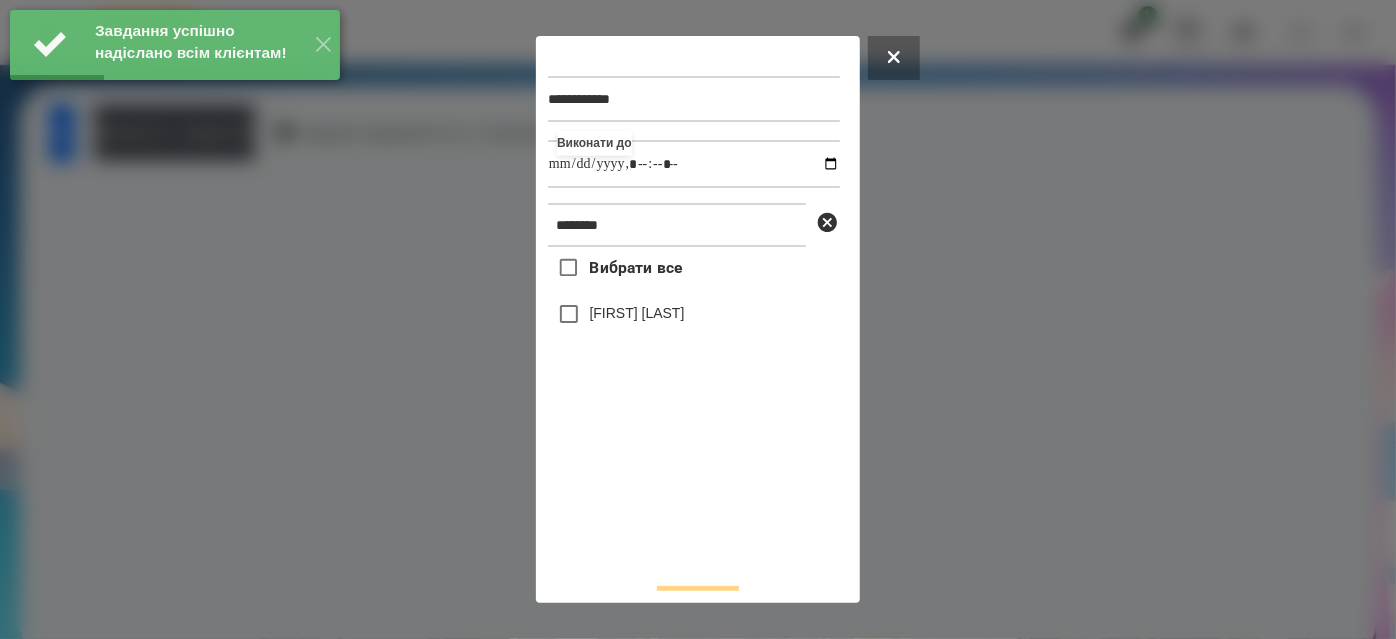 type on "**********" 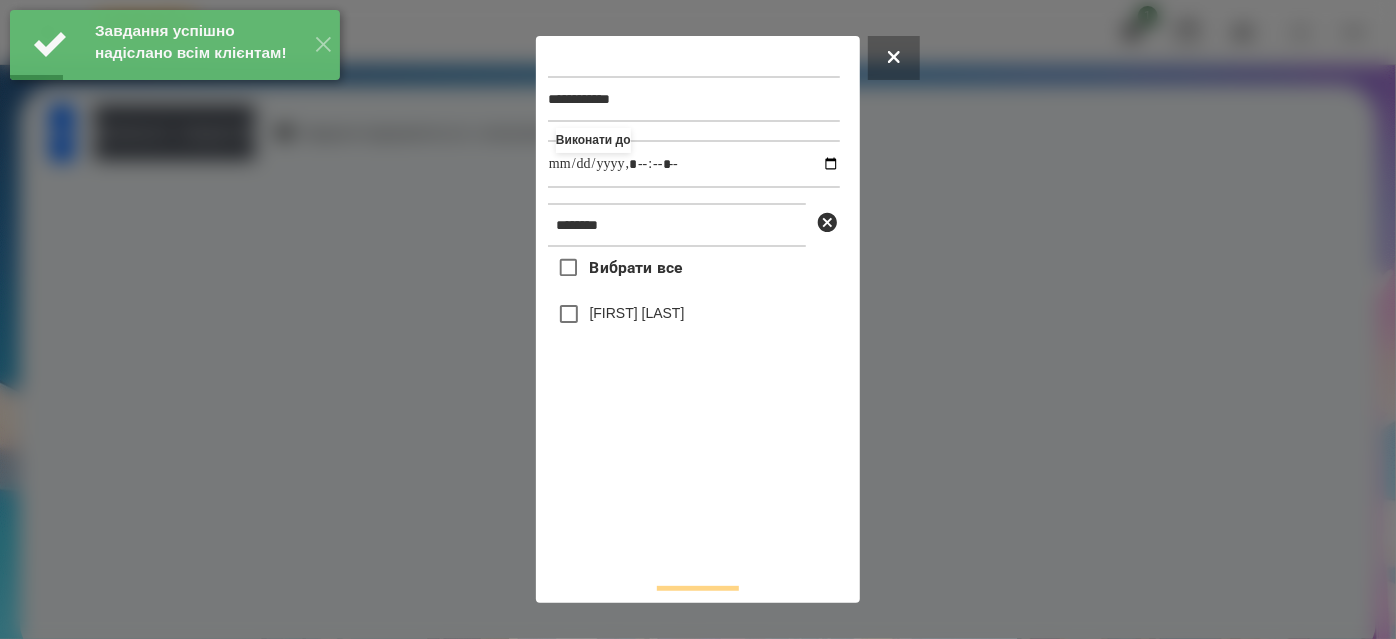 click on "[LAST] [FIRST]" at bounding box center (637, 313) 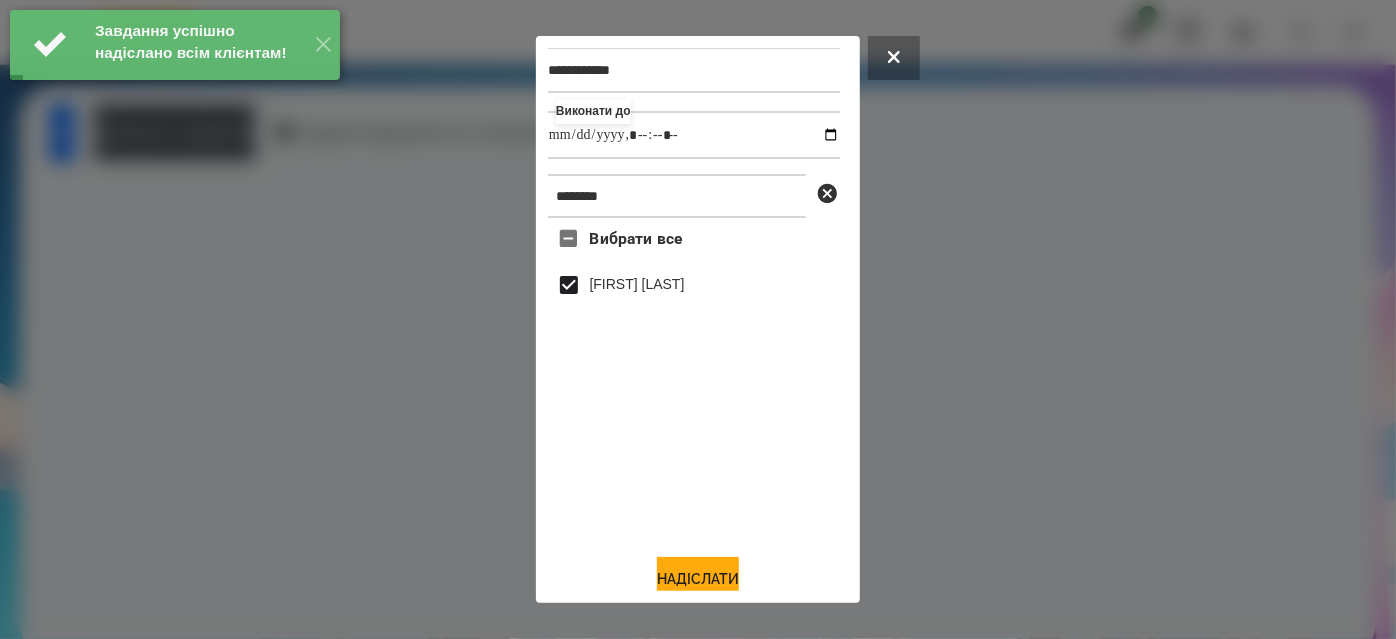 scroll, scrollTop: 44, scrollLeft: 0, axis: vertical 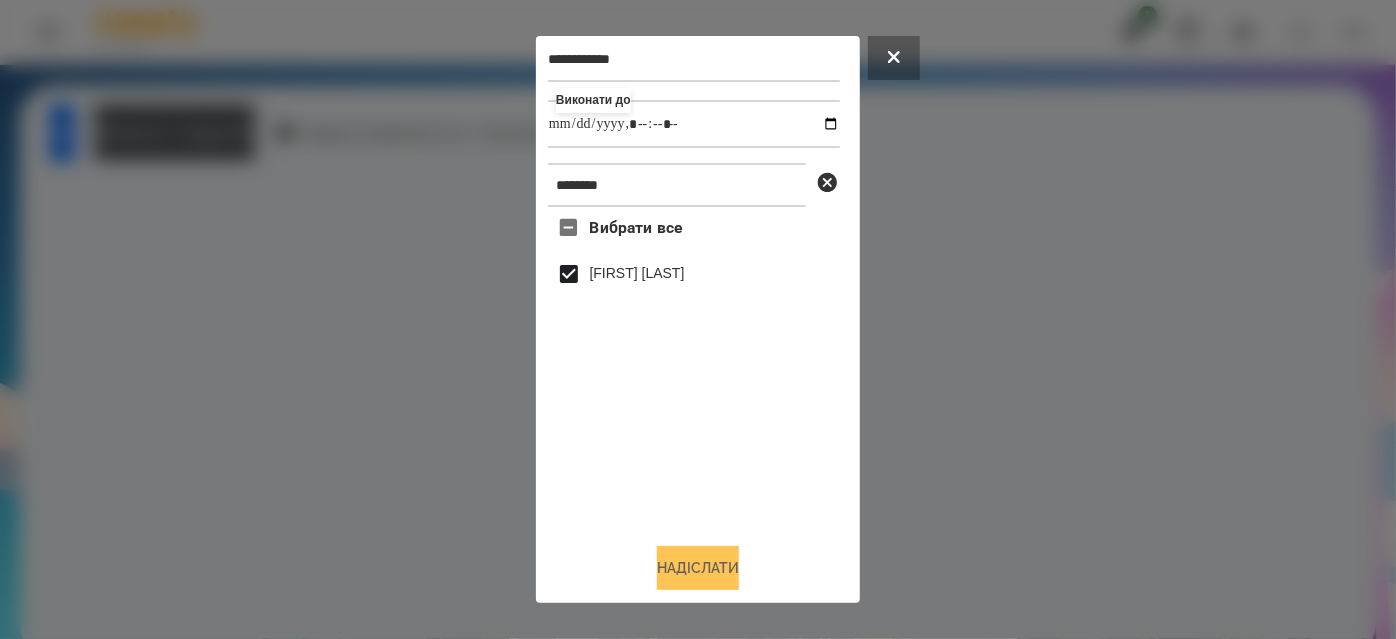 click on "Надіслати" at bounding box center [698, 568] 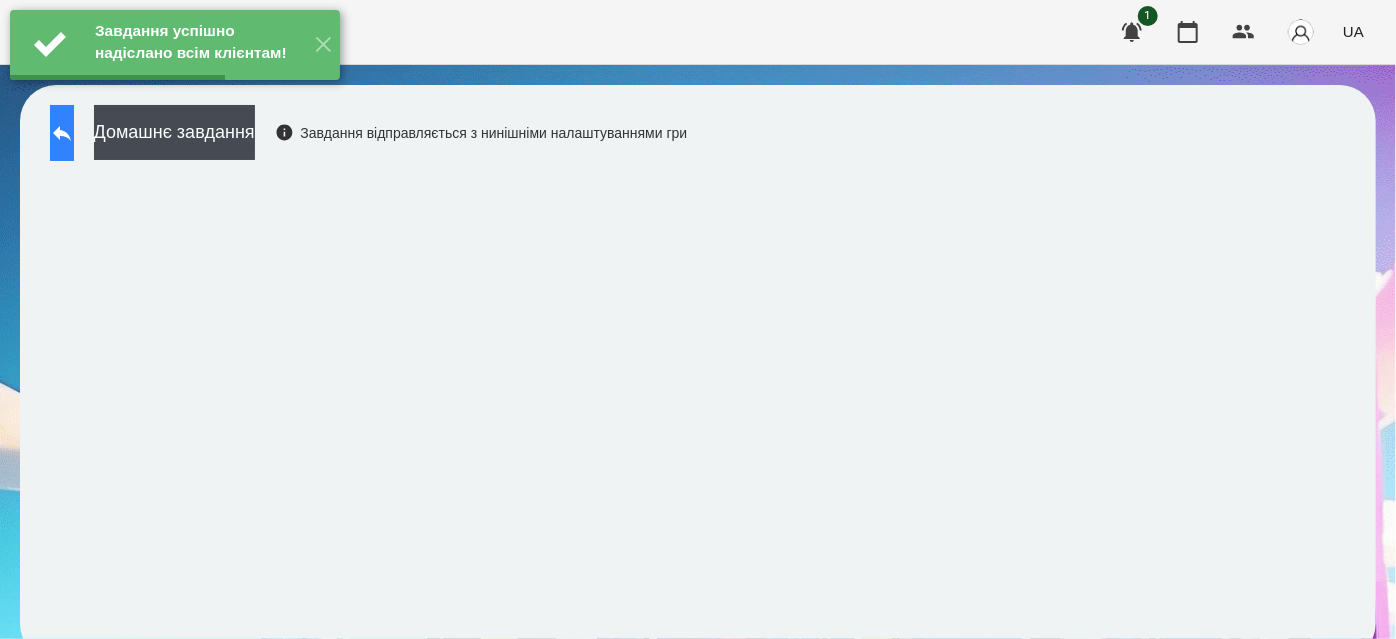 click 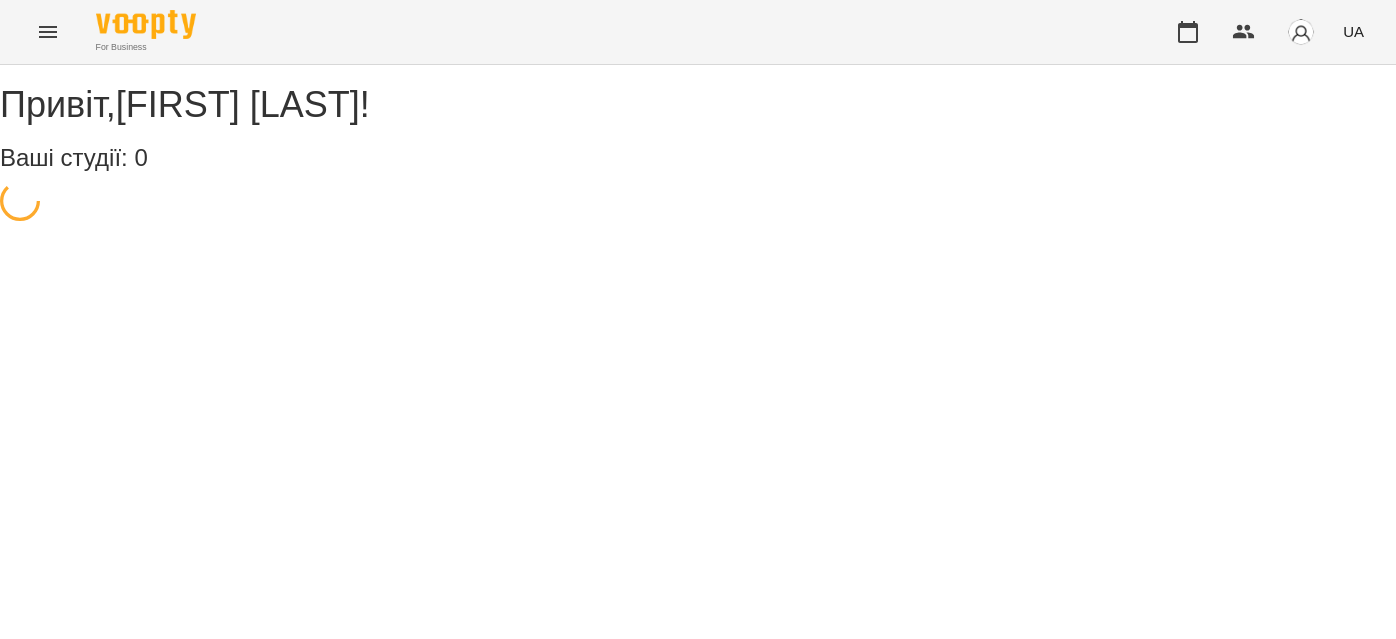 scroll, scrollTop: 0, scrollLeft: 0, axis: both 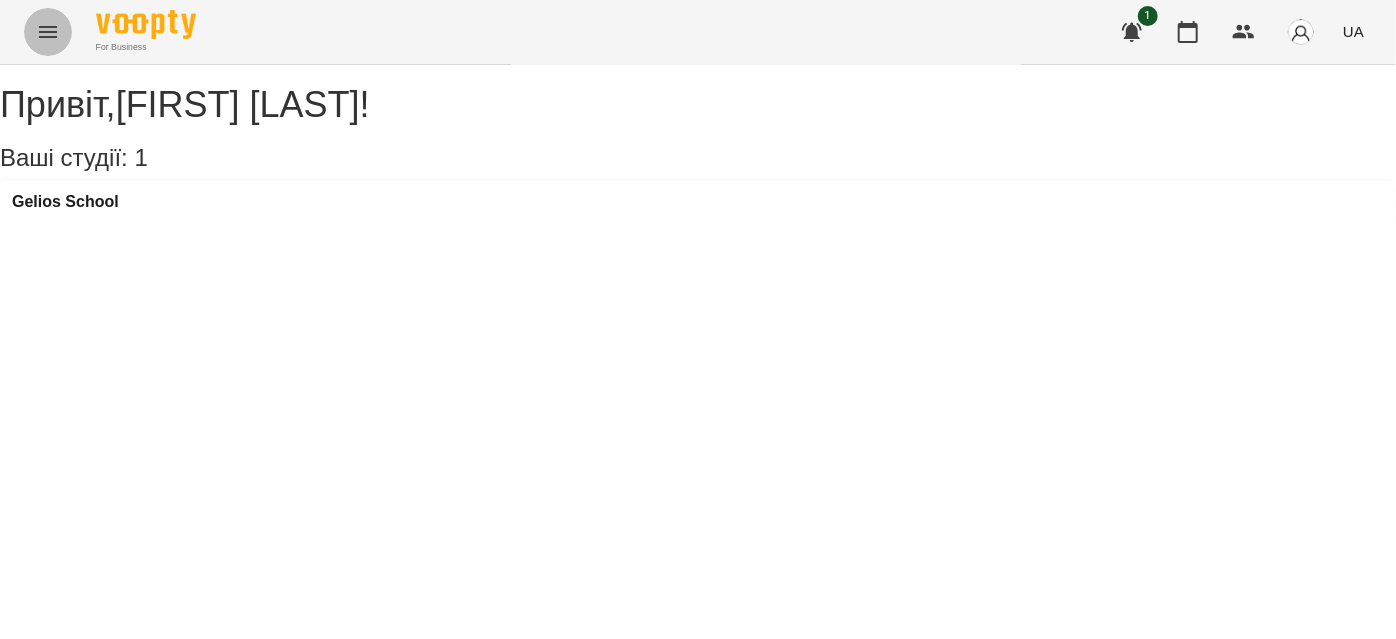 click at bounding box center (48, 32) 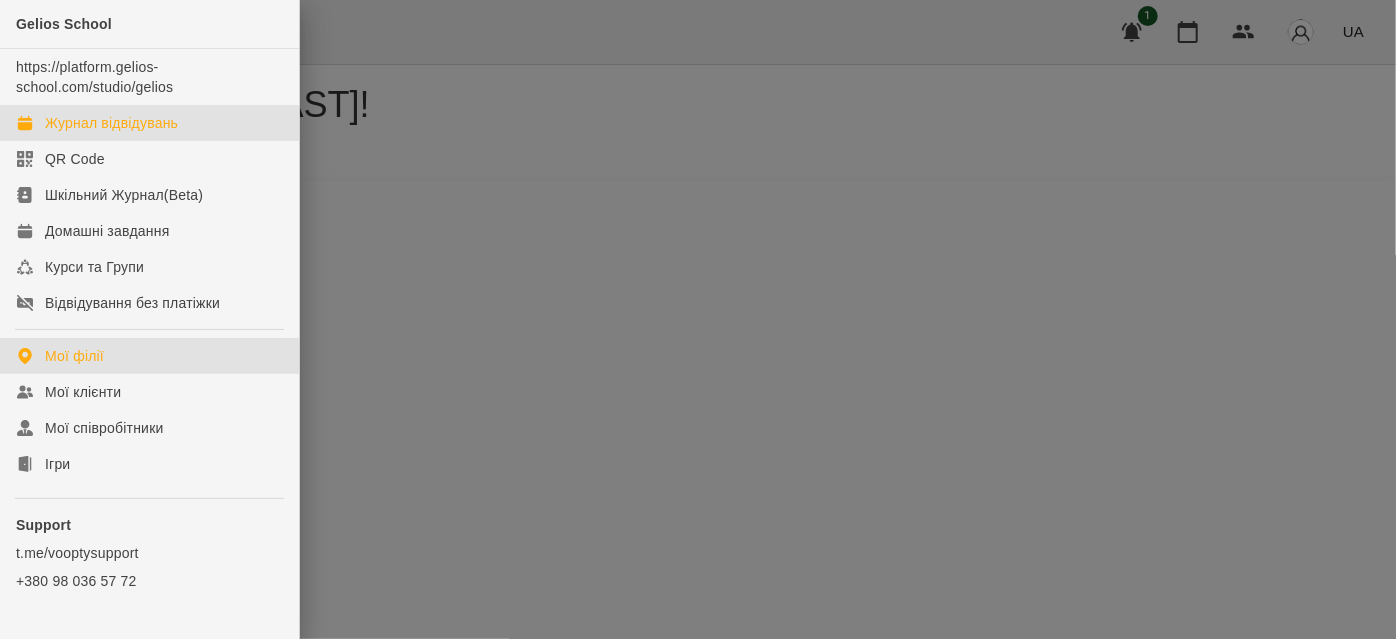 click on "Журнал відвідувань" at bounding box center [149, 123] 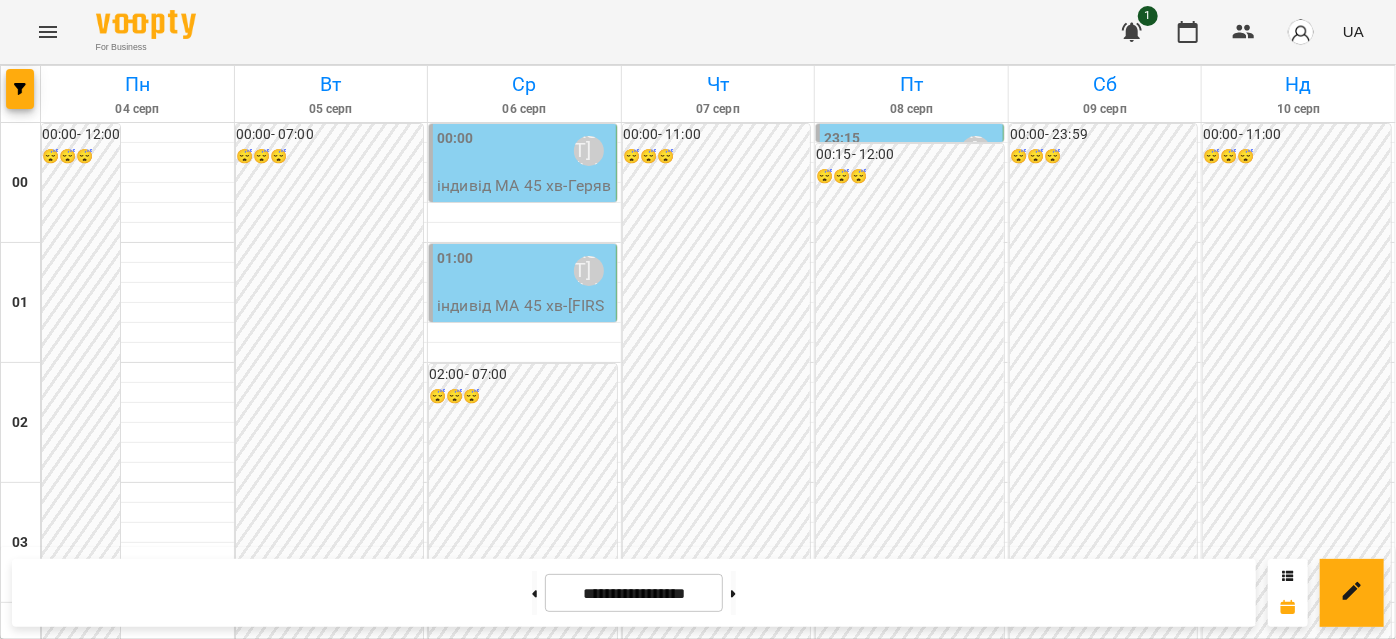 scroll, scrollTop: 1454, scrollLeft: 0, axis: vertical 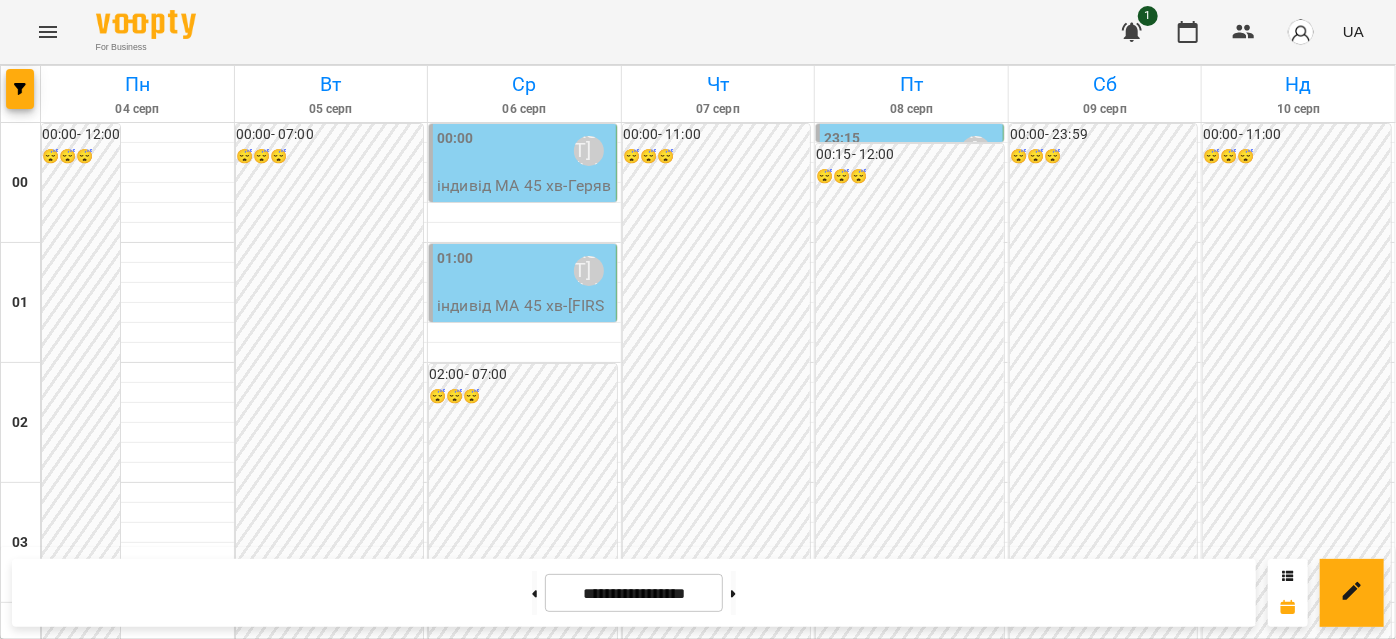 click on "18:00 Венюкова Єлизавета" at bounding box center [572, 2324] 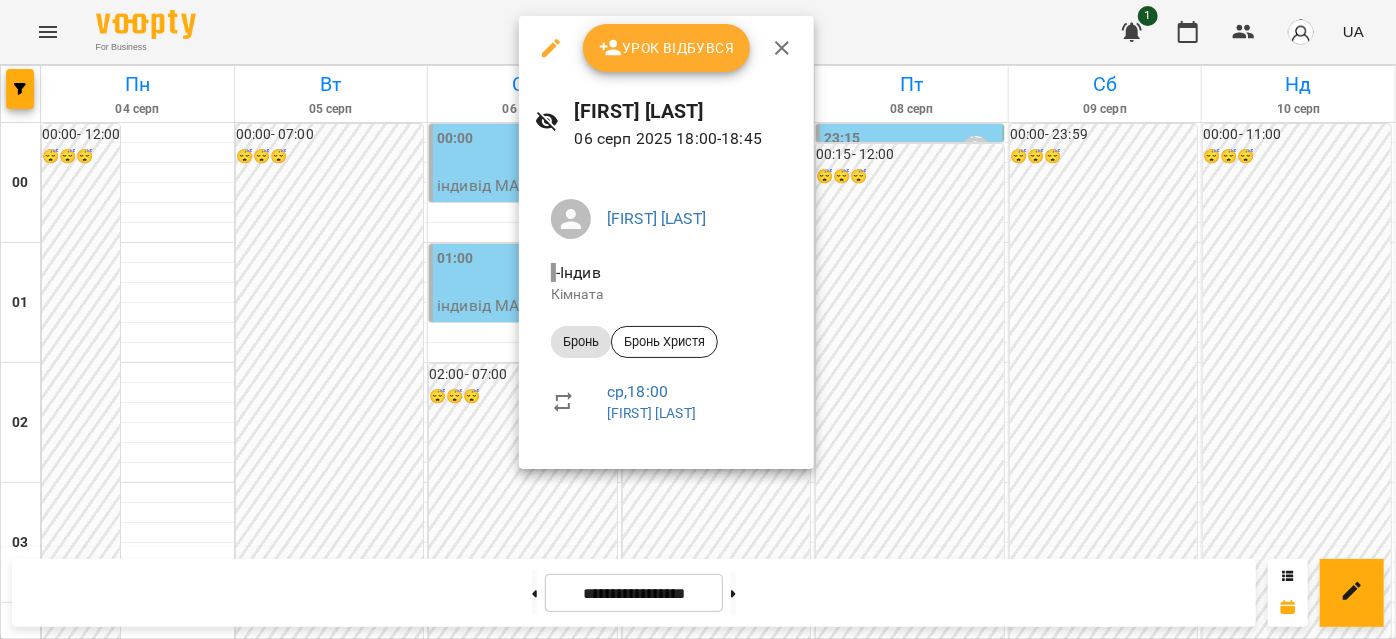 click at bounding box center [698, 319] 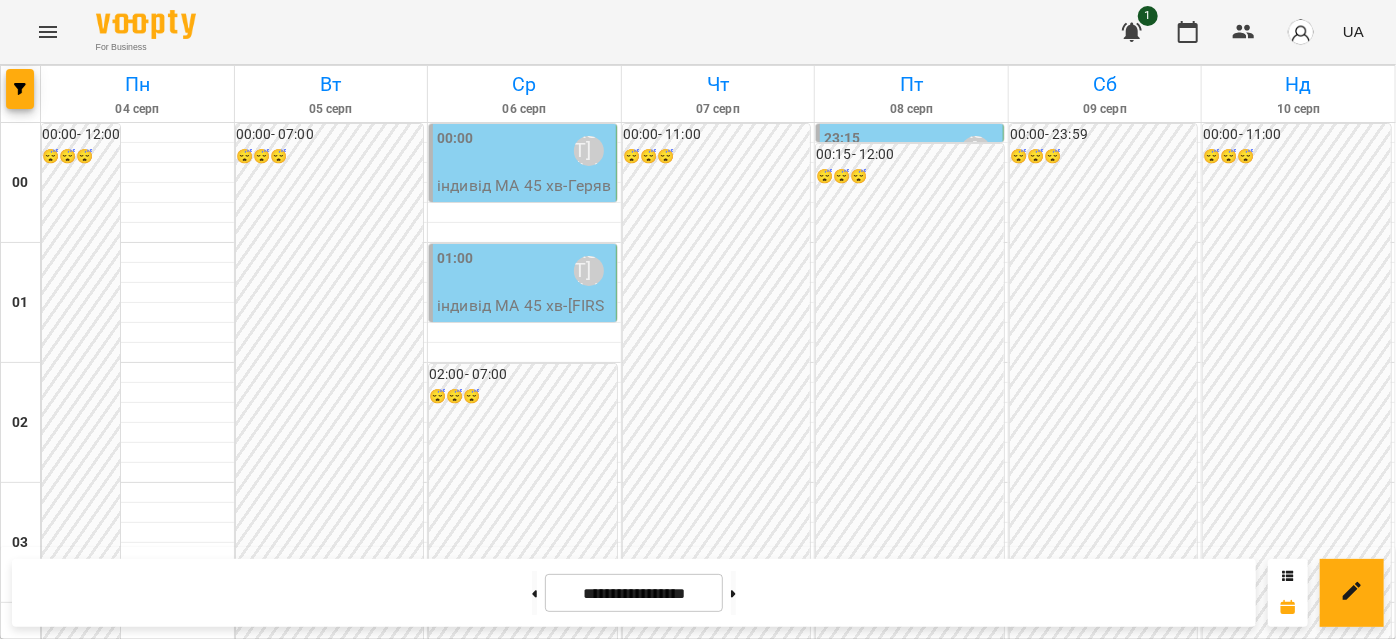 click on "18:00 Венюкова Єлизавета" at bounding box center (477, 2324) 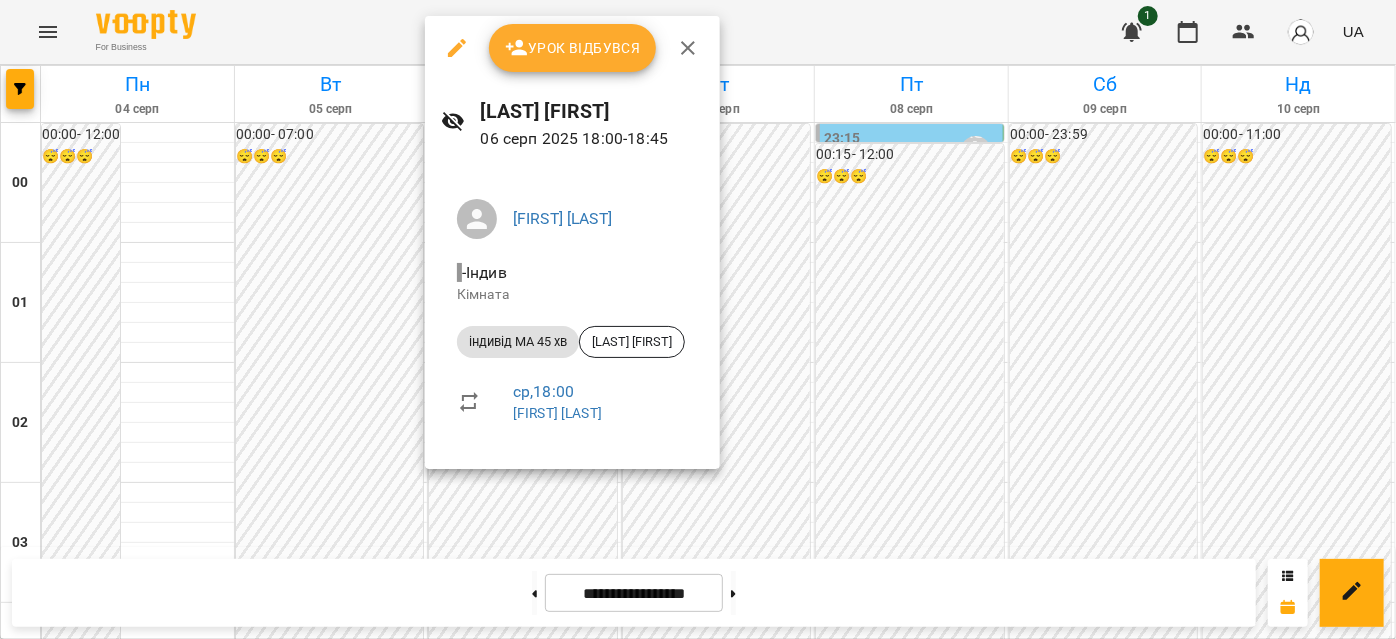 click 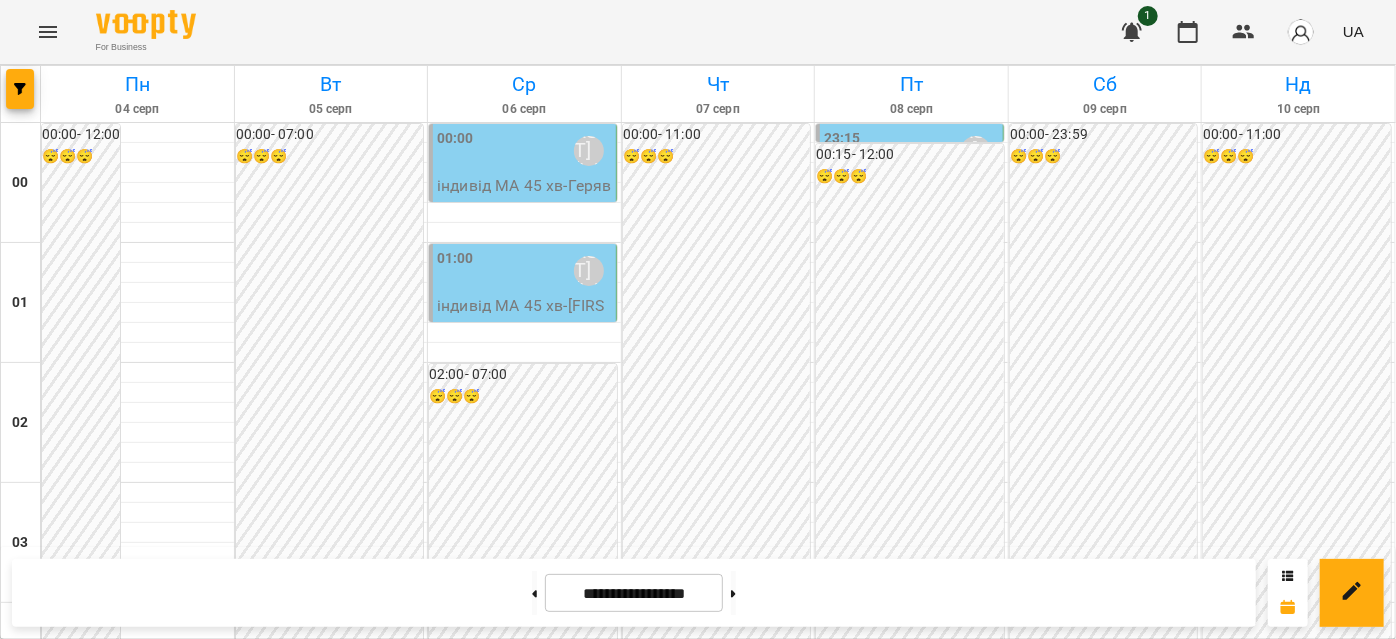 click on "[FIRST] [LAST]" at bounding box center [555, 2338] 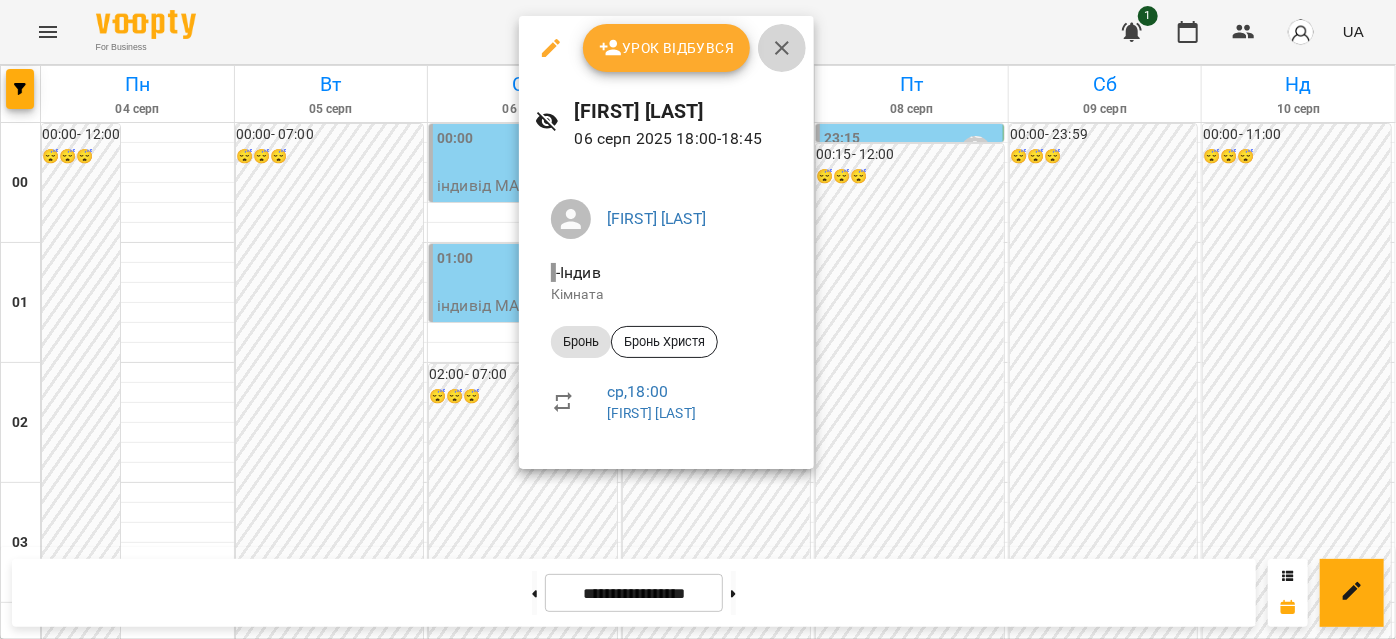 click 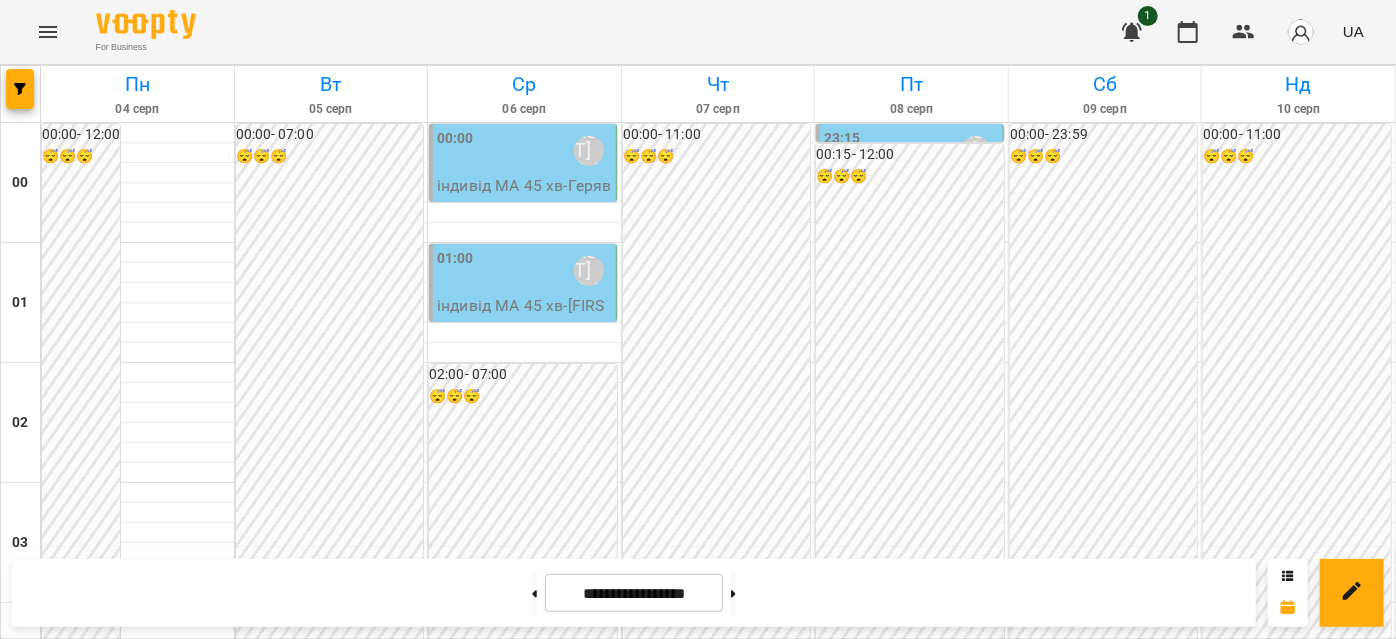 scroll, scrollTop: 2000, scrollLeft: 0, axis: vertical 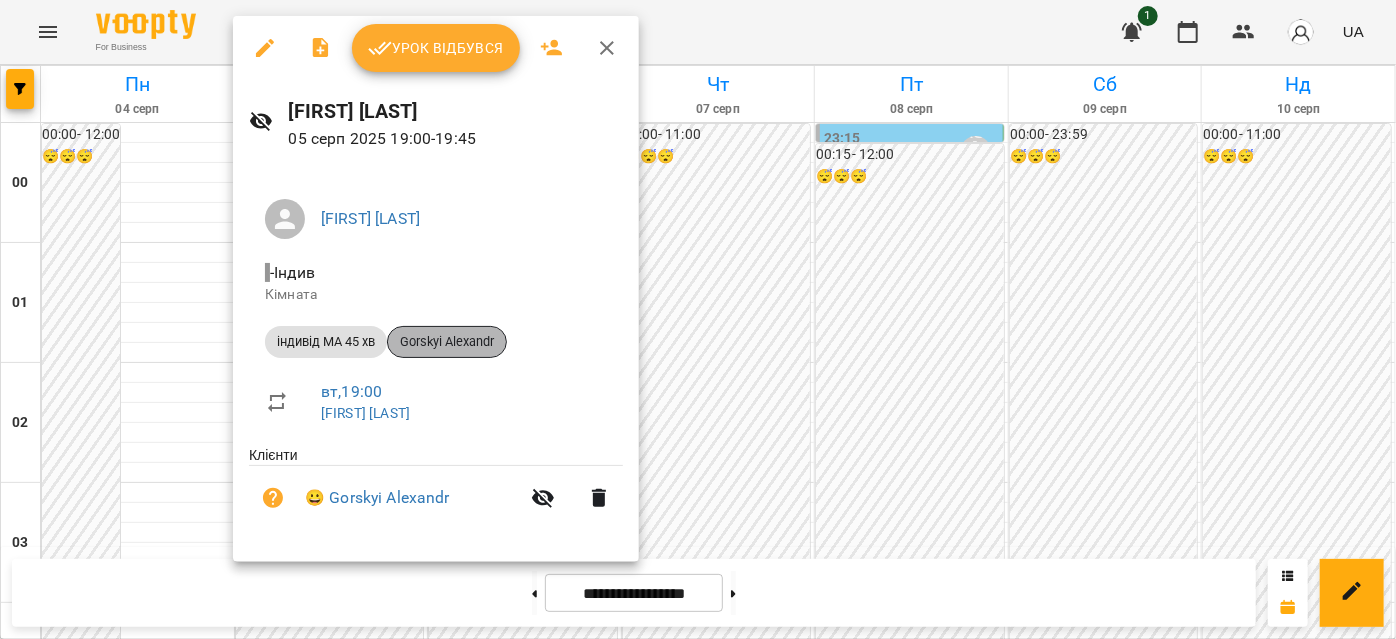 click on "Gorskyi Alexandr" at bounding box center [447, 342] 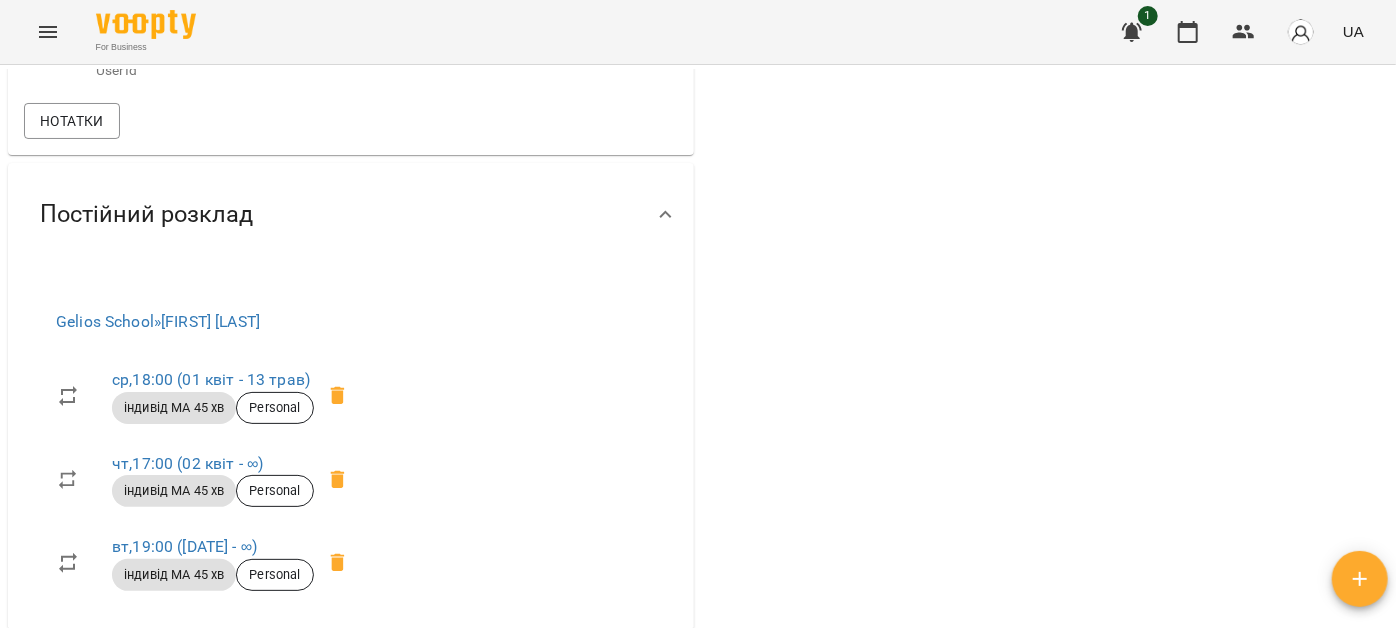 scroll, scrollTop: 1090, scrollLeft: 0, axis: vertical 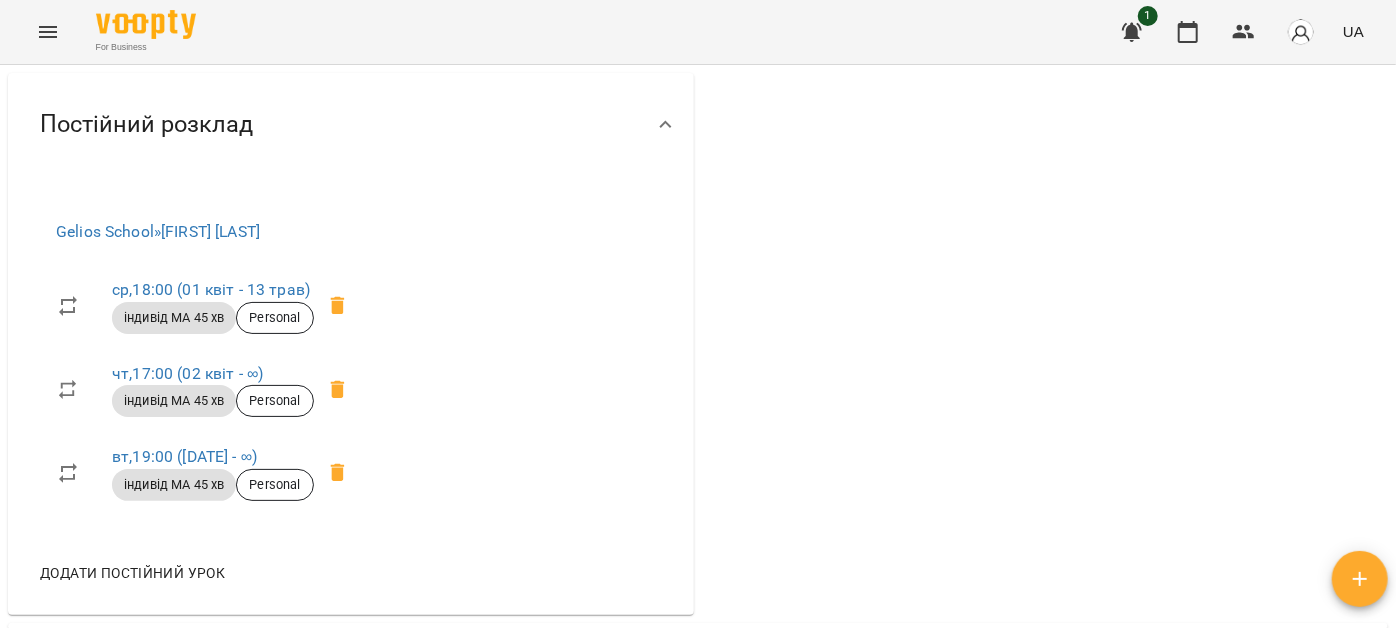 click on "Нотатки" at bounding box center (72, 31) 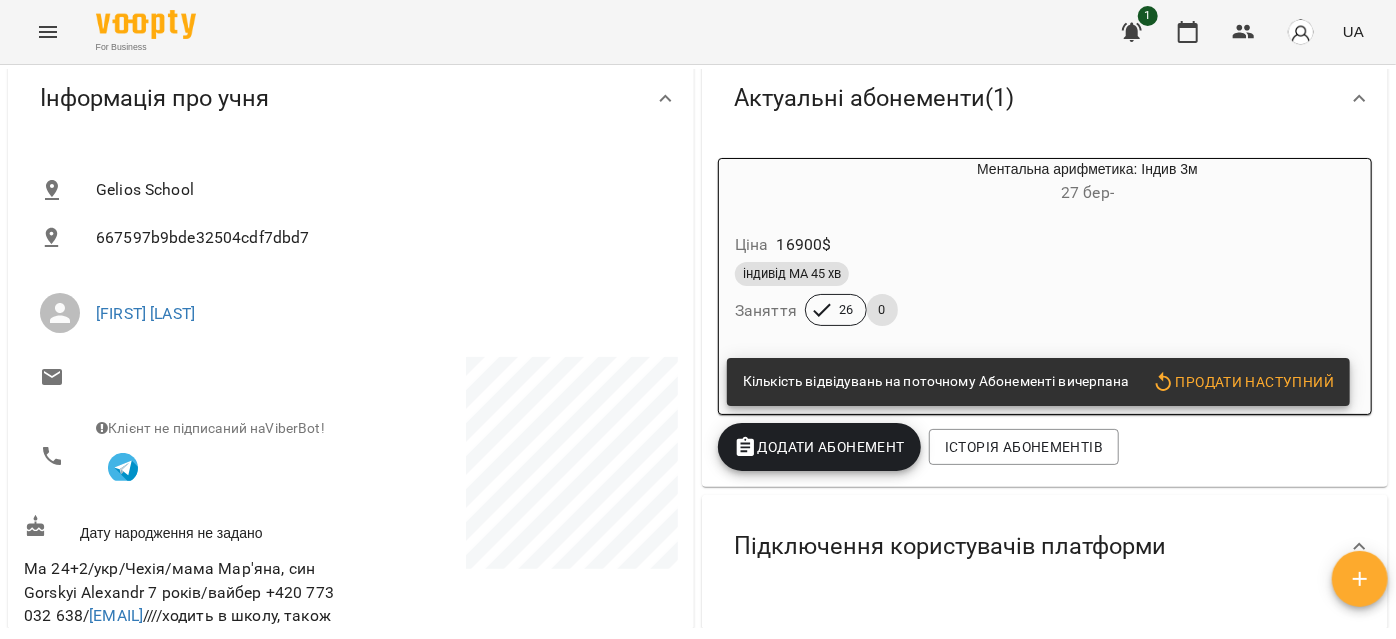 scroll, scrollTop: 0, scrollLeft: 0, axis: both 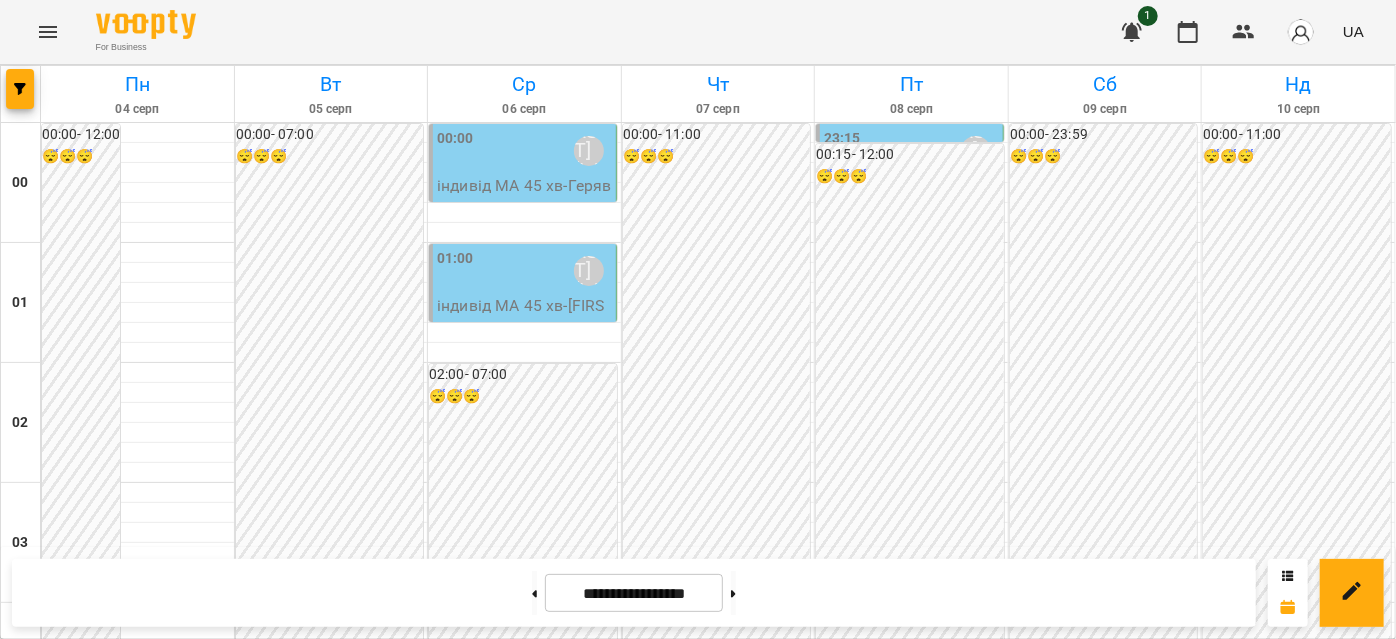 click on "08:00 -   14:00 😴😴😴" at bounding box center (468, 1443) 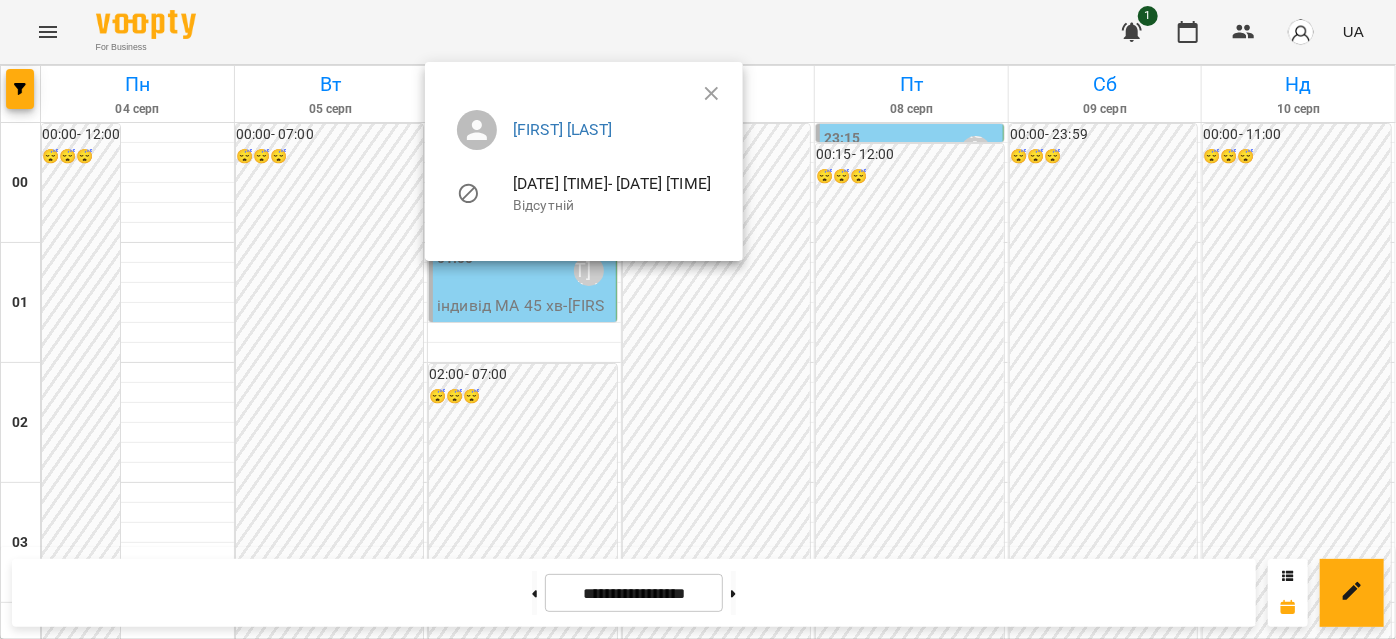 click at bounding box center [698, 319] 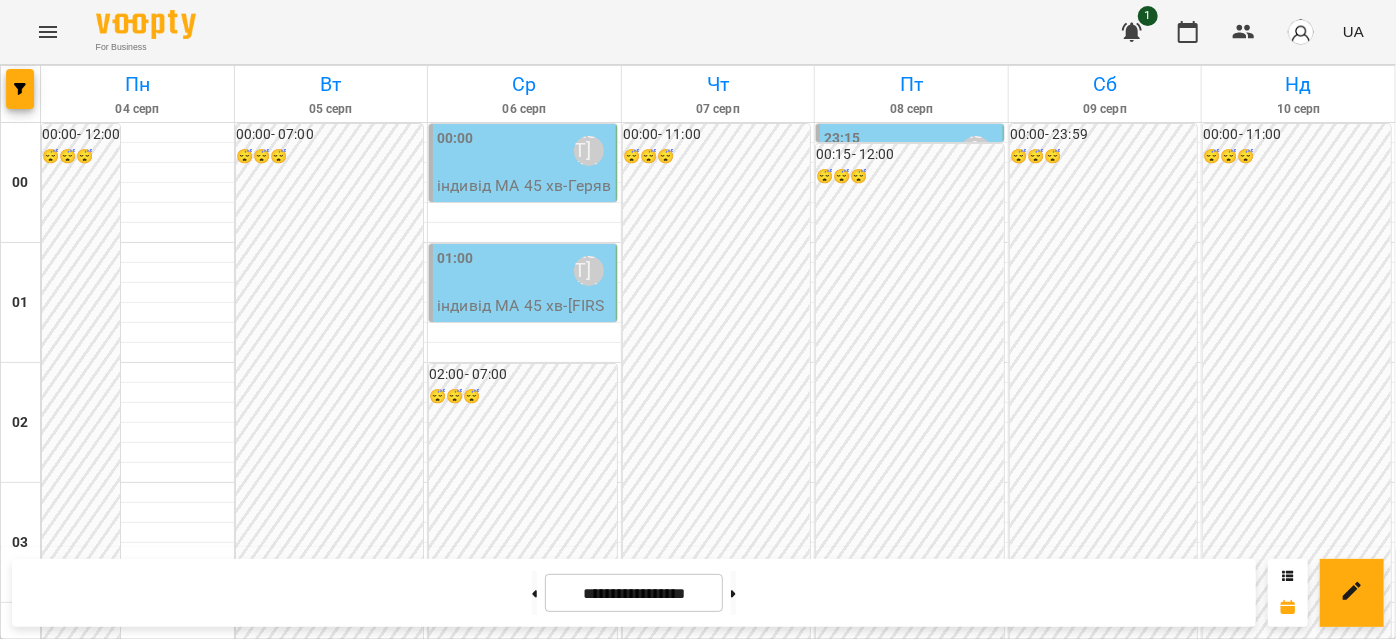 click on "індивід МА 45 хв - Кохан Віромира" at bounding box center [564, 1409] 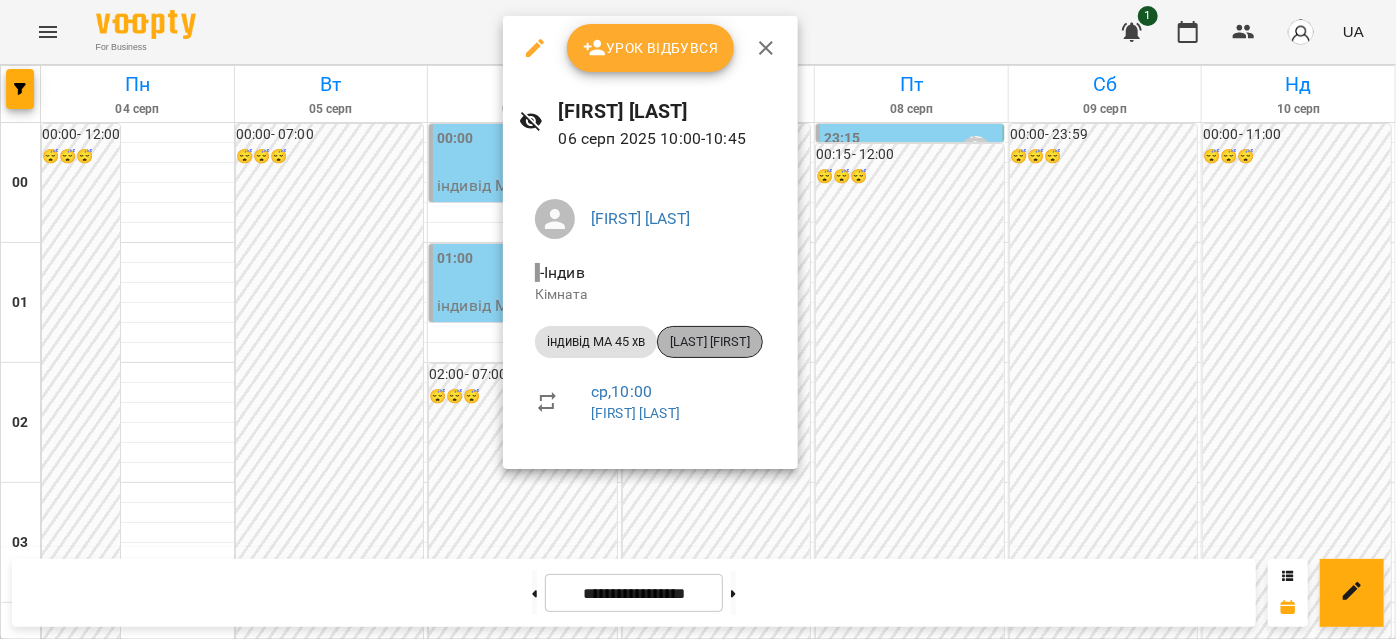 click on "[LAST] [FIRST]" at bounding box center (710, 342) 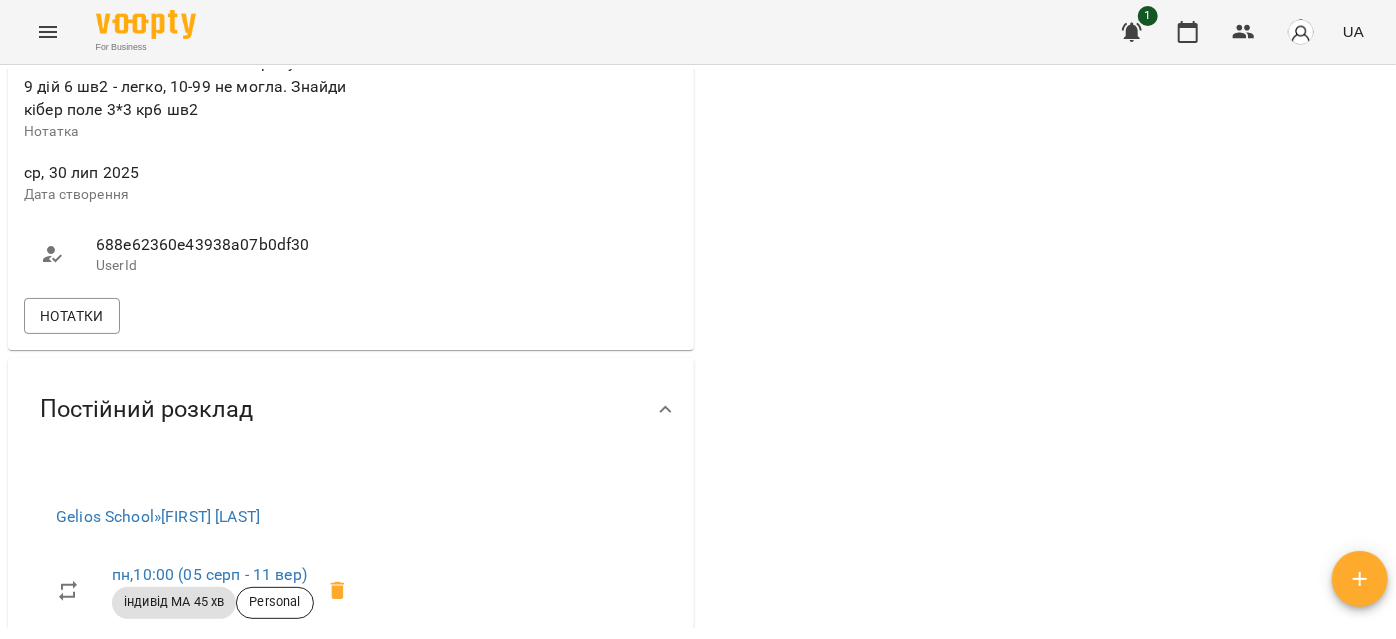 scroll, scrollTop: 909, scrollLeft: 0, axis: vertical 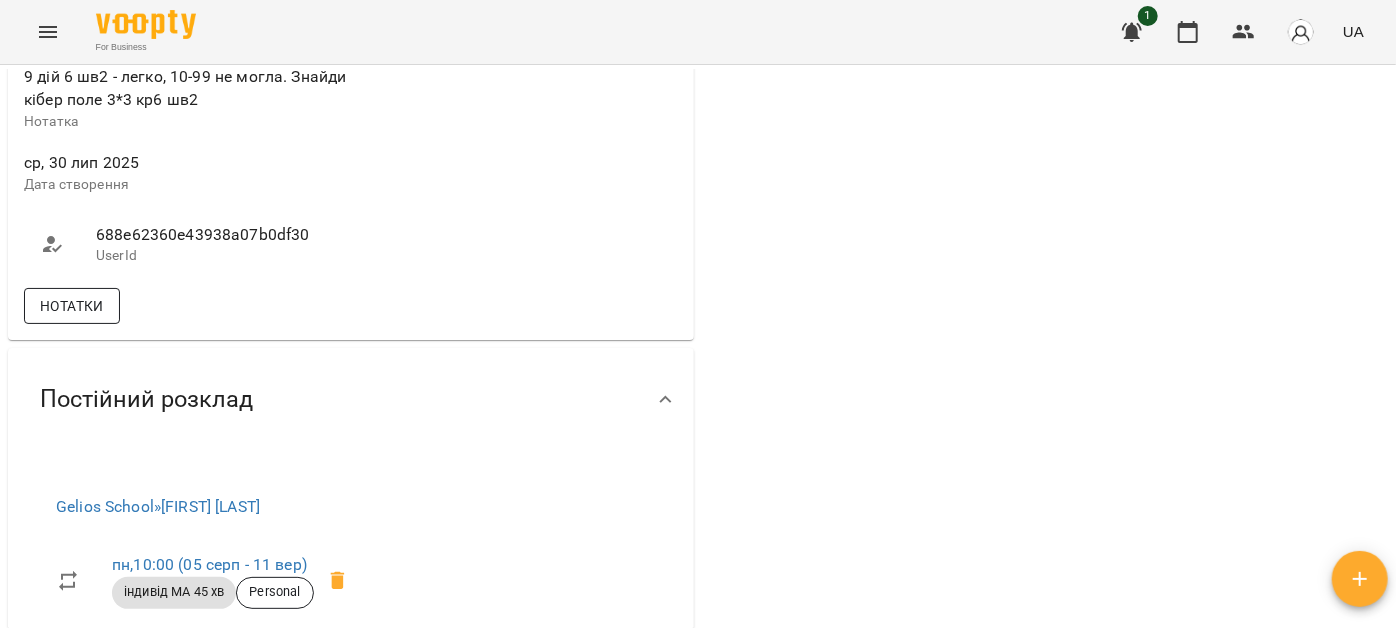 click on "Нотатки" at bounding box center (72, 306) 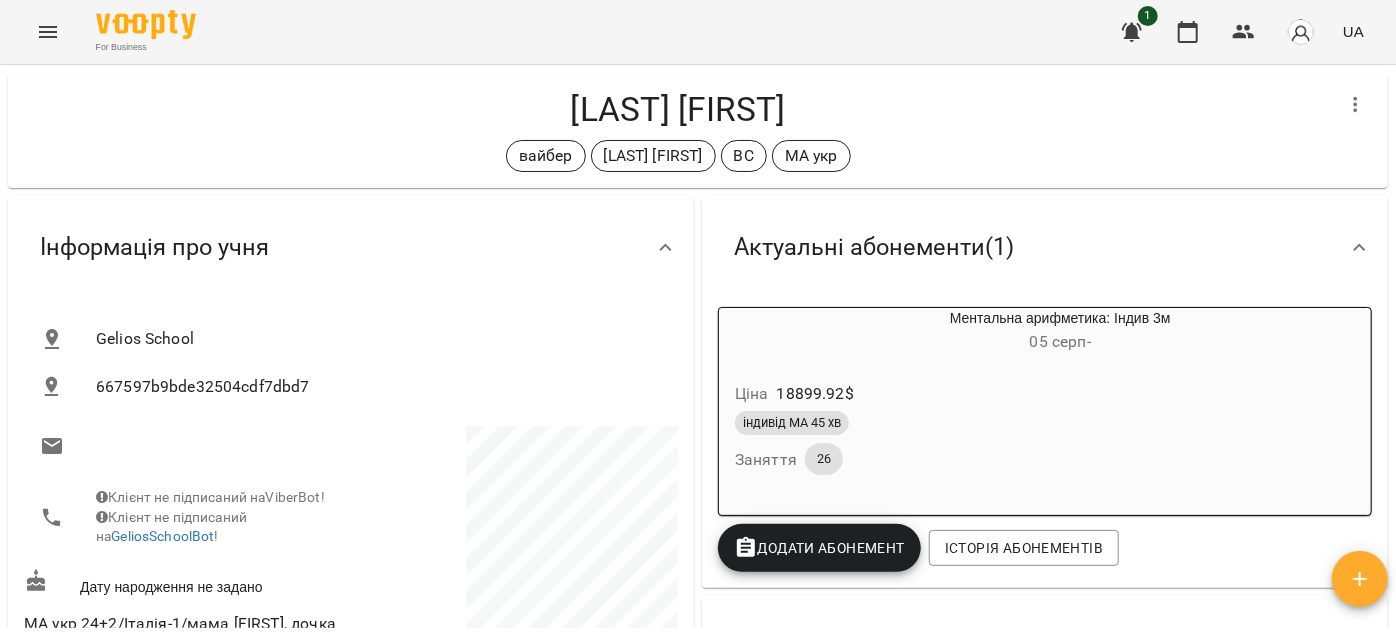scroll, scrollTop: 0, scrollLeft: 0, axis: both 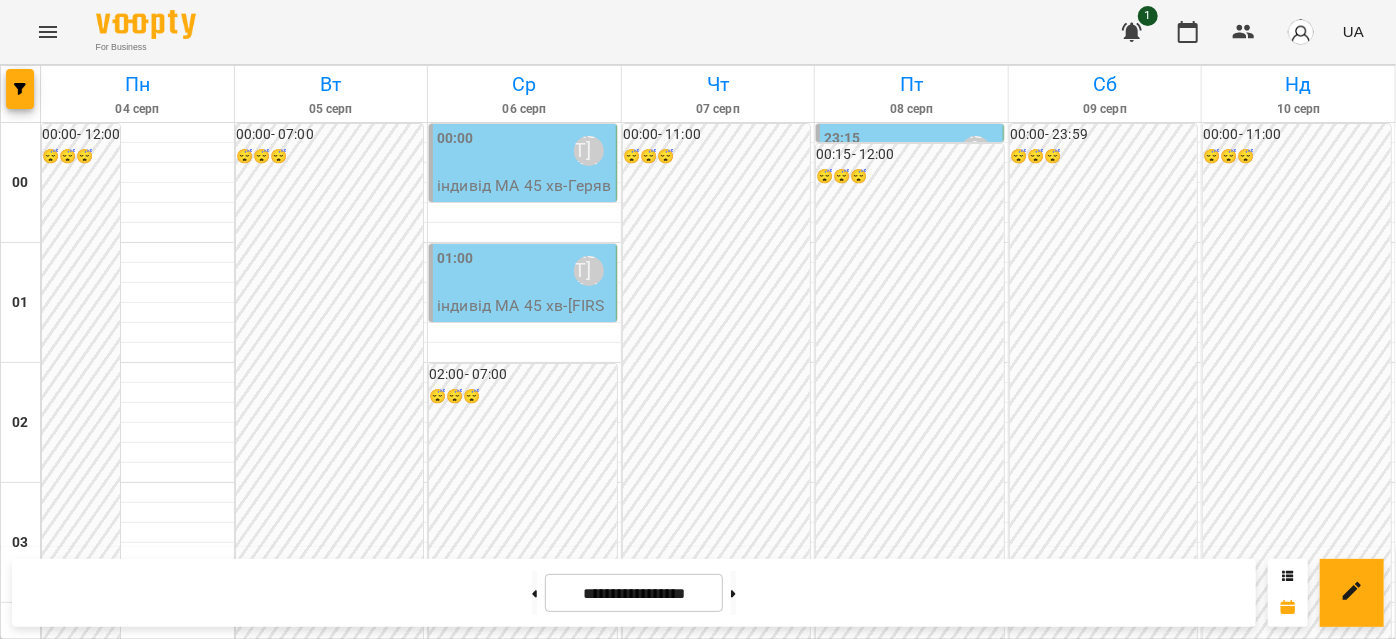 click on "індивід МА 45 хв - Кохан Віромира" at bounding box center [564, 1409] 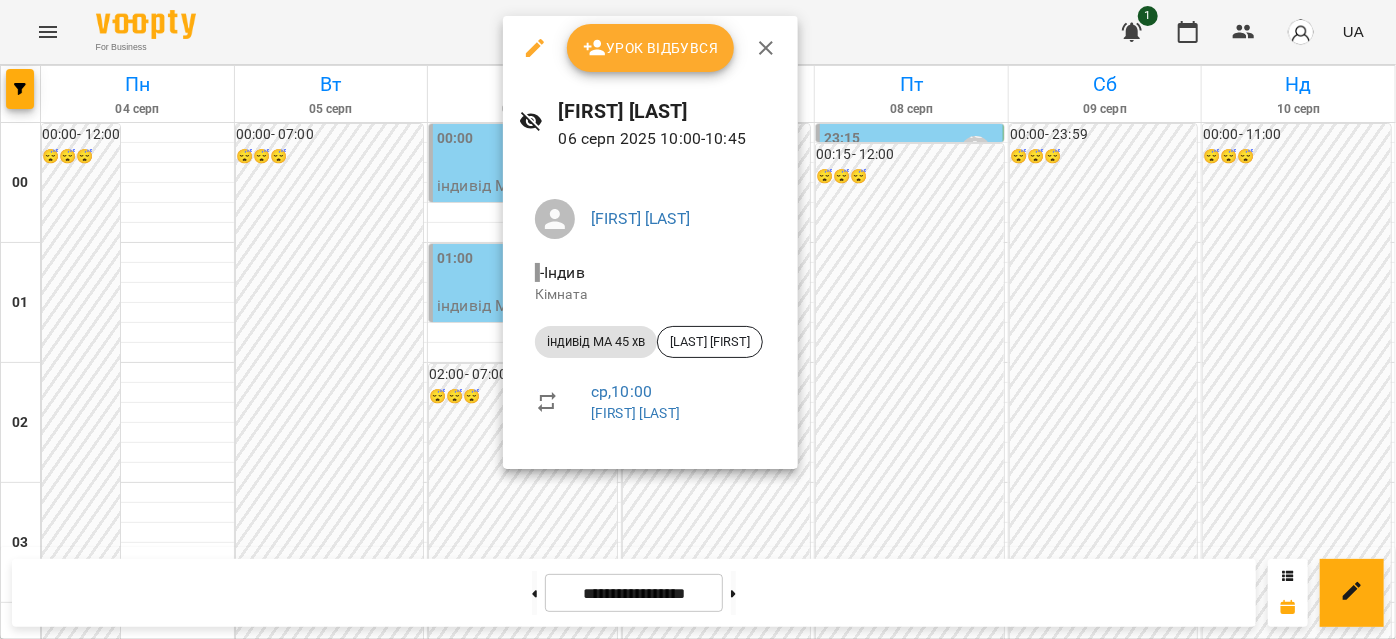 click 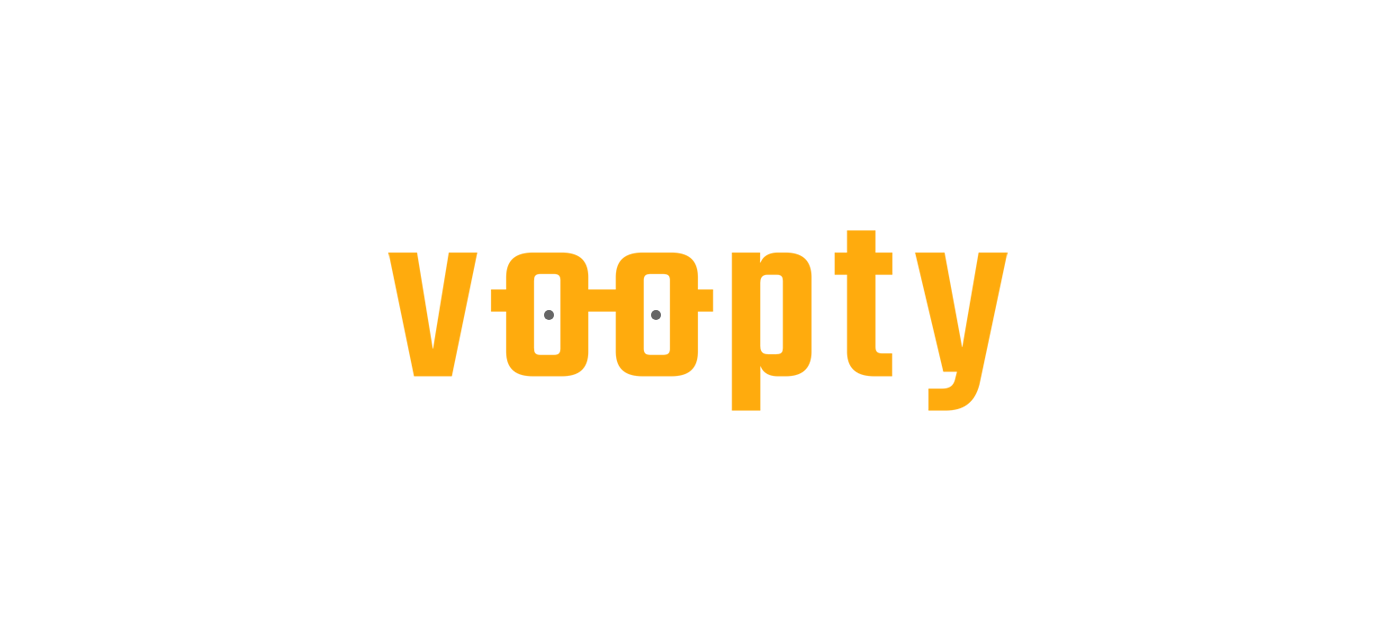scroll, scrollTop: 0, scrollLeft: 0, axis: both 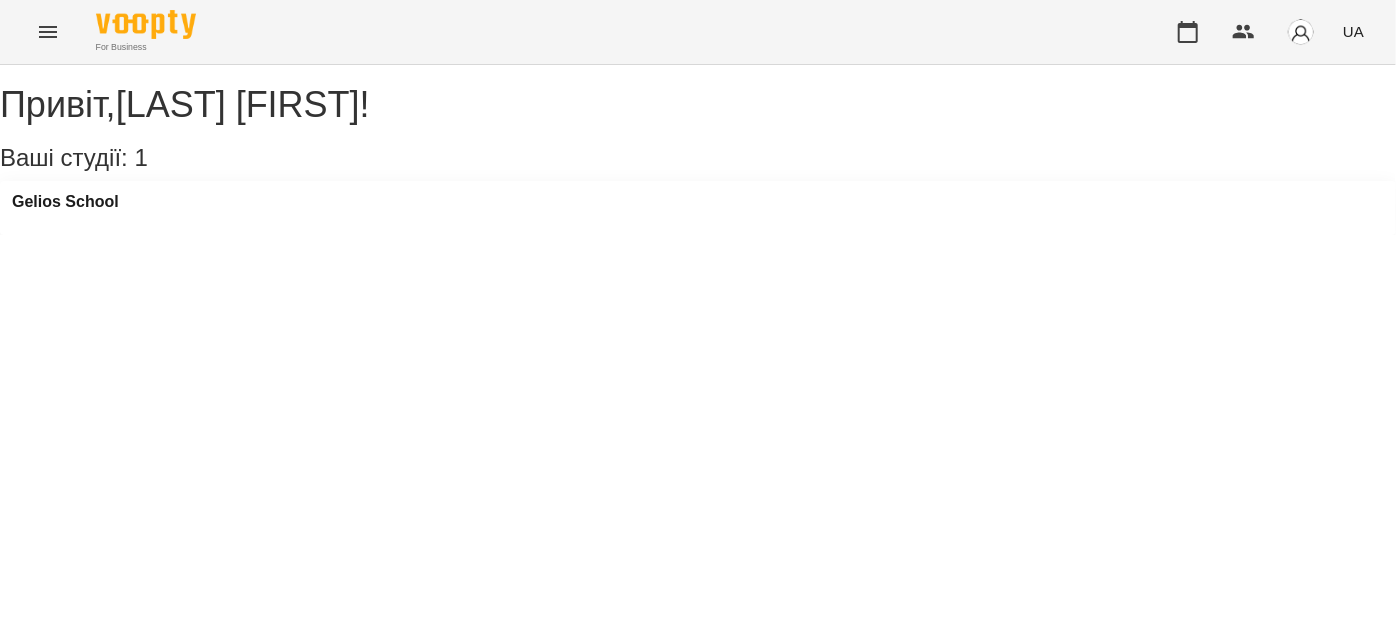 click 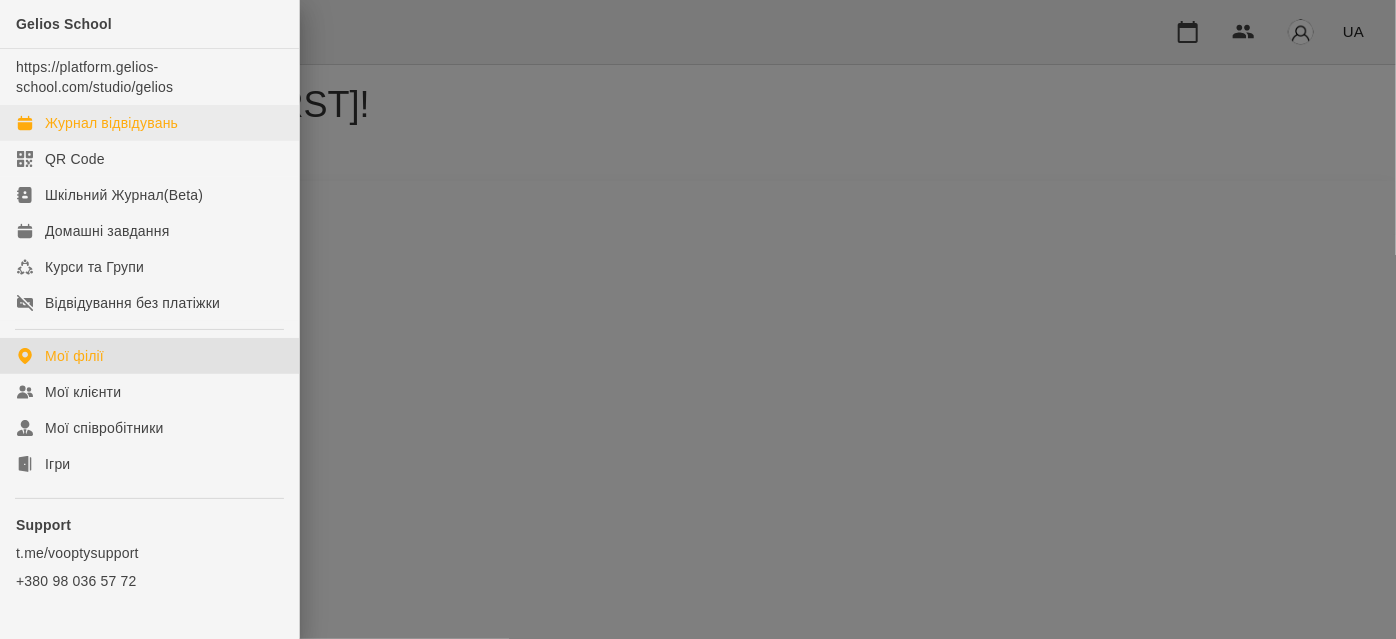 click on "https://platform.gelios-school.com/studio/gelios Журнал відвідувань QR Code Шкільний Журнал(Beta) Домашні завдання Курси та Групи Відвідування без платіжки" at bounding box center (149, 185) 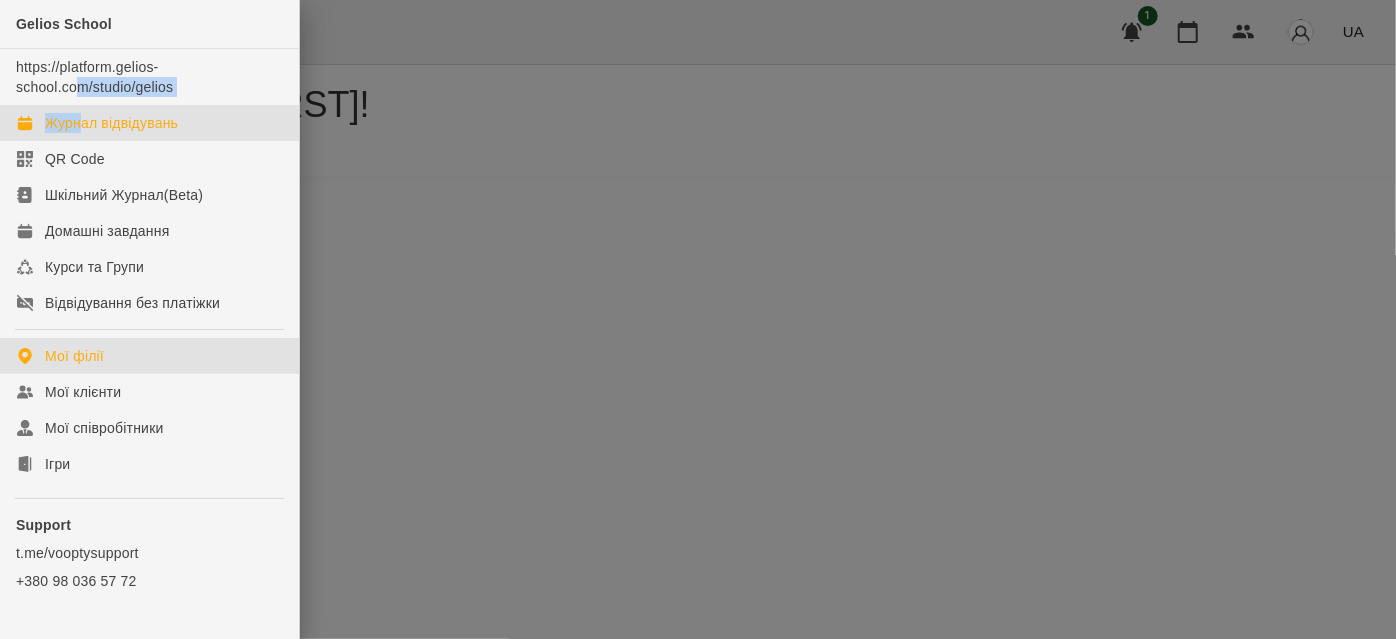 click on "Журнал відвідувань" at bounding box center [149, 123] 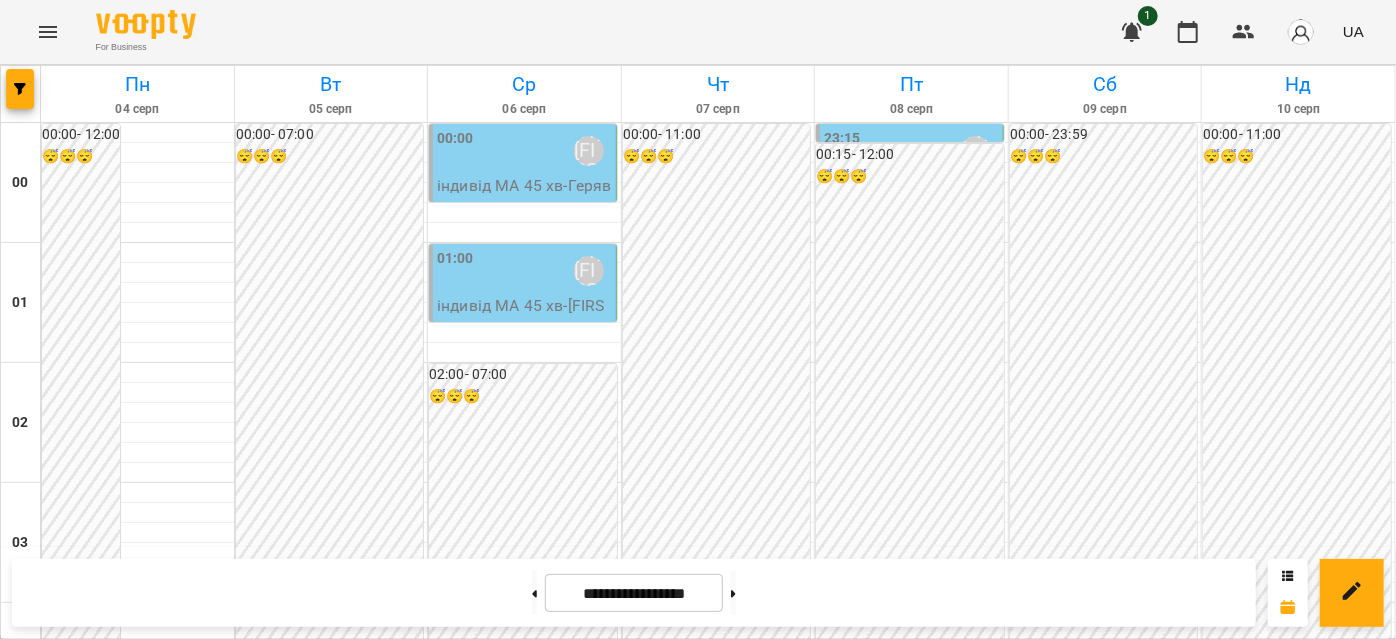scroll, scrollTop: 2000, scrollLeft: 0, axis: vertical 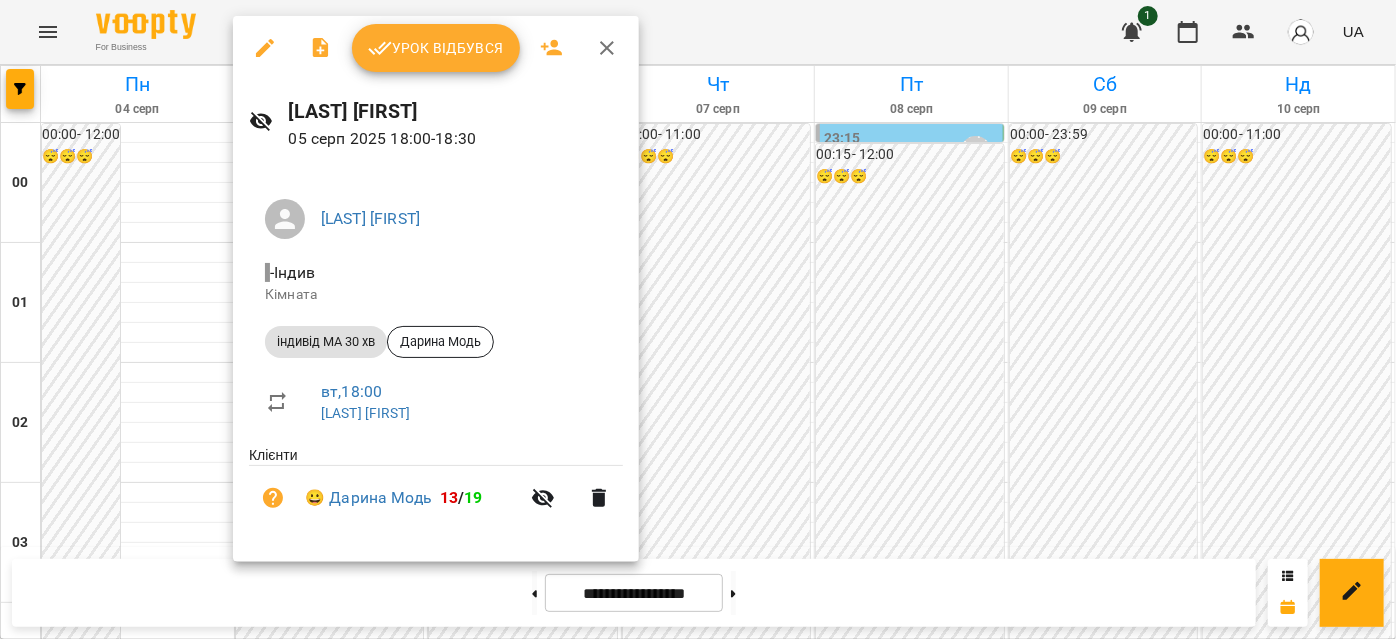 click 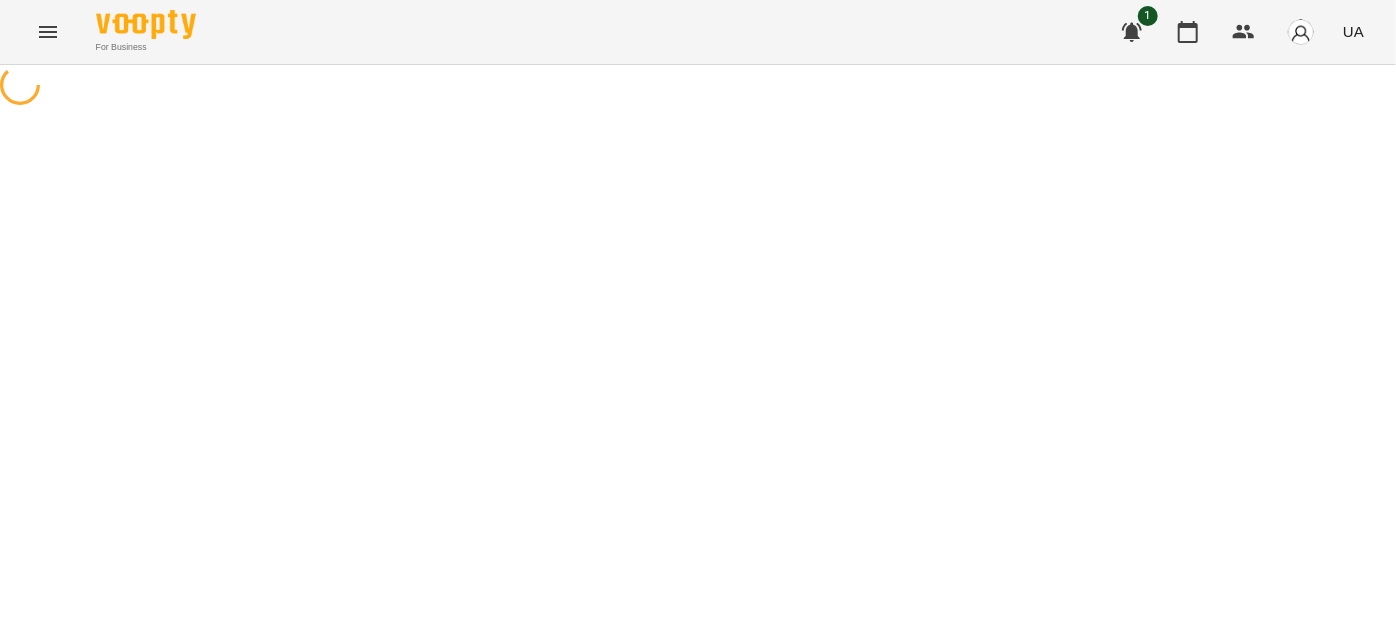 select on "**********" 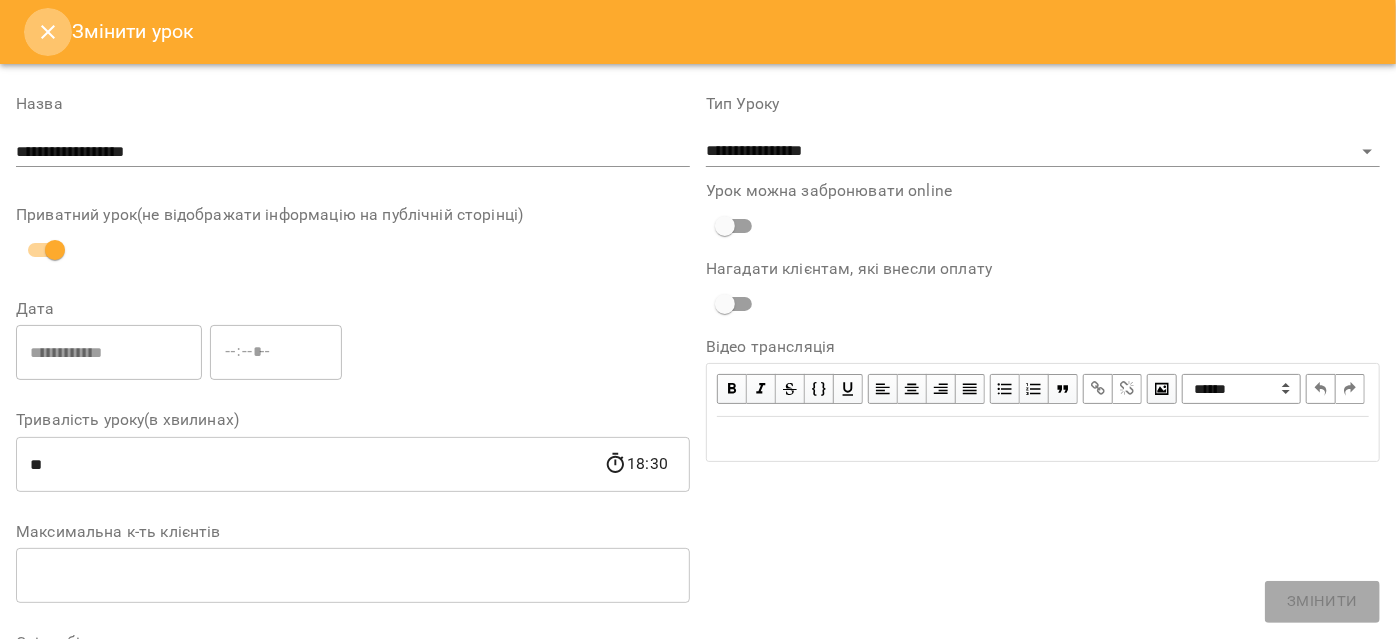 click at bounding box center (48, 32) 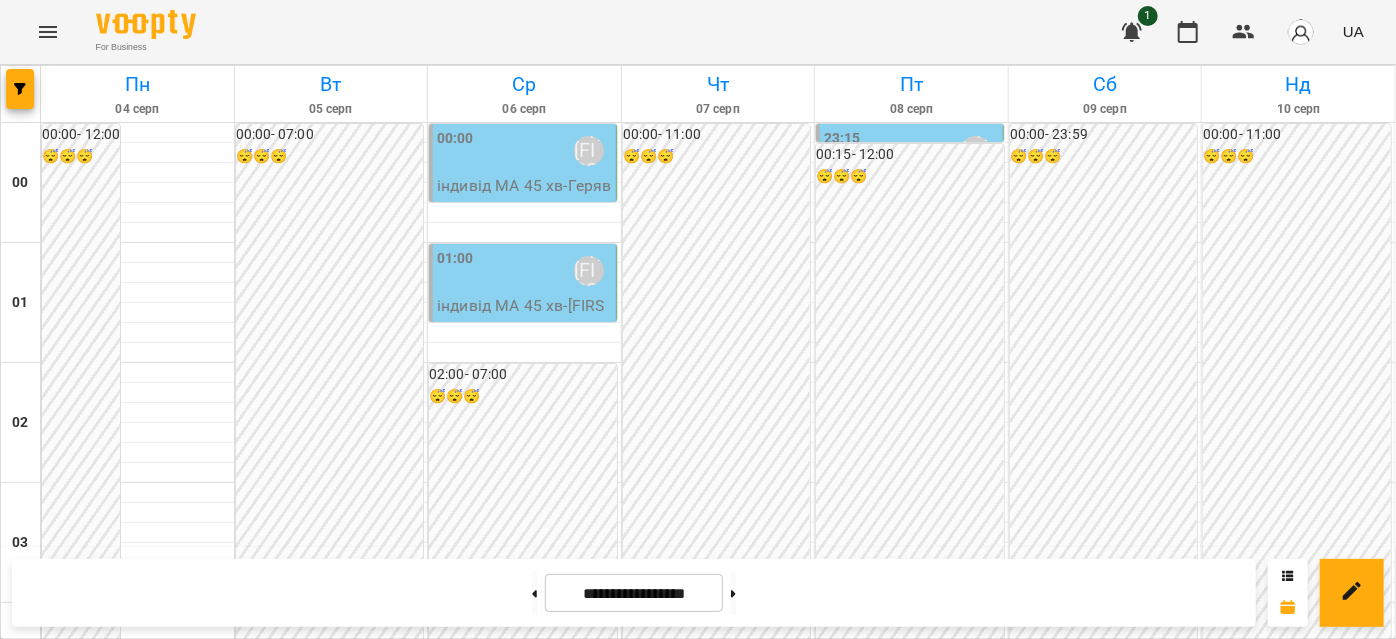 scroll, scrollTop: 2000, scrollLeft: 0, axis: vertical 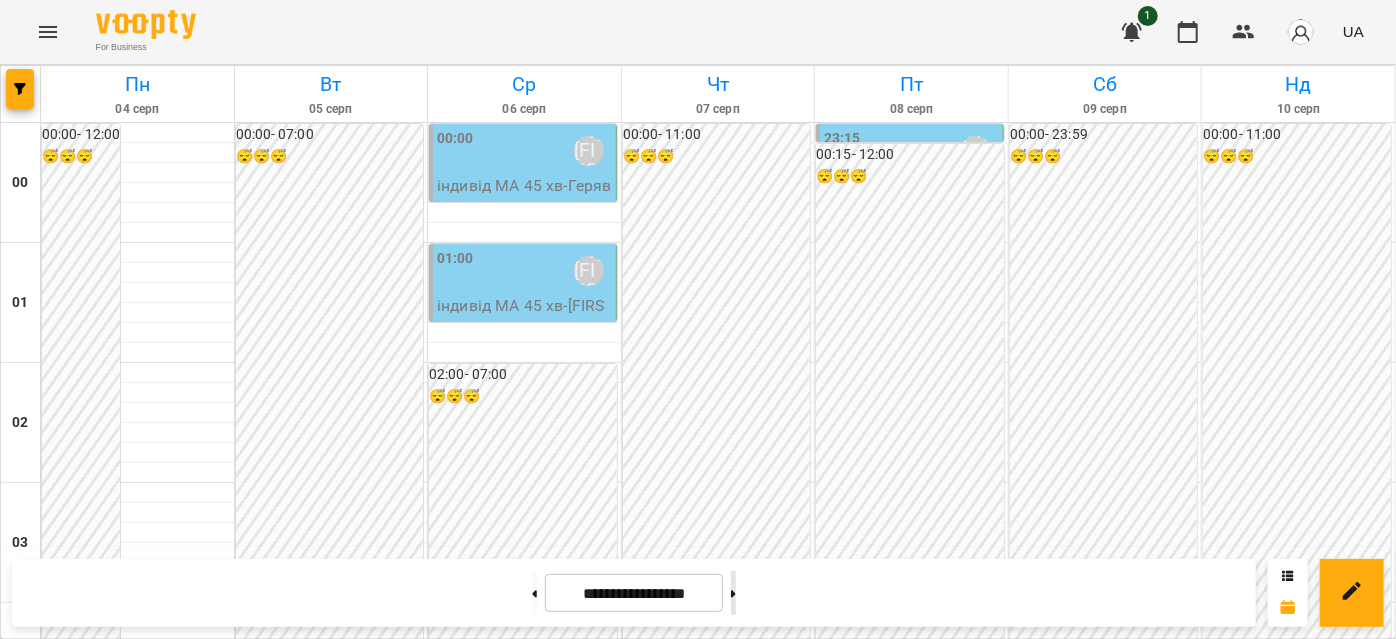click at bounding box center [733, 593] 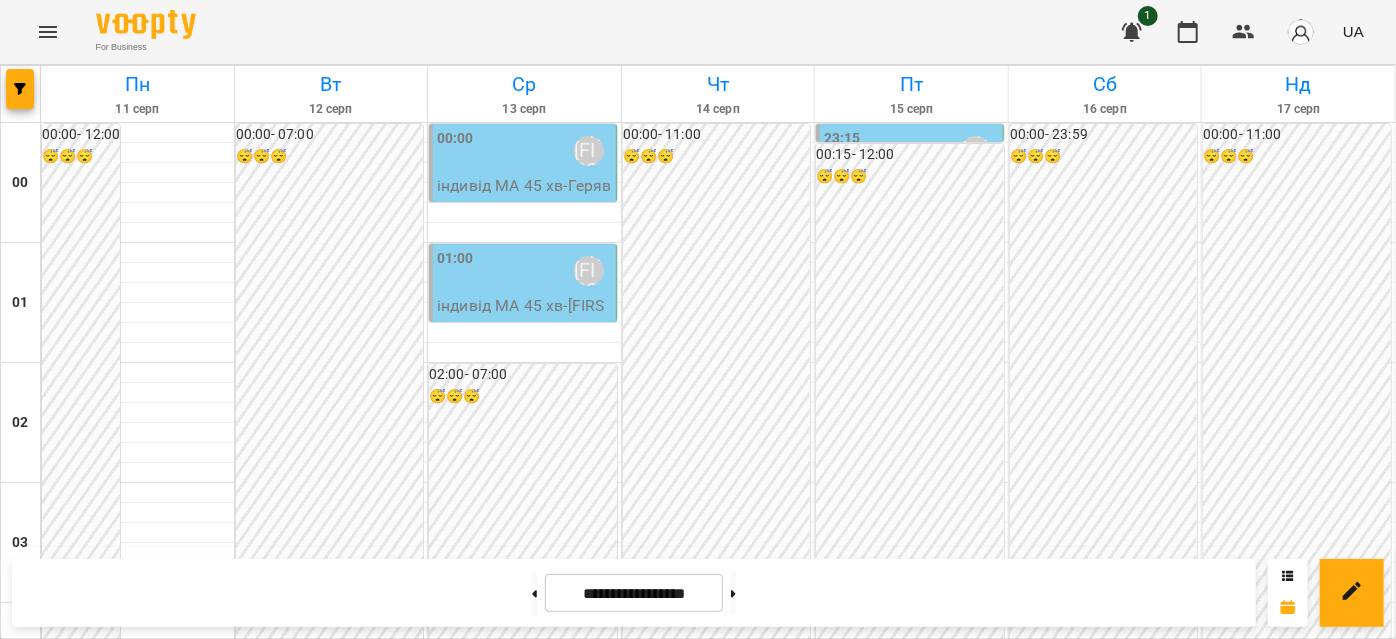 scroll, scrollTop: 1909, scrollLeft: 0, axis: vertical 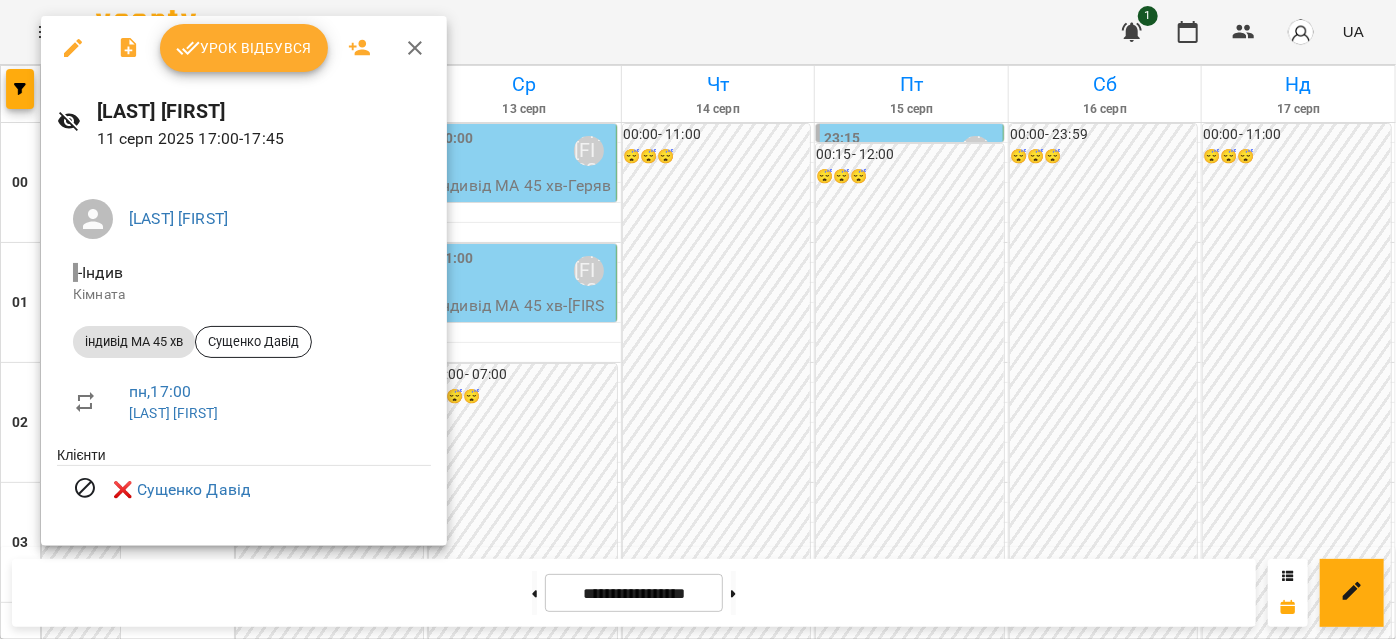 click 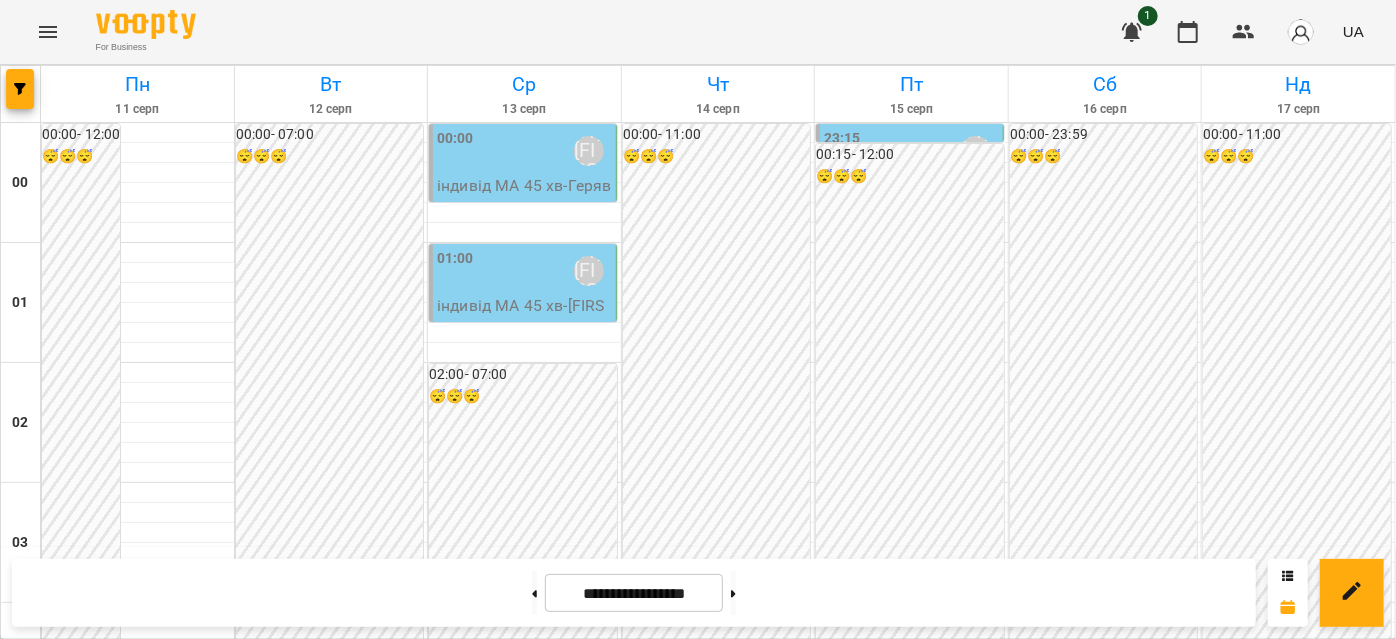 scroll, scrollTop: 1727, scrollLeft: 0, axis: vertical 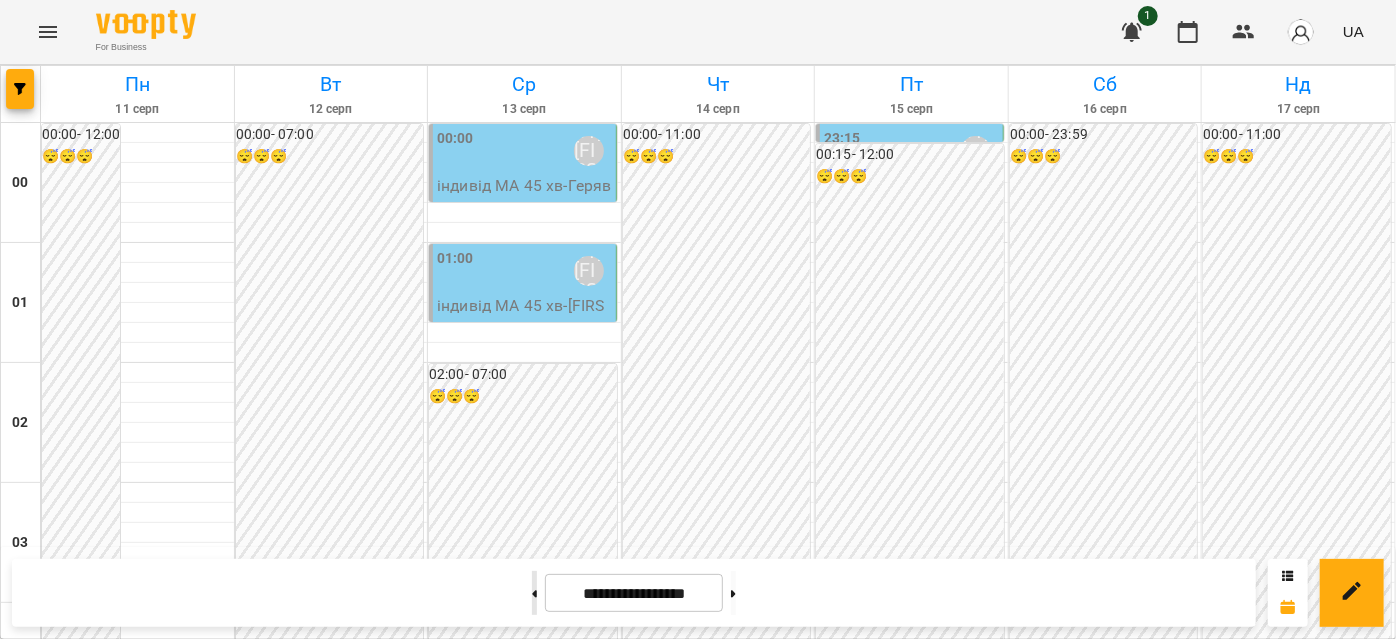 click at bounding box center (534, 593) 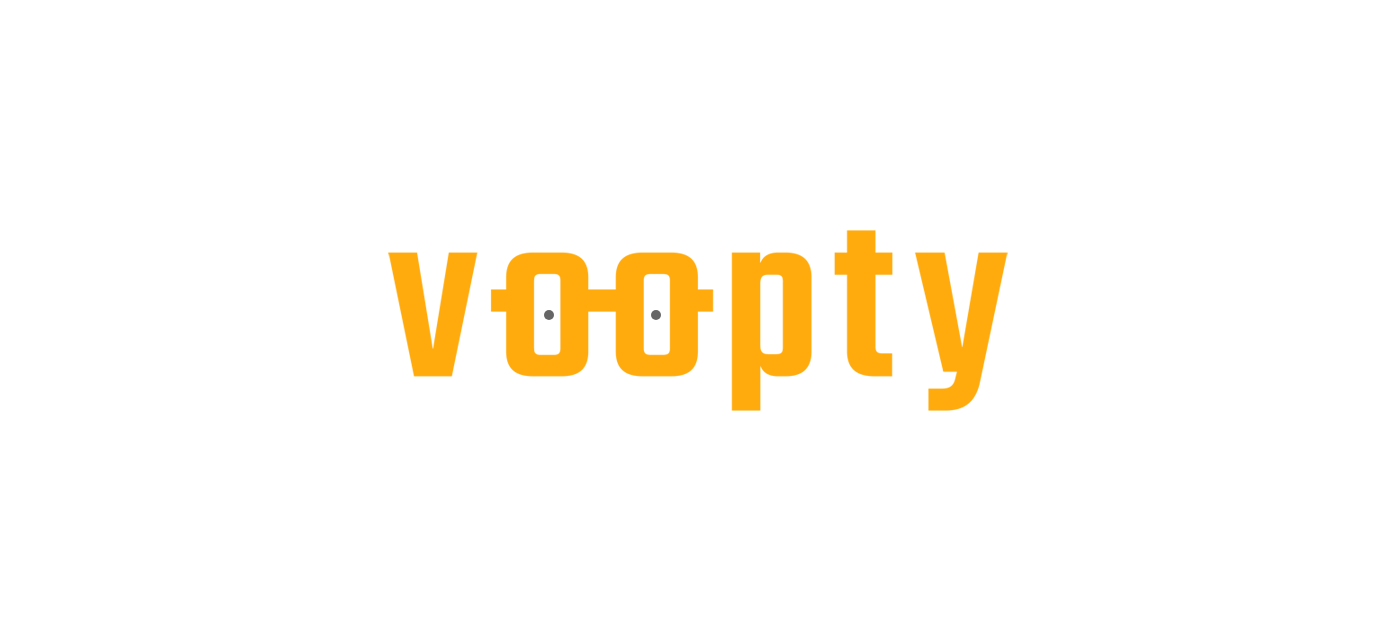 scroll, scrollTop: 0, scrollLeft: 0, axis: both 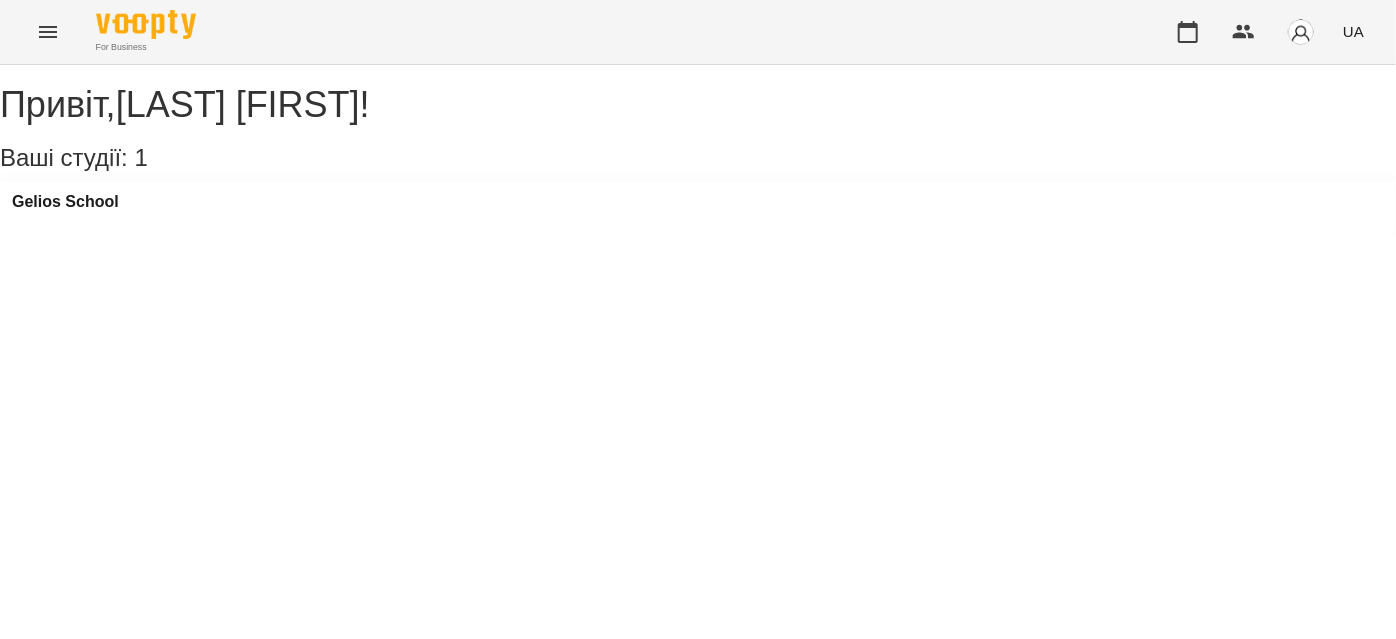 click 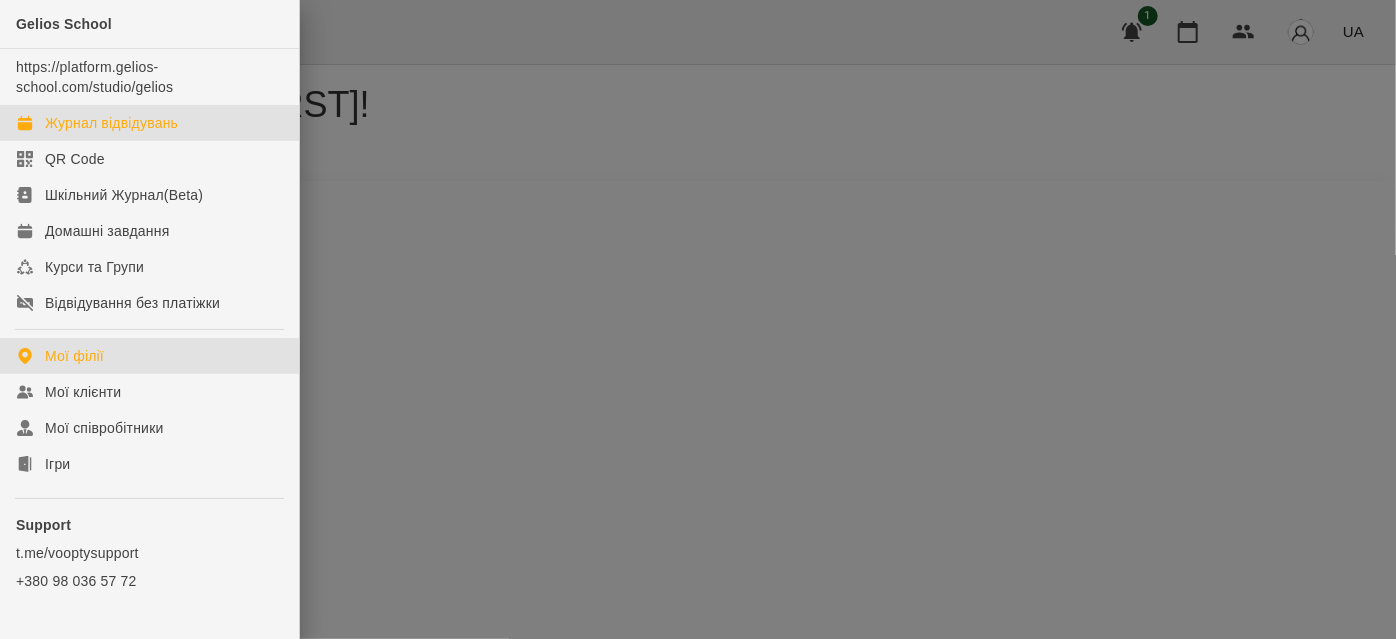 click on "Журнал відвідувань" at bounding box center [111, 123] 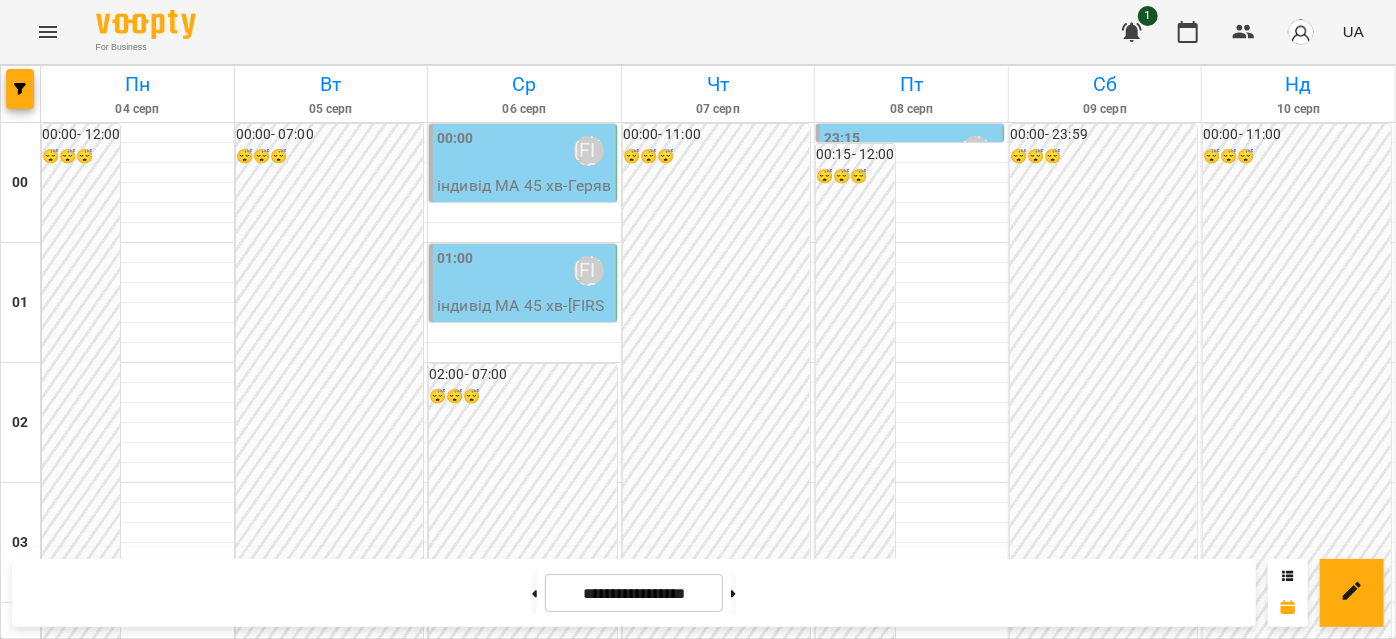 scroll, scrollTop: 1181, scrollLeft: 0, axis: vertical 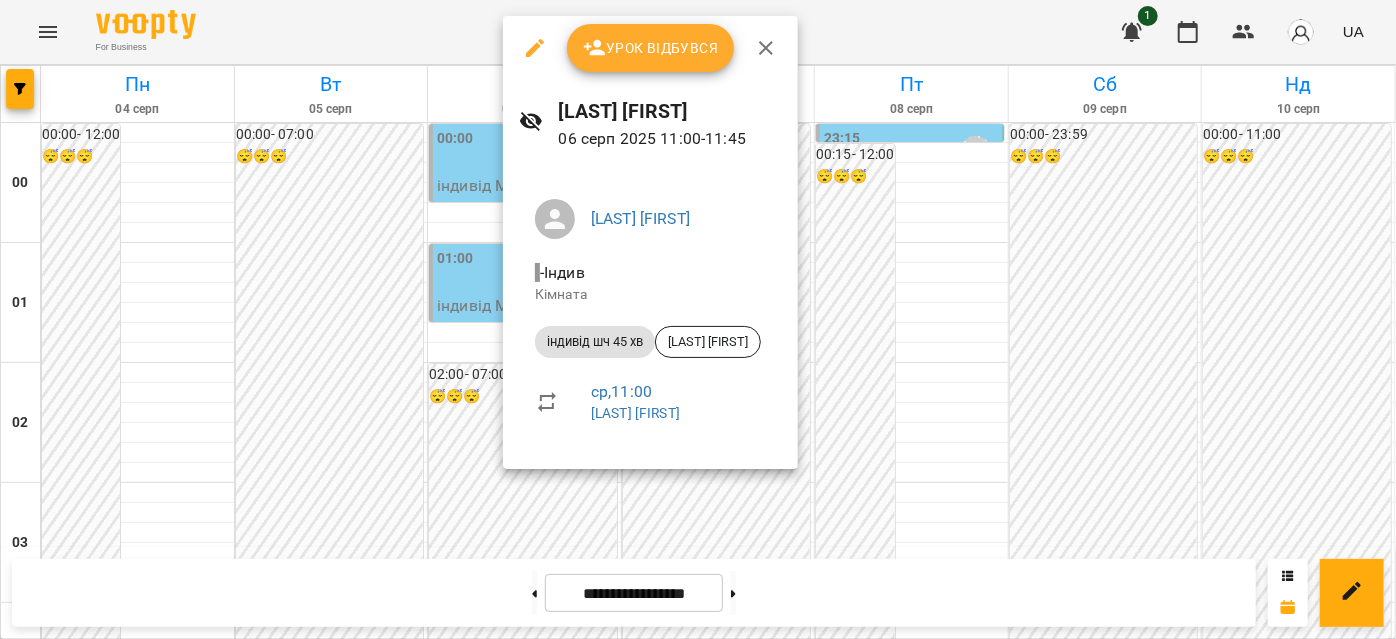 click 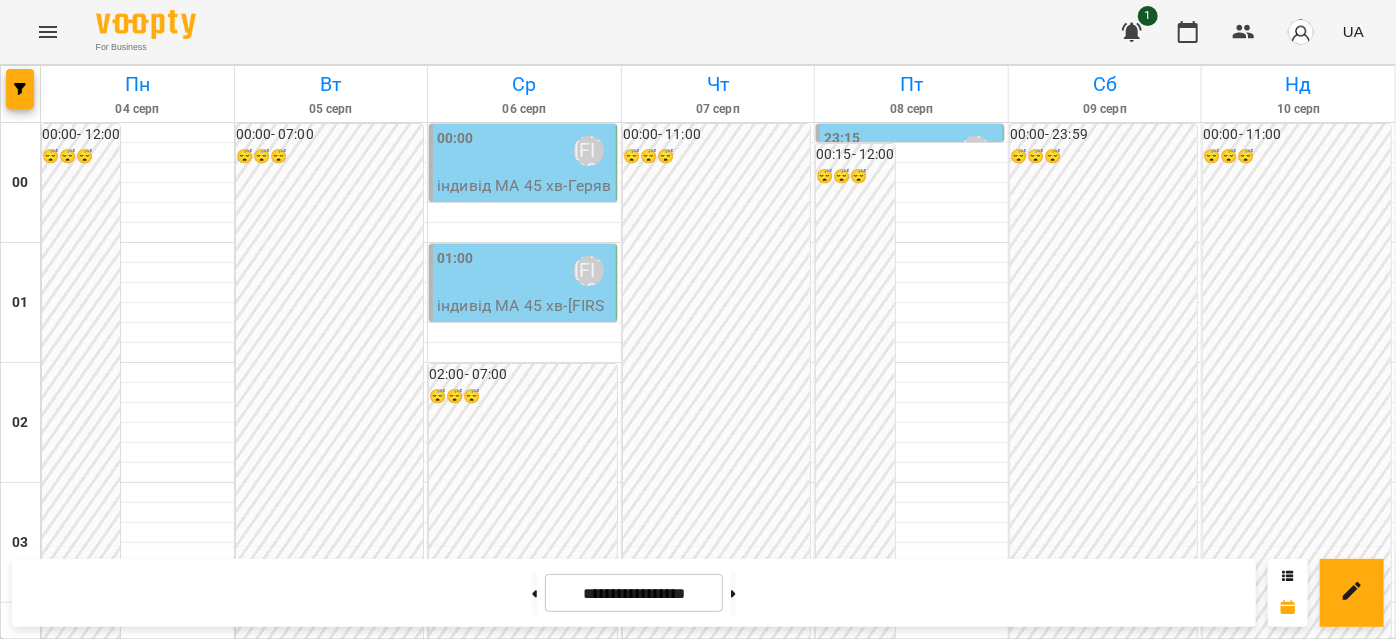 scroll, scrollTop: 2090, scrollLeft: 0, axis: vertical 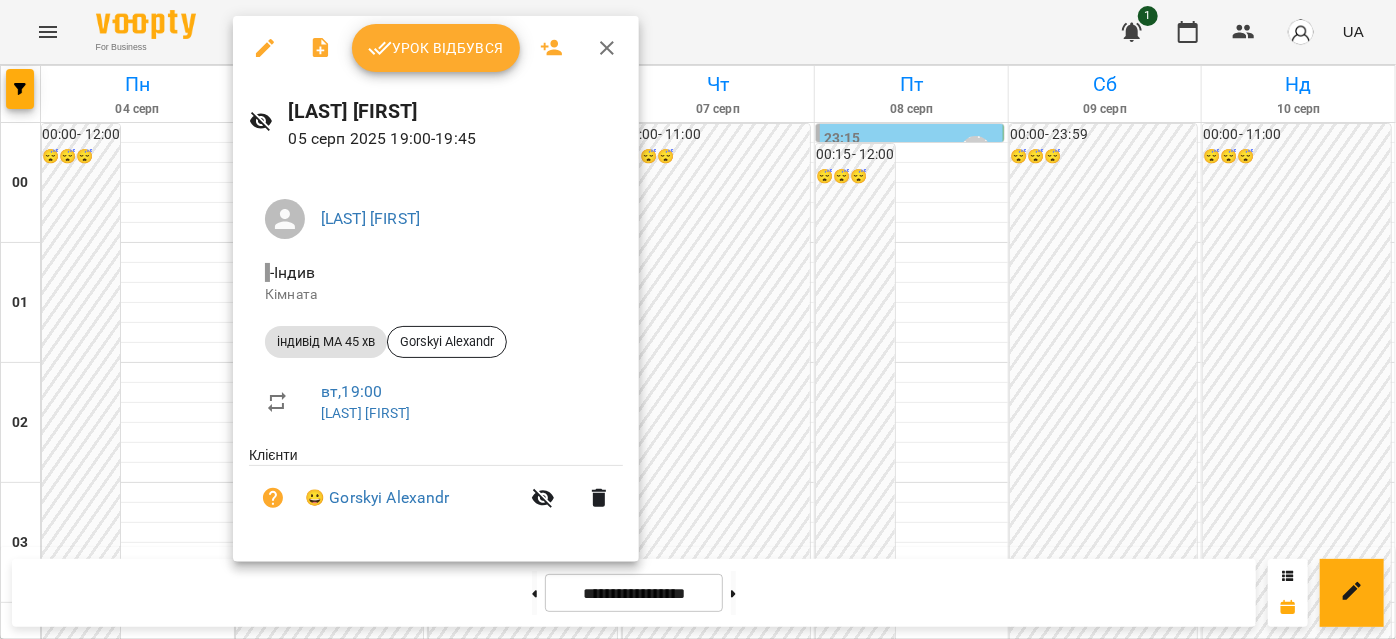 click 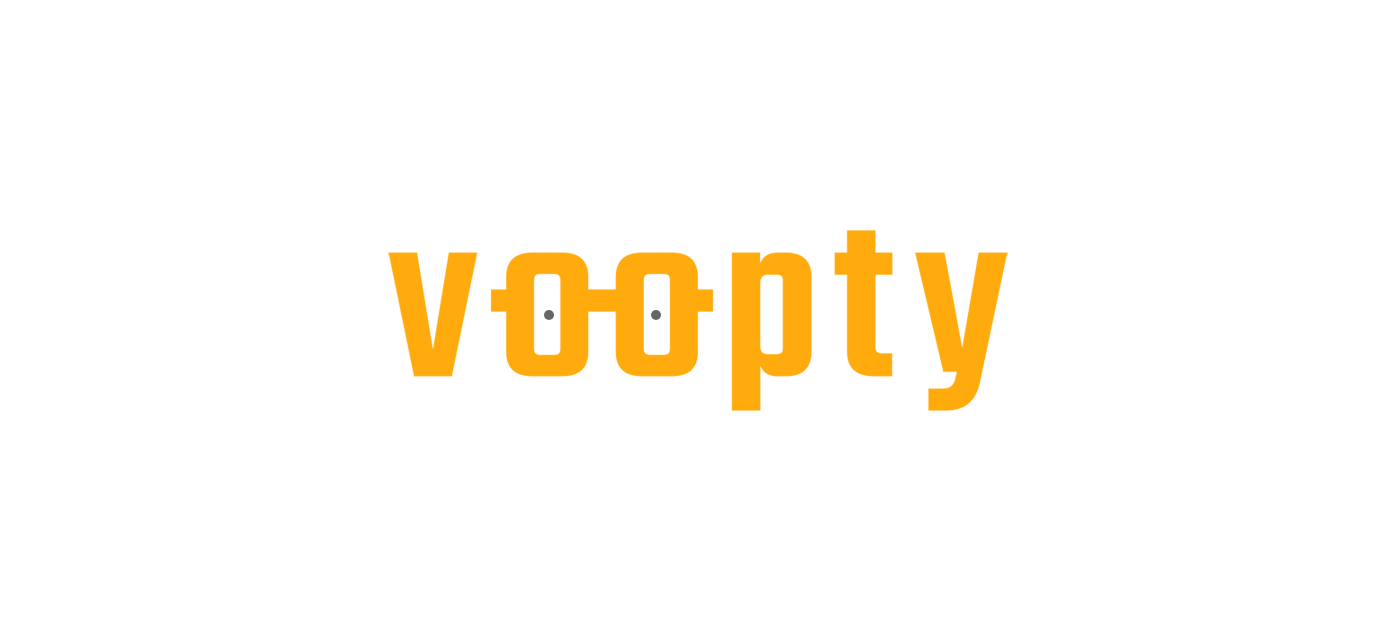 scroll, scrollTop: 0, scrollLeft: 0, axis: both 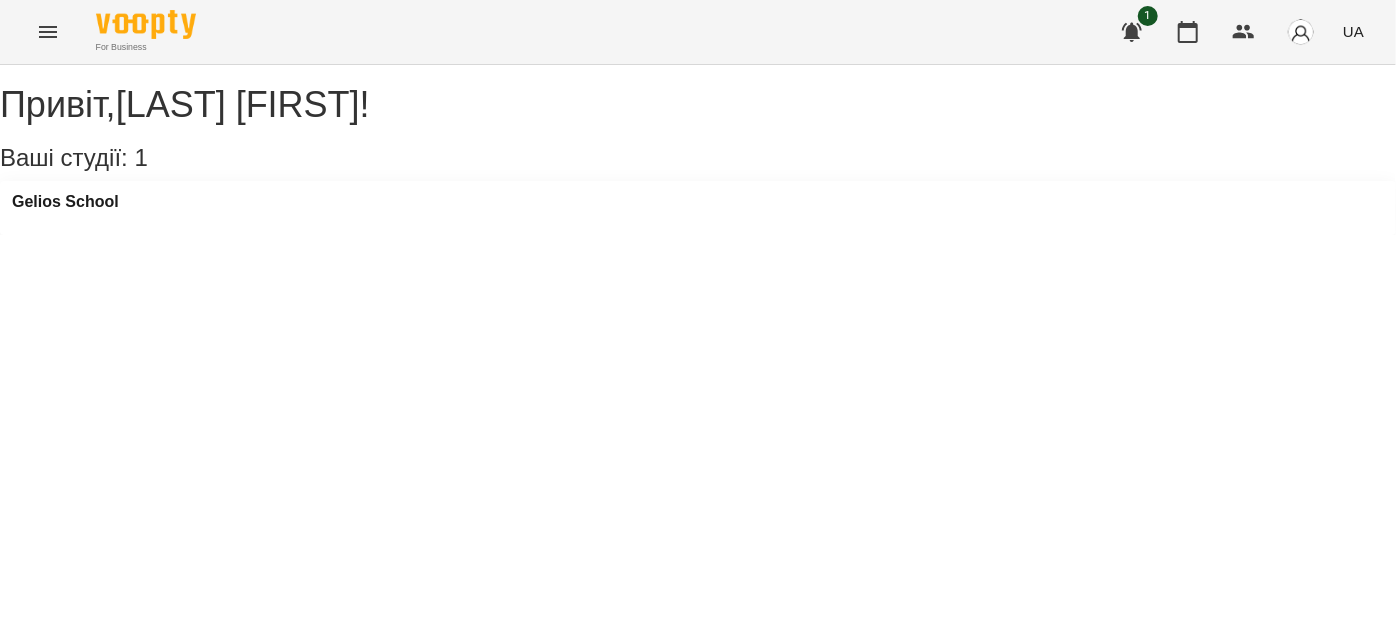 click at bounding box center [48, 32] 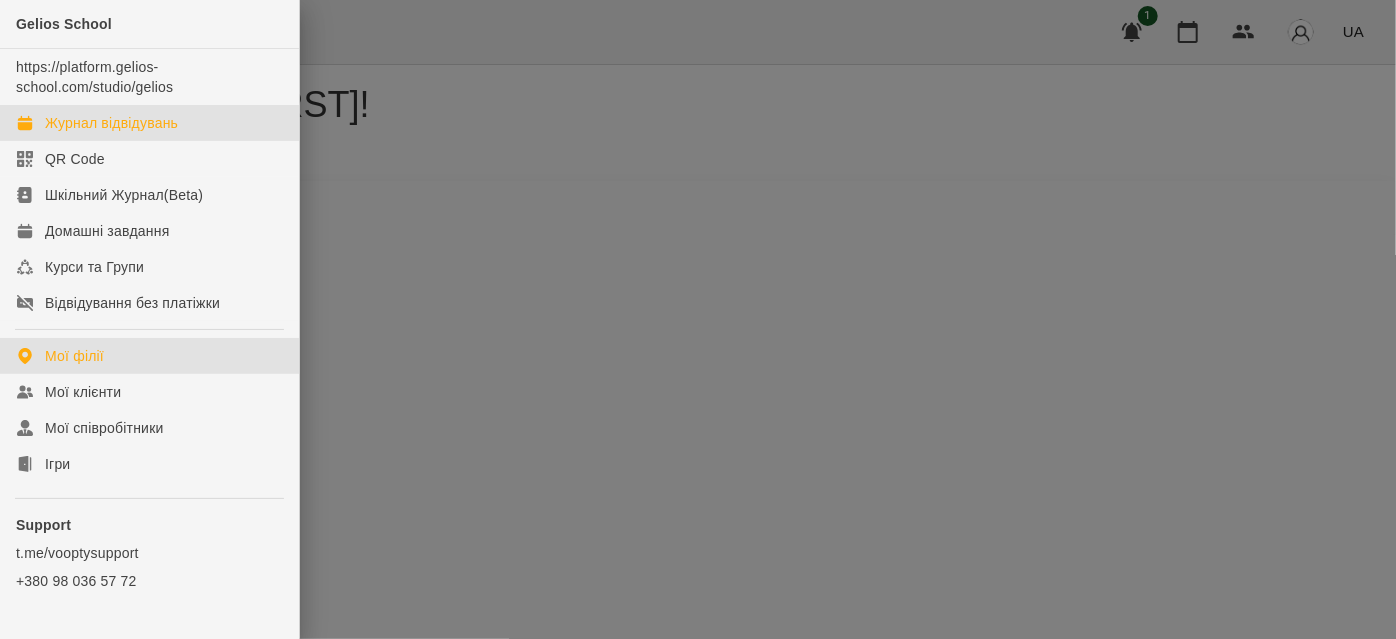 click on "Журнал відвідувань" at bounding box center (111, 123) 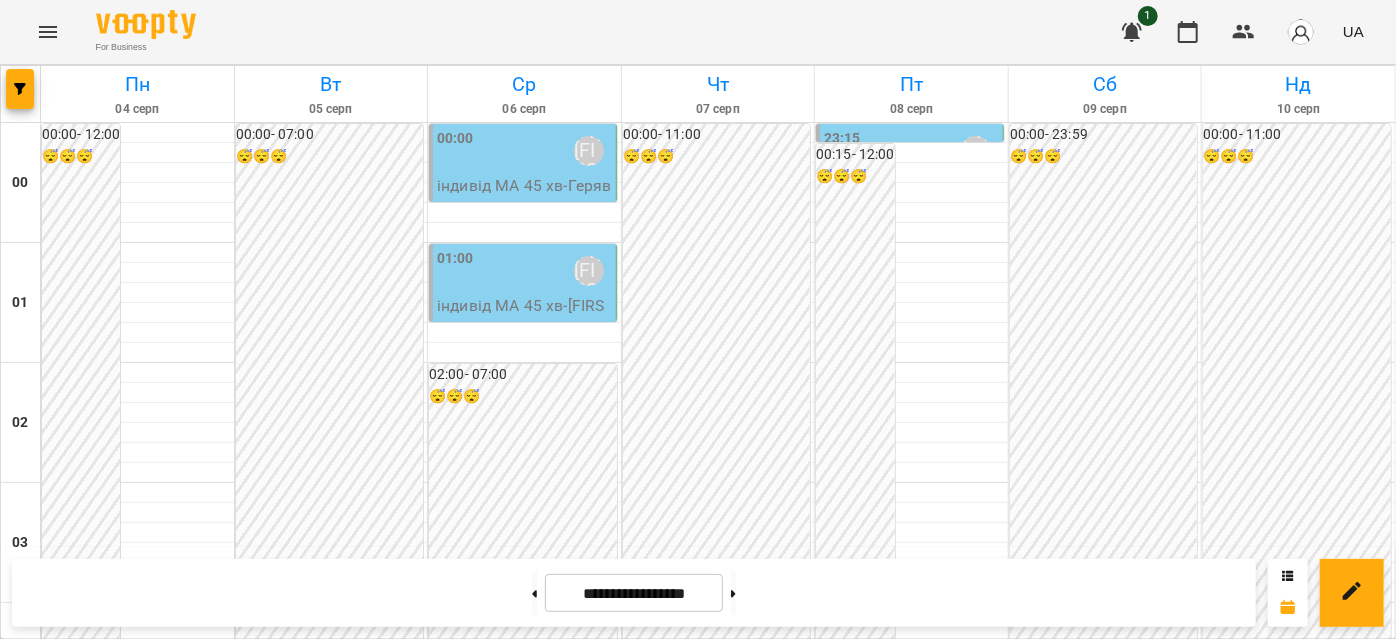 scroll, scrollTop: 2090, scrollLeft: 0, axis: vertical 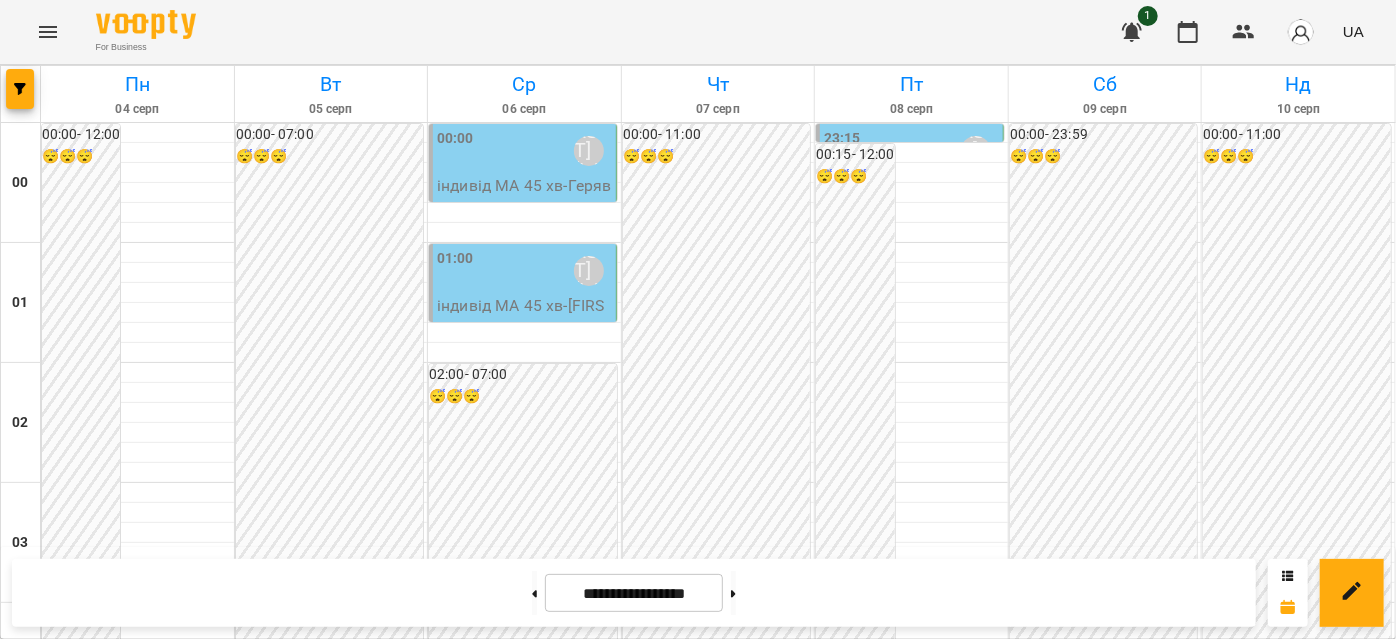 click on "індивід МА 45 хв - [LAST] [FIRST]" at bounding box center [564, 1409] 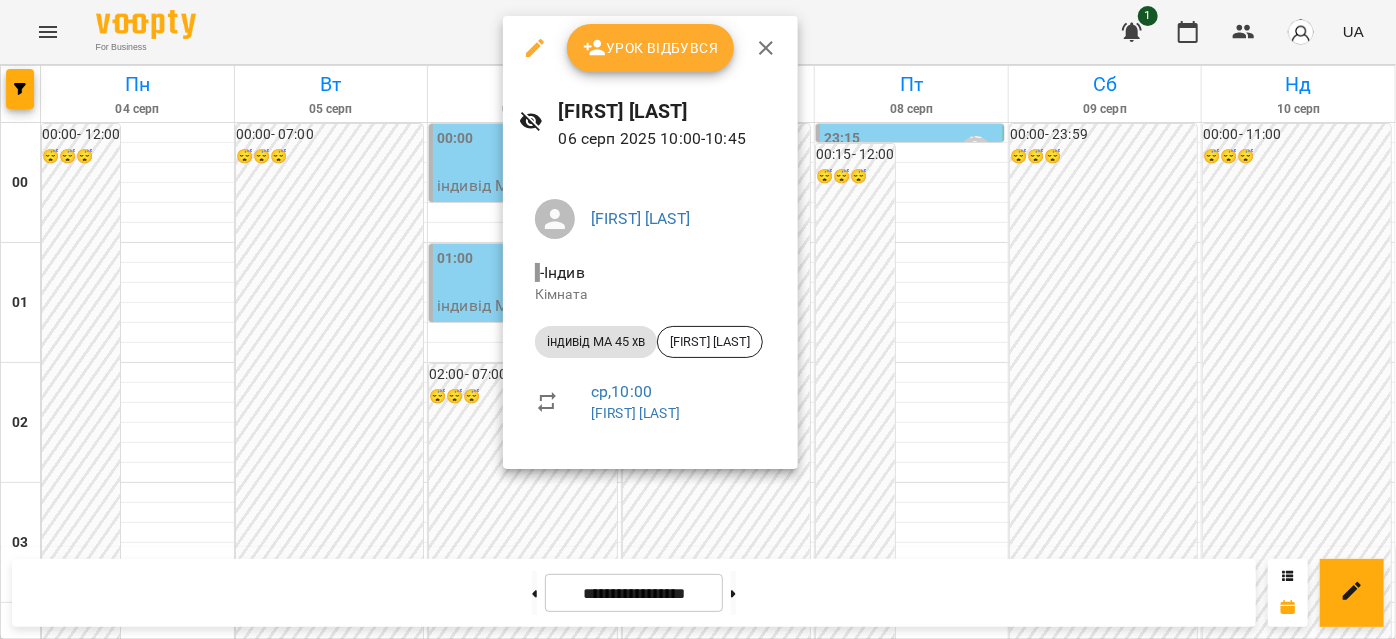 click 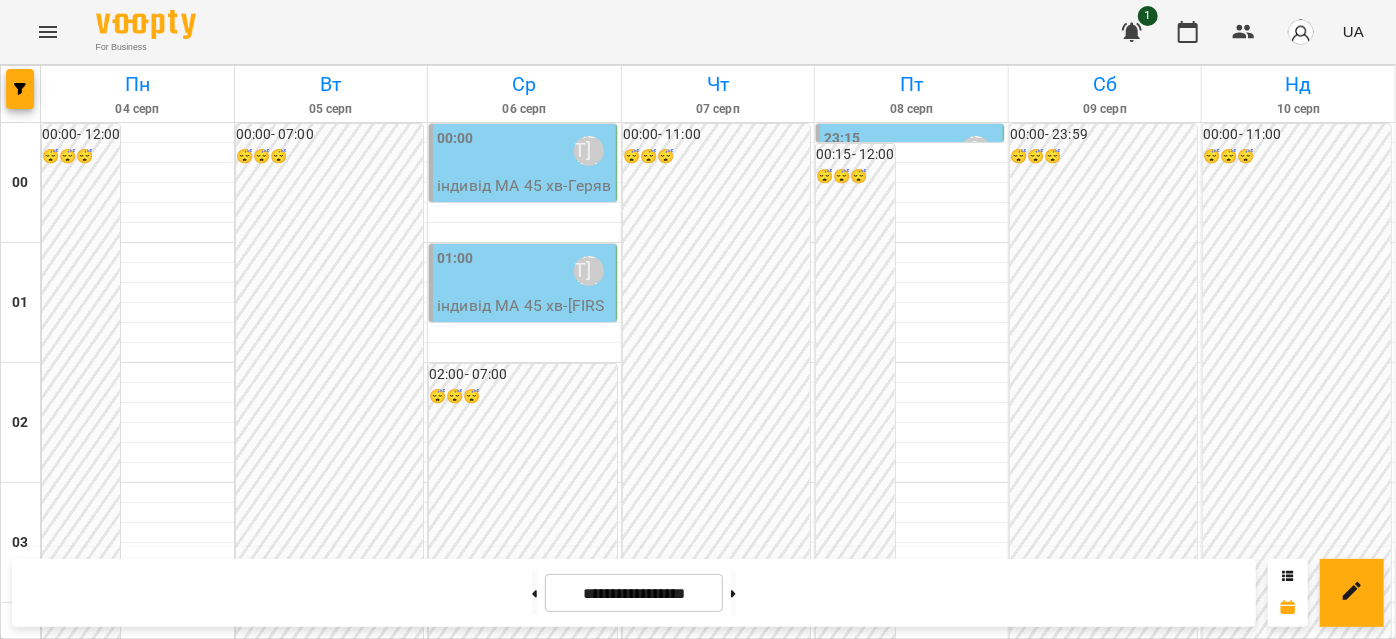 click on "індивід МА 45 хв - [LAST] [FIRST]" at bounding box center [564, 1409] 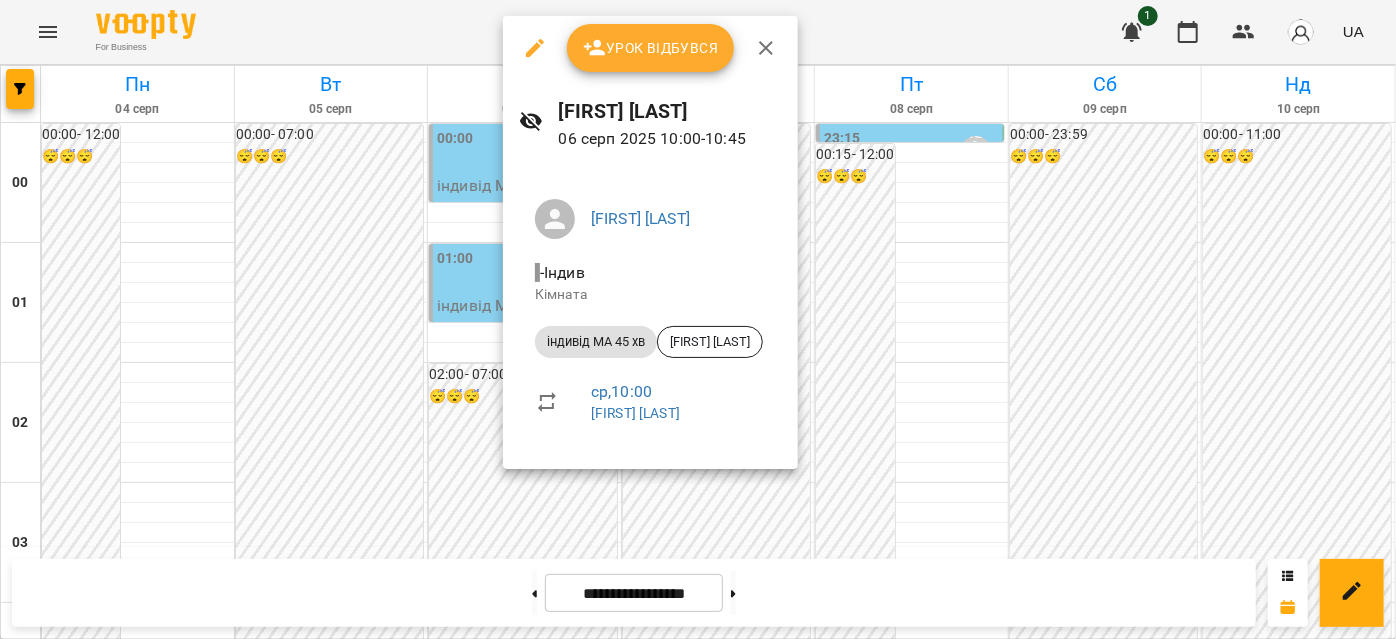 click 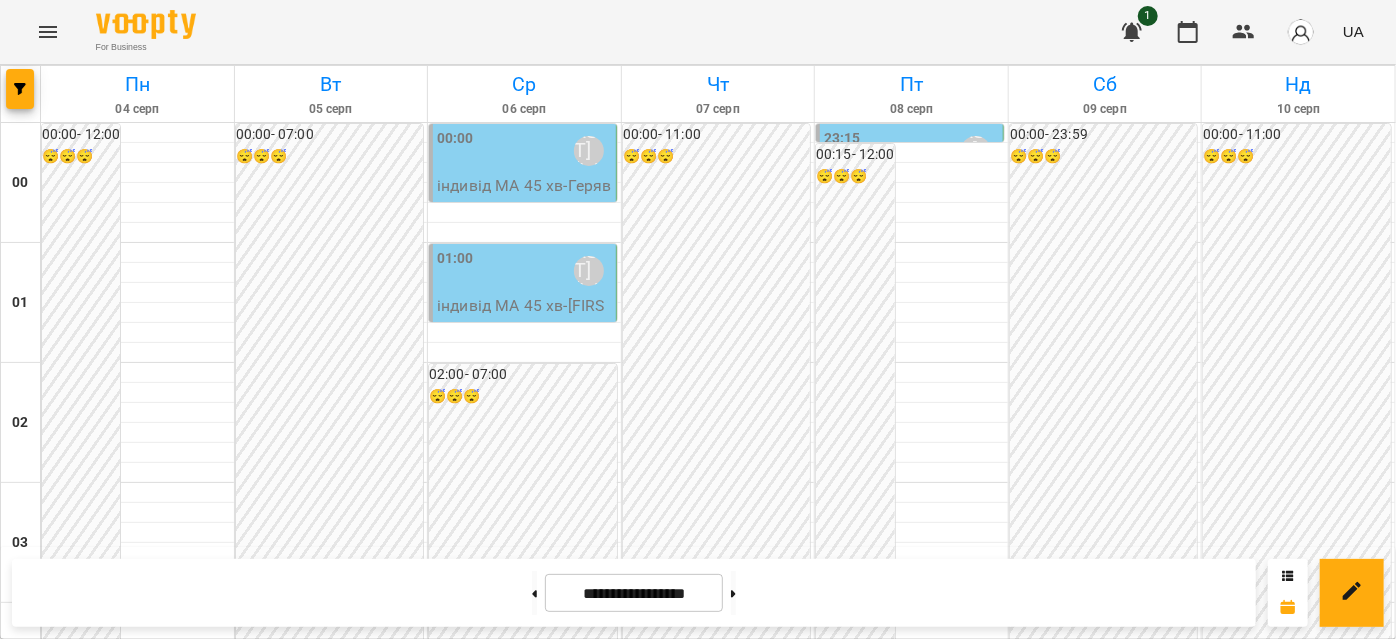 click on "11:00" at bounding box center [535, 1471] 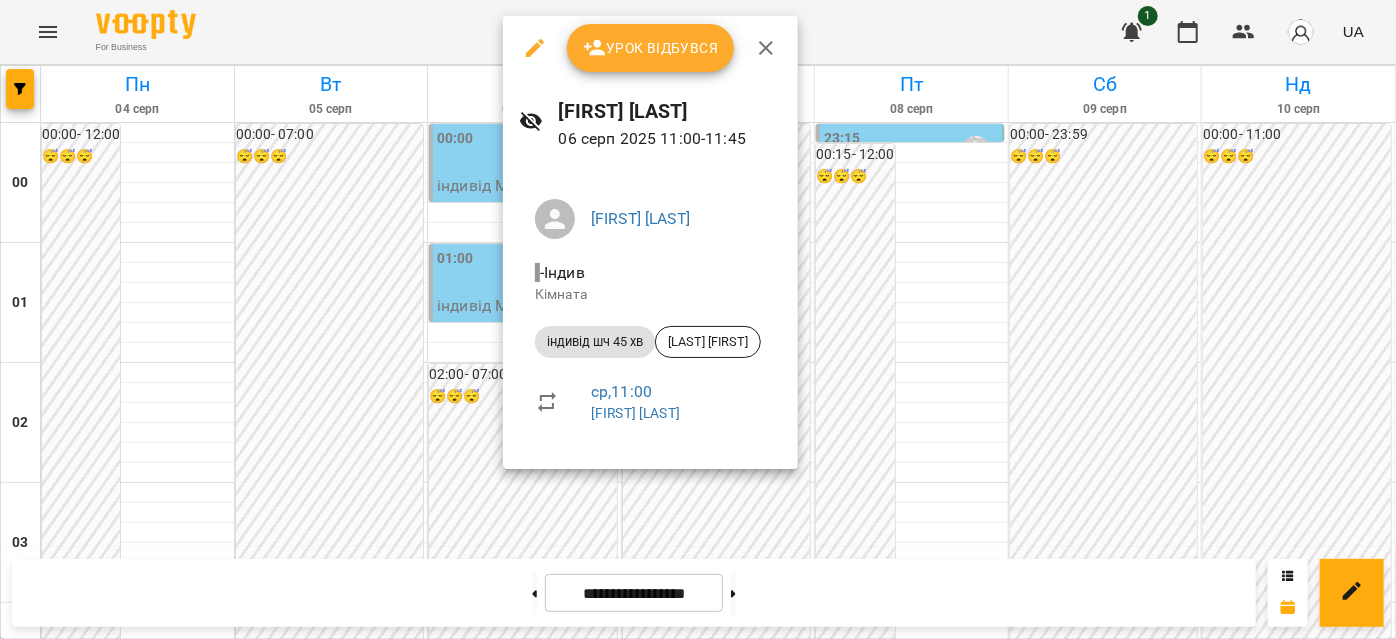 click 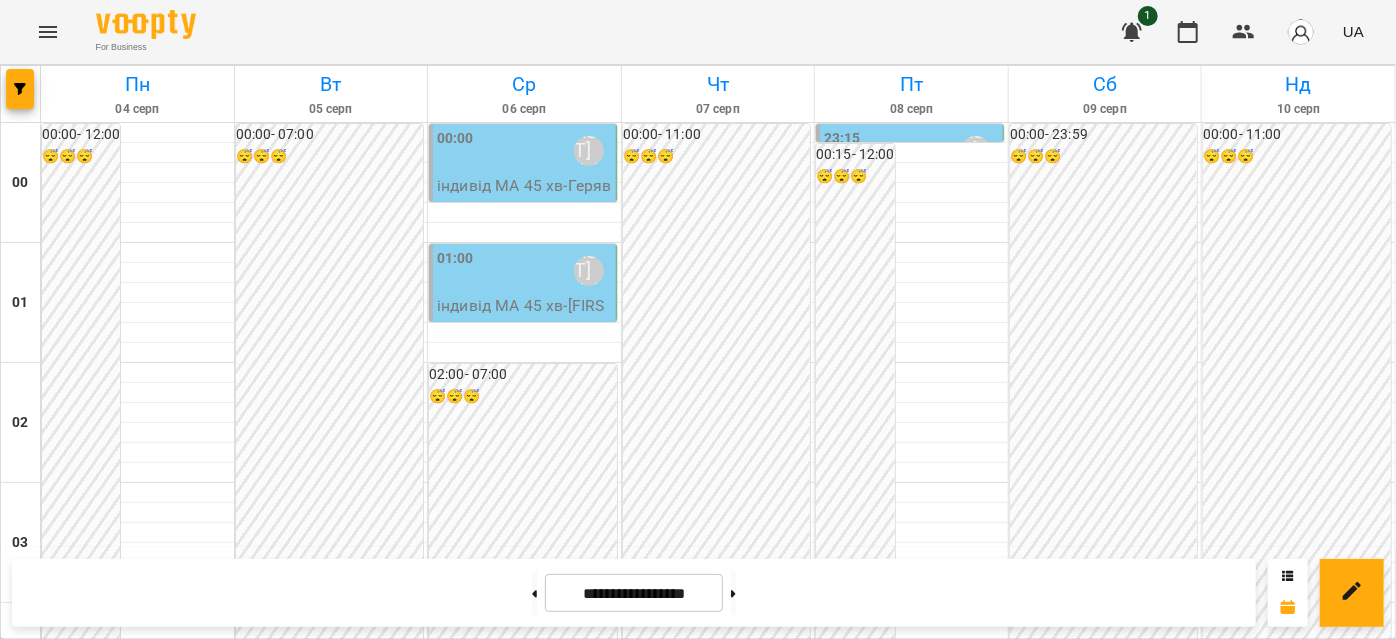 scroll, scrollTop: 2000, scrollLeft: 0, axis: vertical 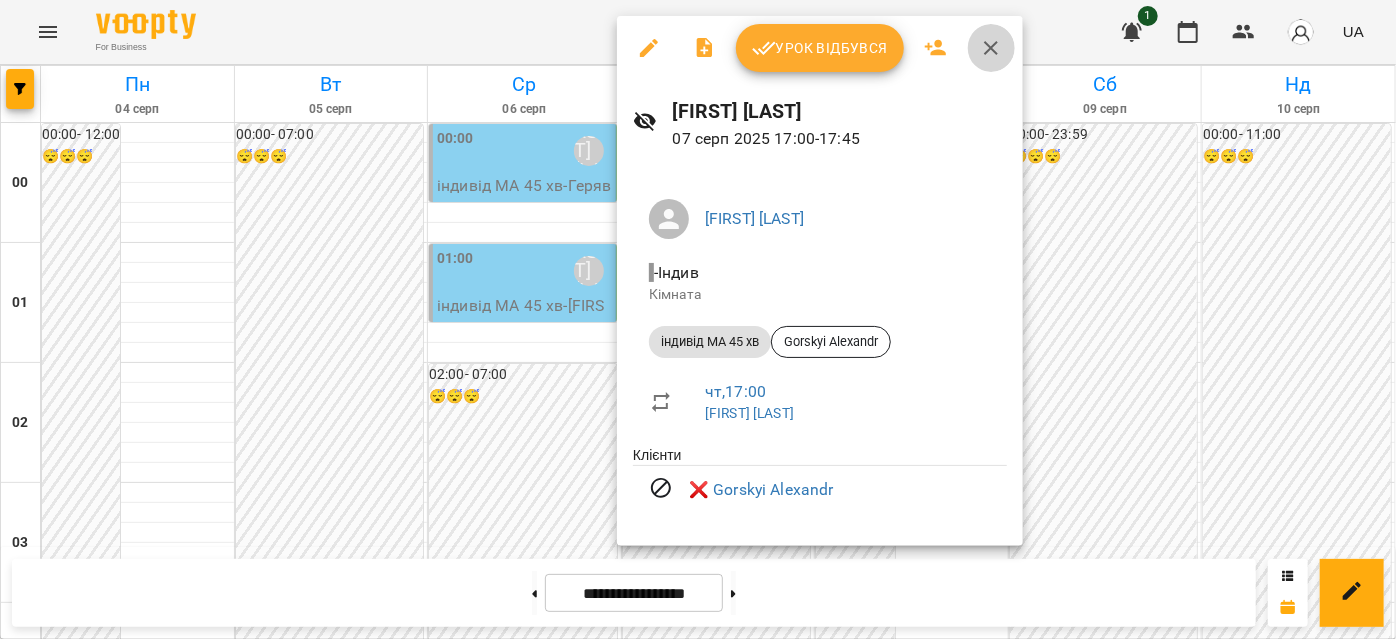 click at bounding box center [991, 48] 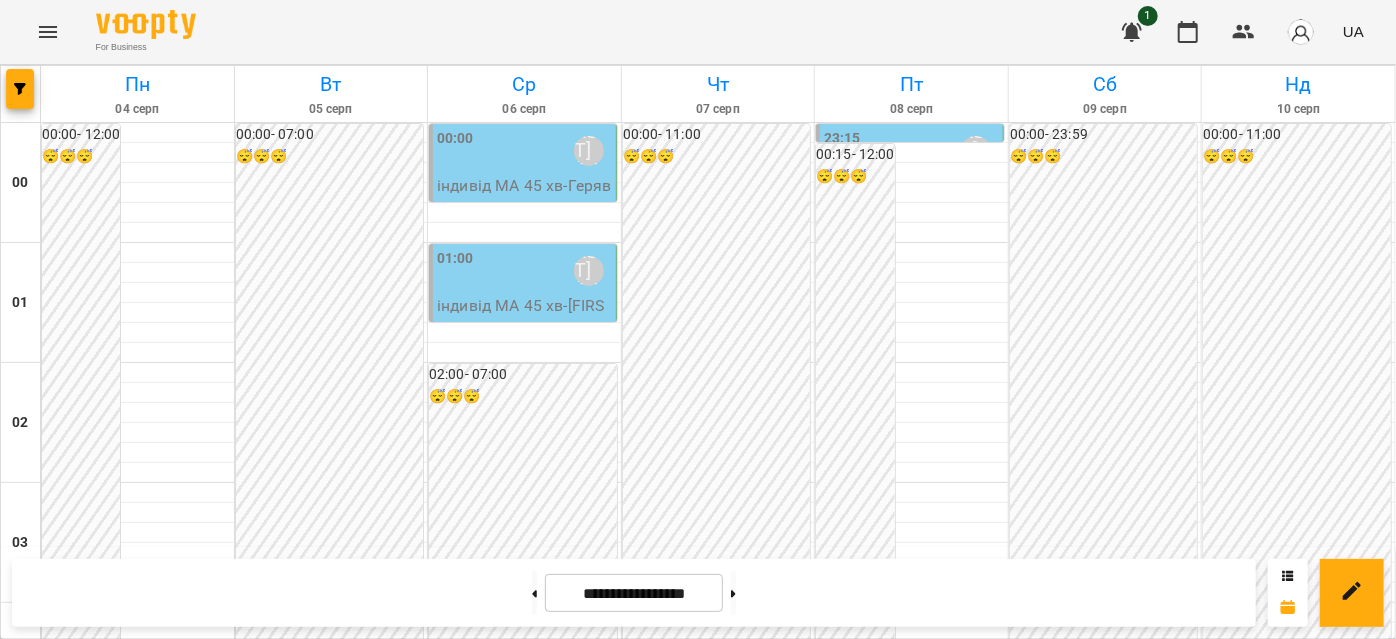 scroll, scrollTop: 2000, scrollLeft: 0, axis: vertical 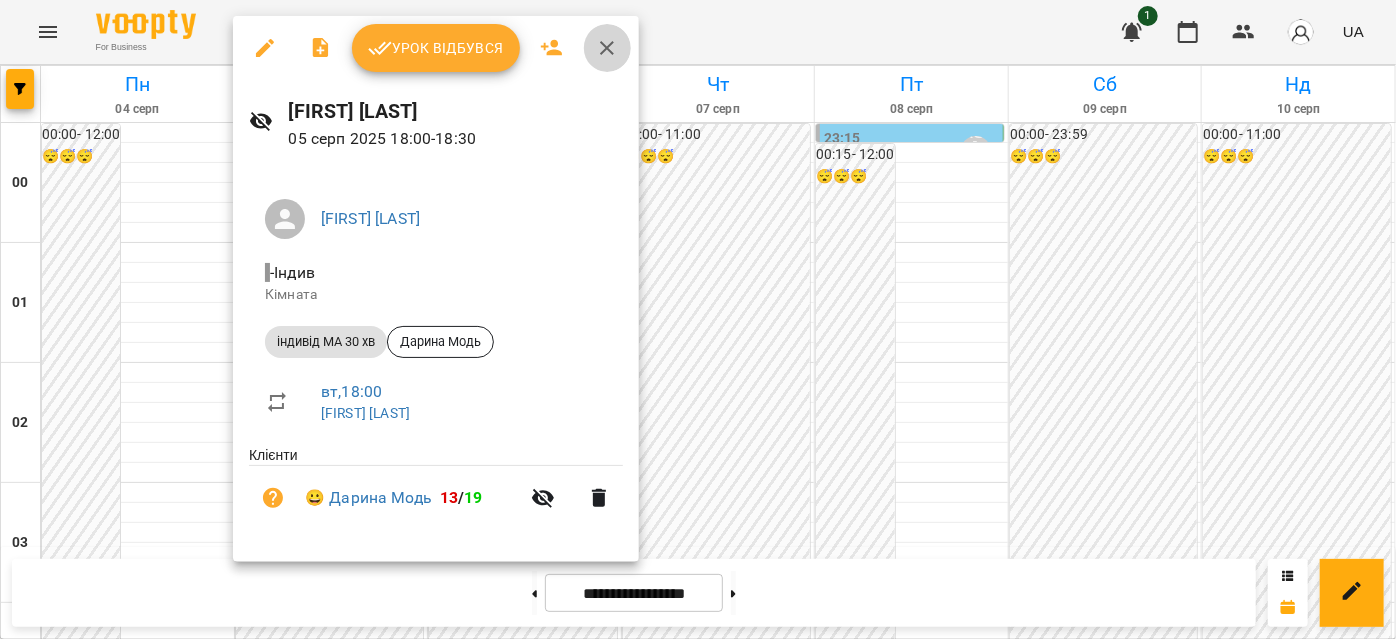 click 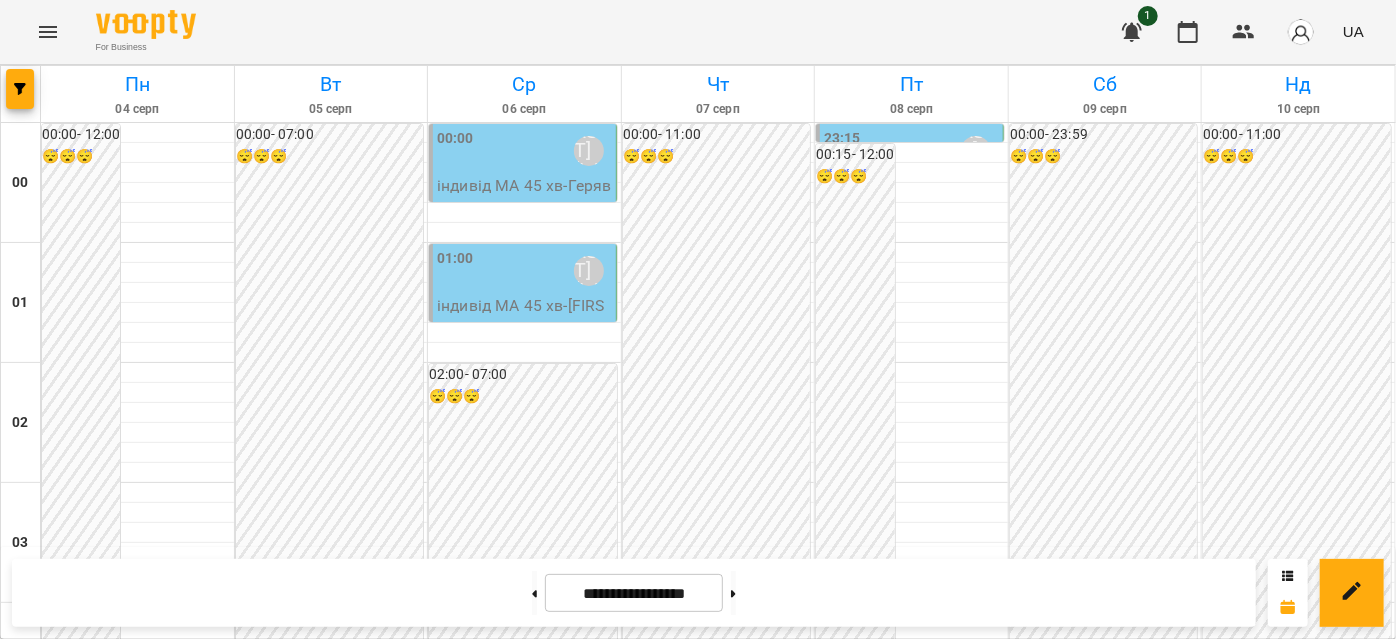 scroll, scrollTop: 2453, scrollLeft: 0, axis: vertical 